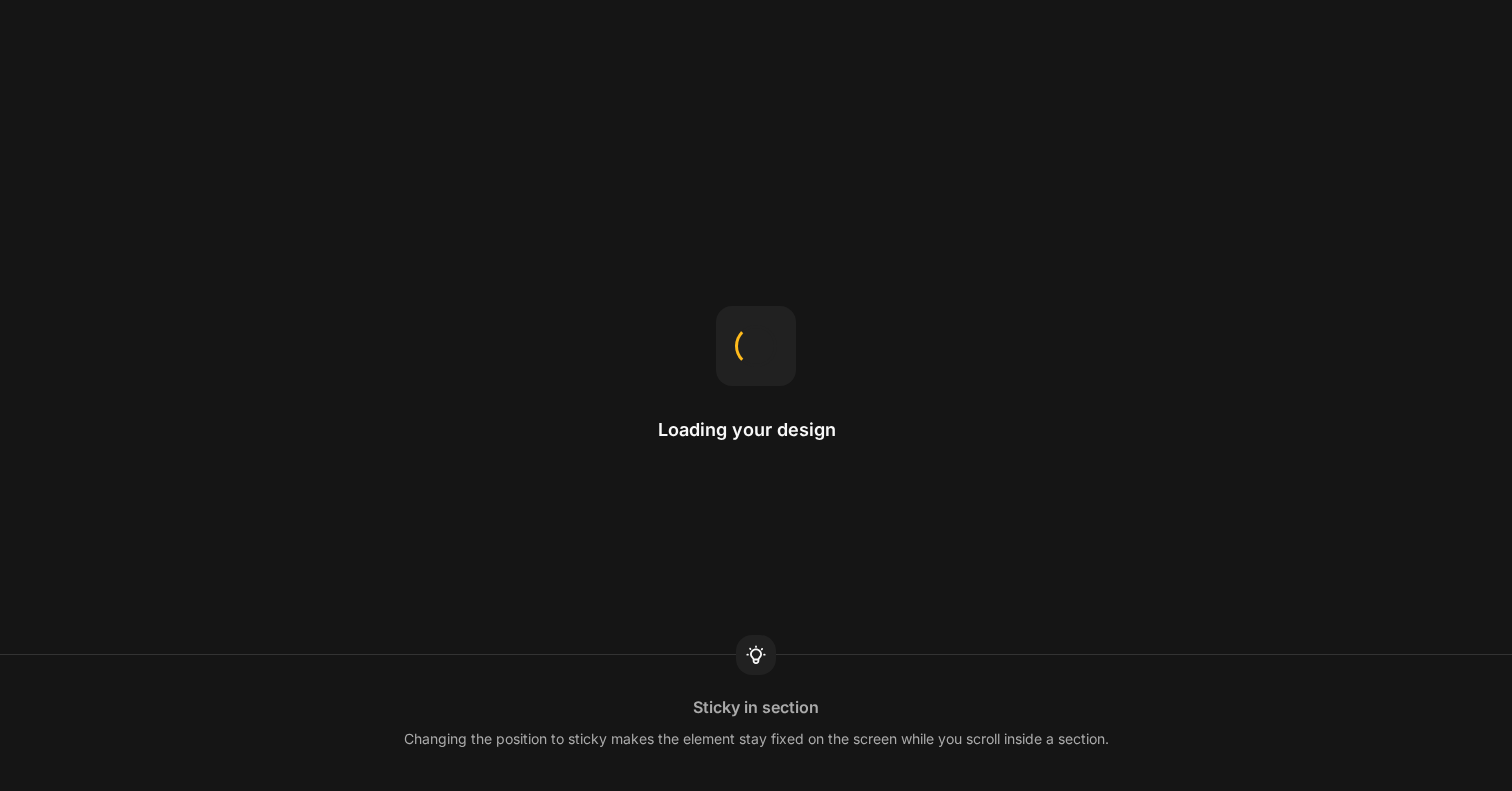 scroll, scrollTop: 0, scrollLeft: 0, axis: both 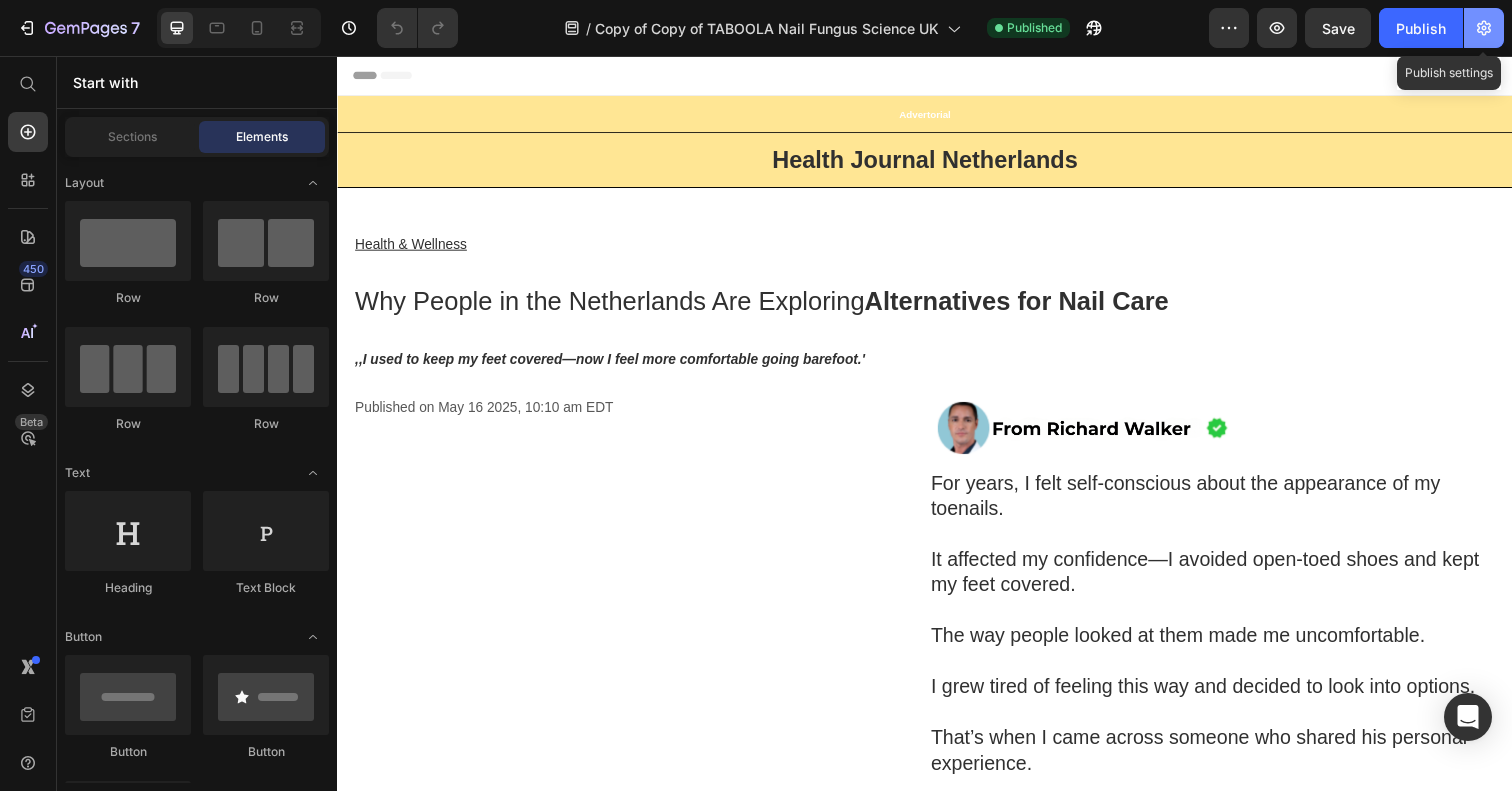 click 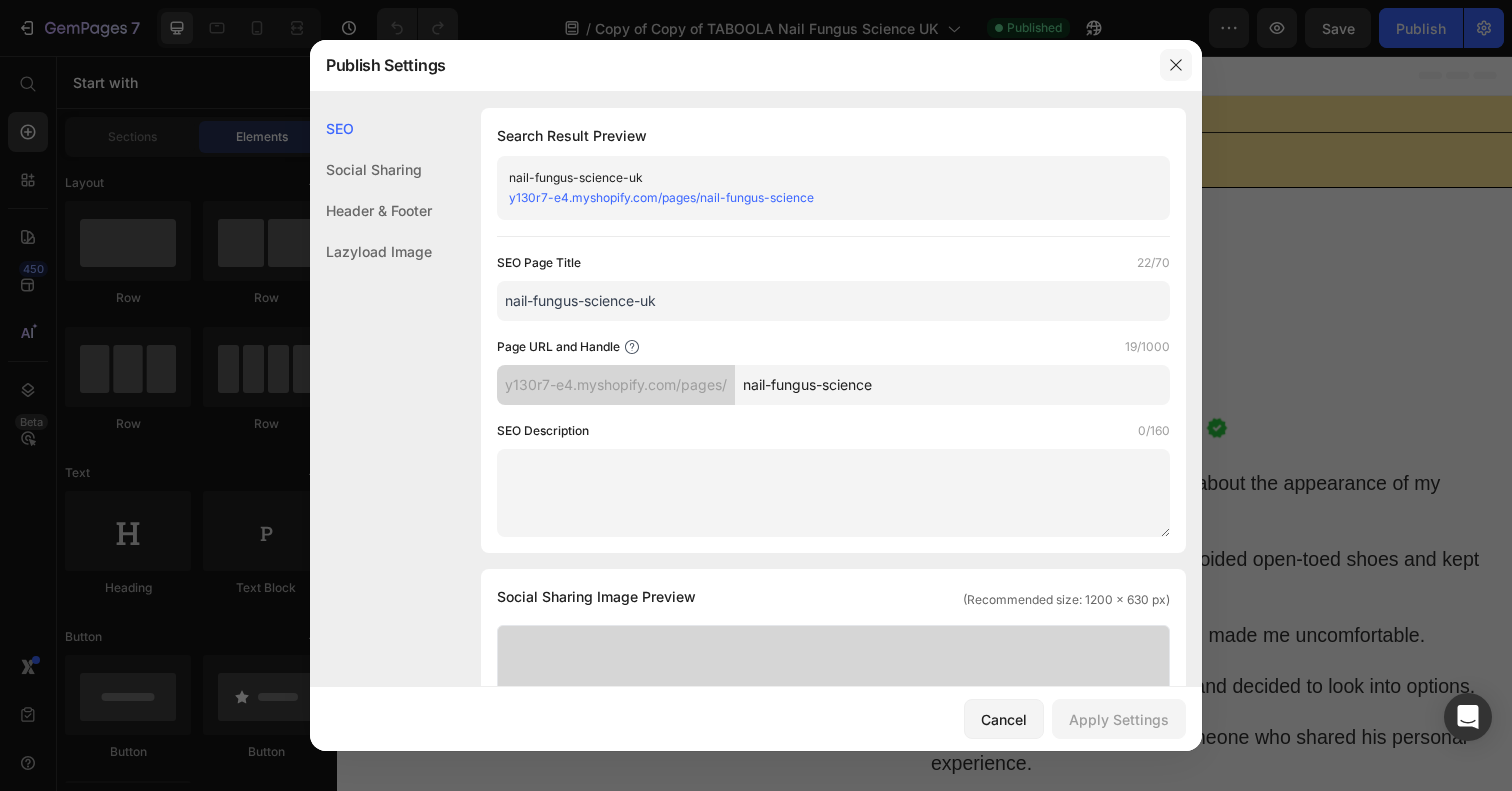 drag, startPoint x: 1173, startPoint y: 69, endPoint x: 768, endPoint y: 670, distance: 724.7248 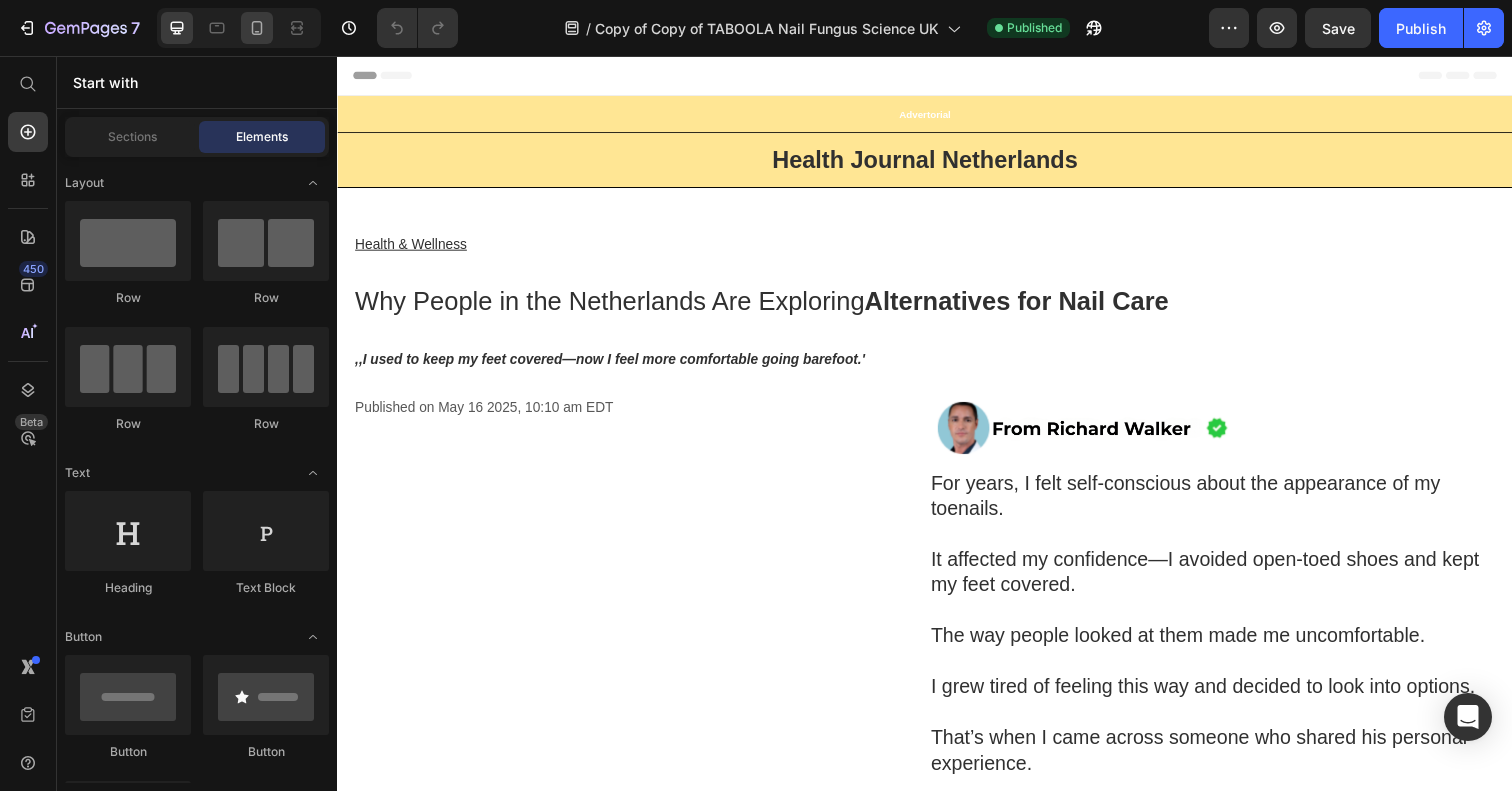 click 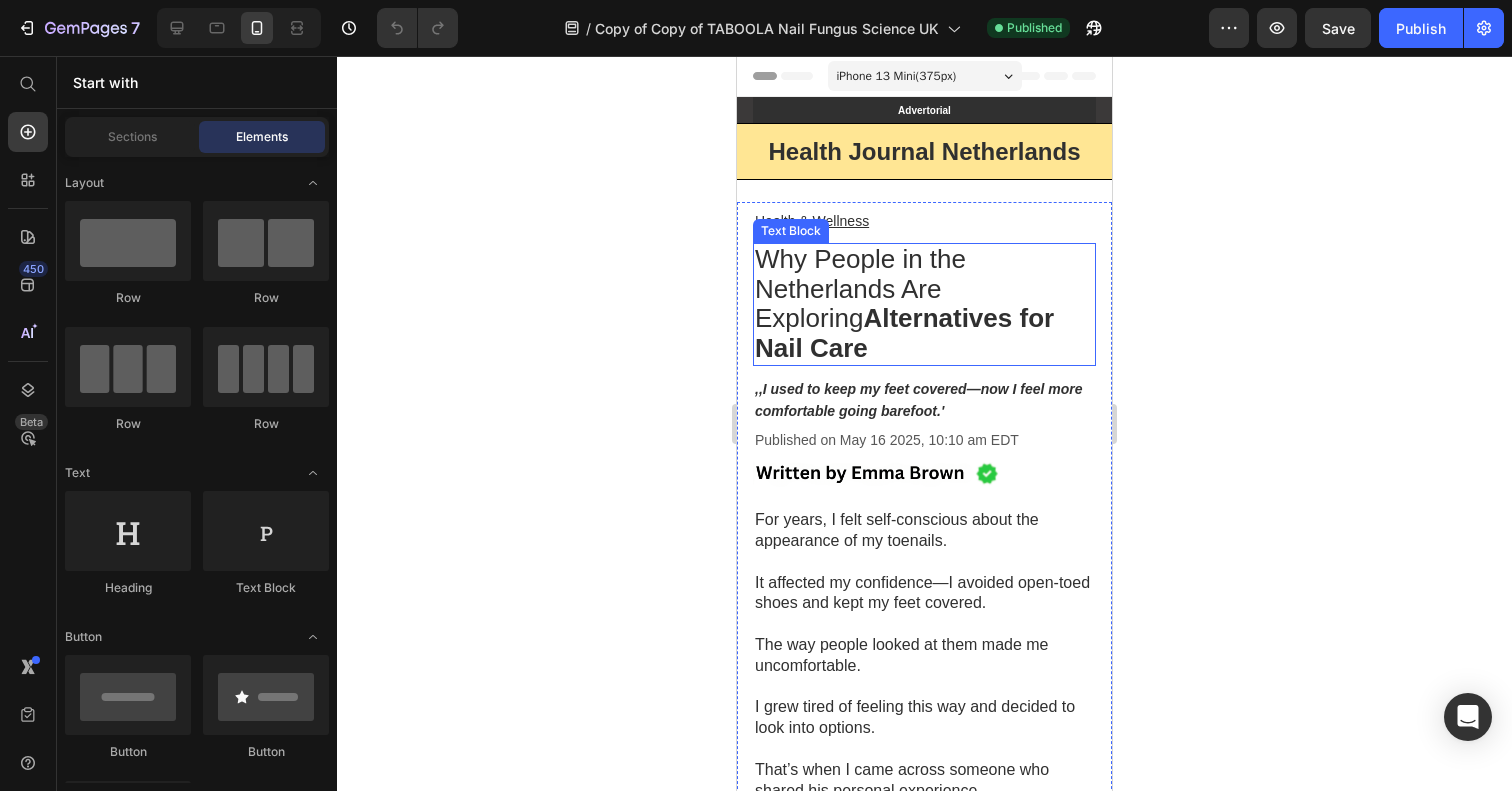 click on "Why People in the Netherlands Are Exploring  Alternatives for Nail Care" at bounding box center [904, 303] 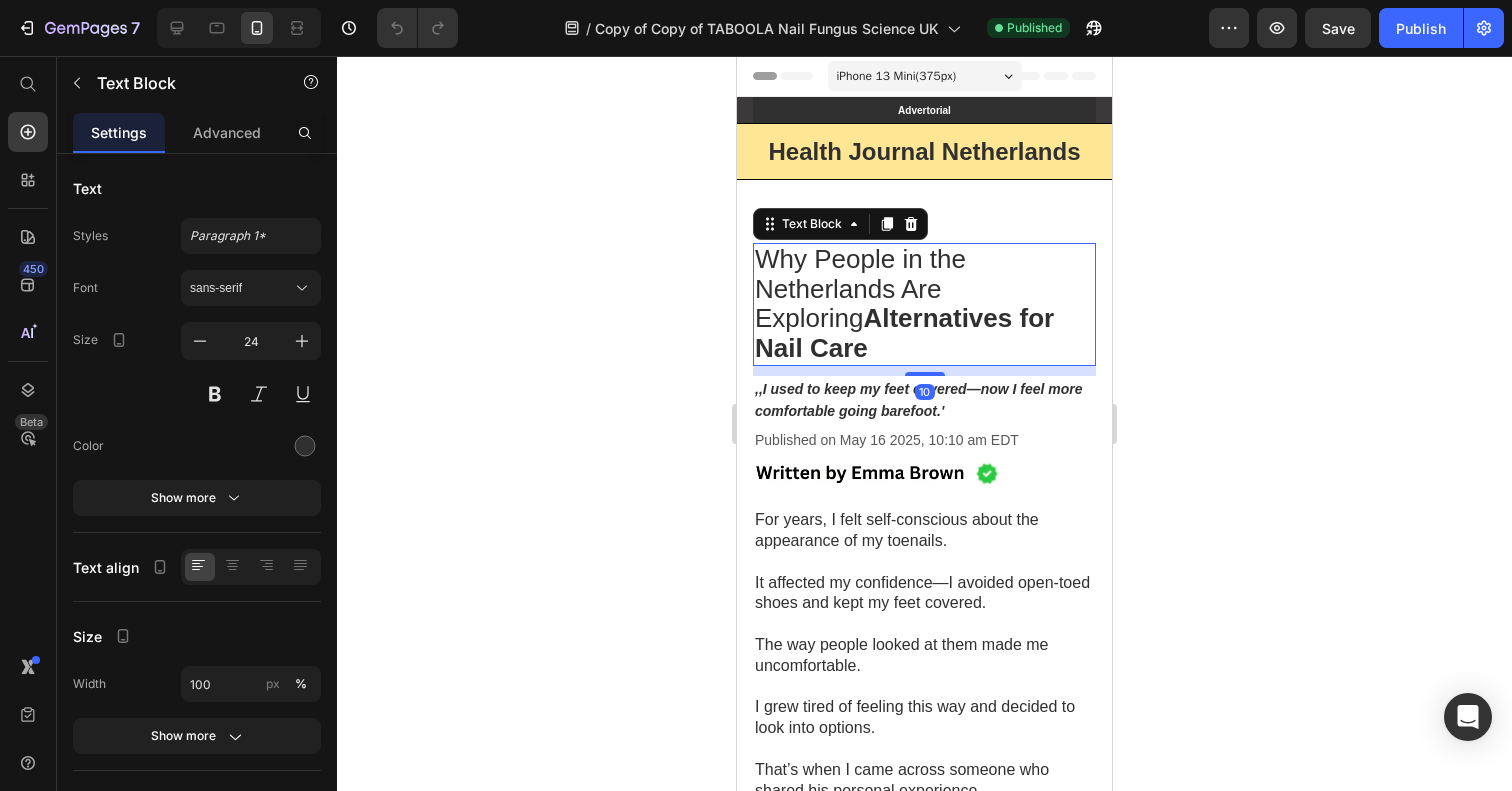 click on "Why People in the Netherlands Are Exploring  Alternatives for Nail Care" at bounding box center [904, 303] 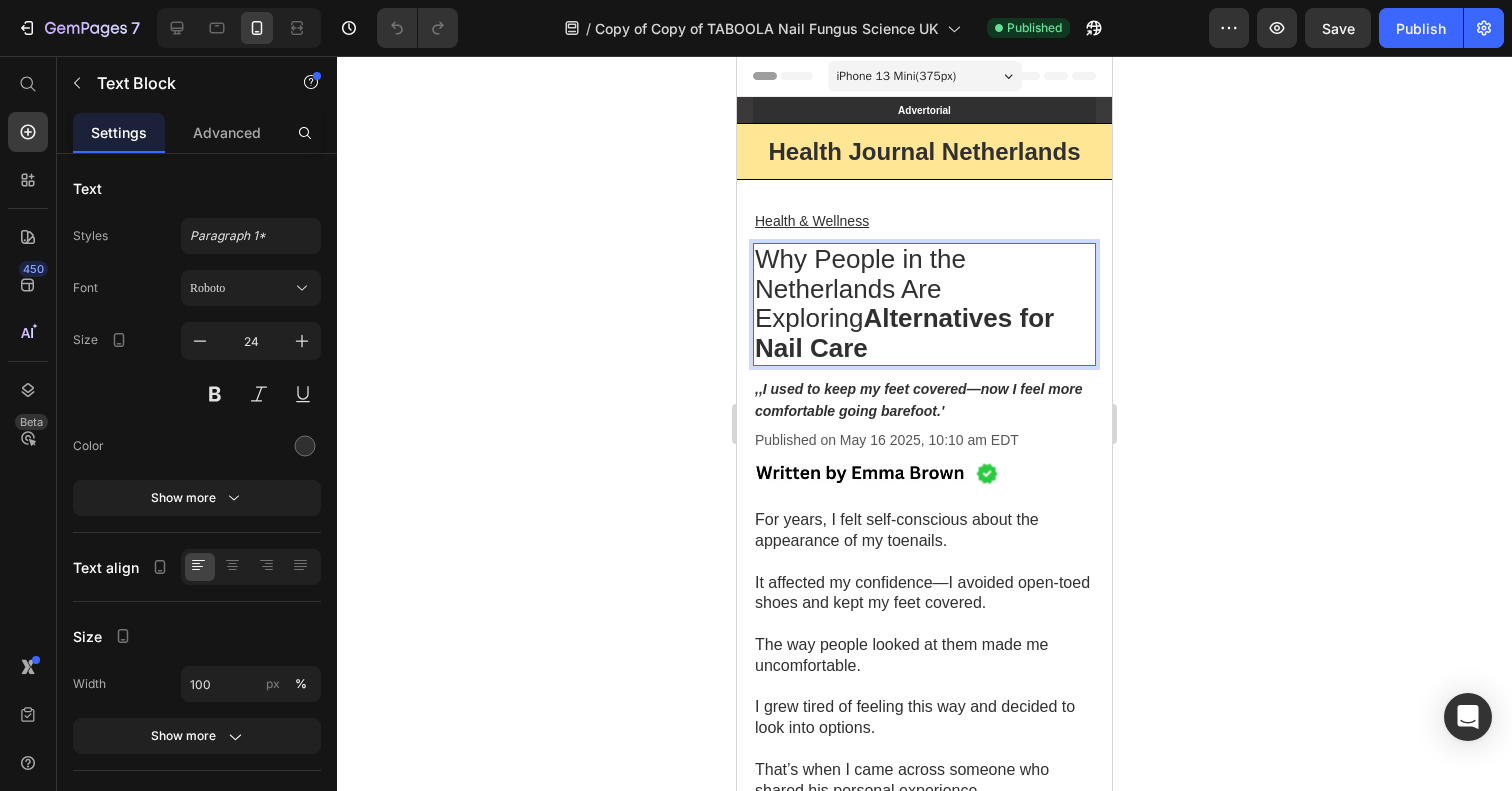 click on "Alternatives for Nail Care" at bounding box center (904, 333) 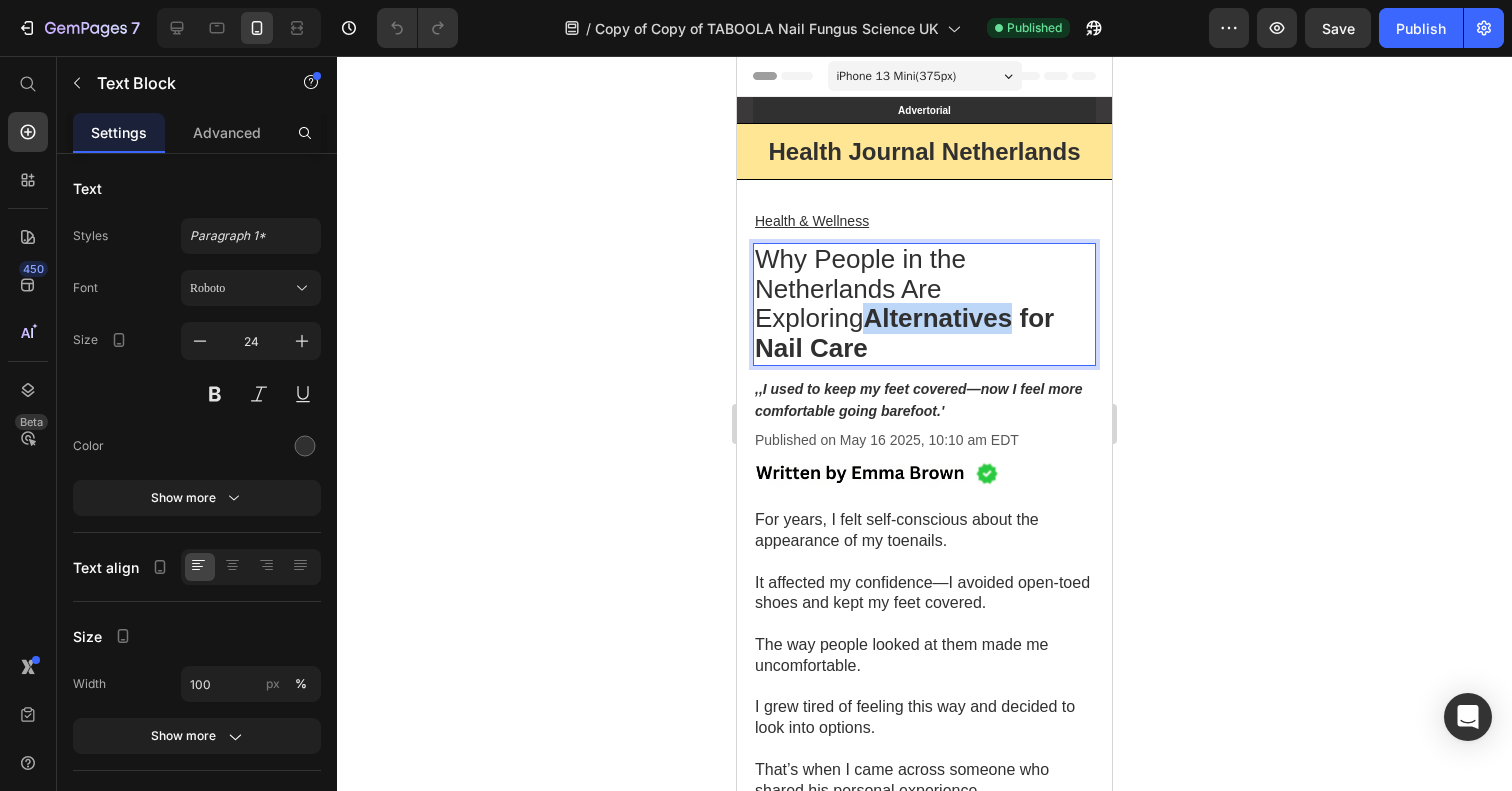 click on "Alternatives for Nail Care" at bounding box center (904, 333) 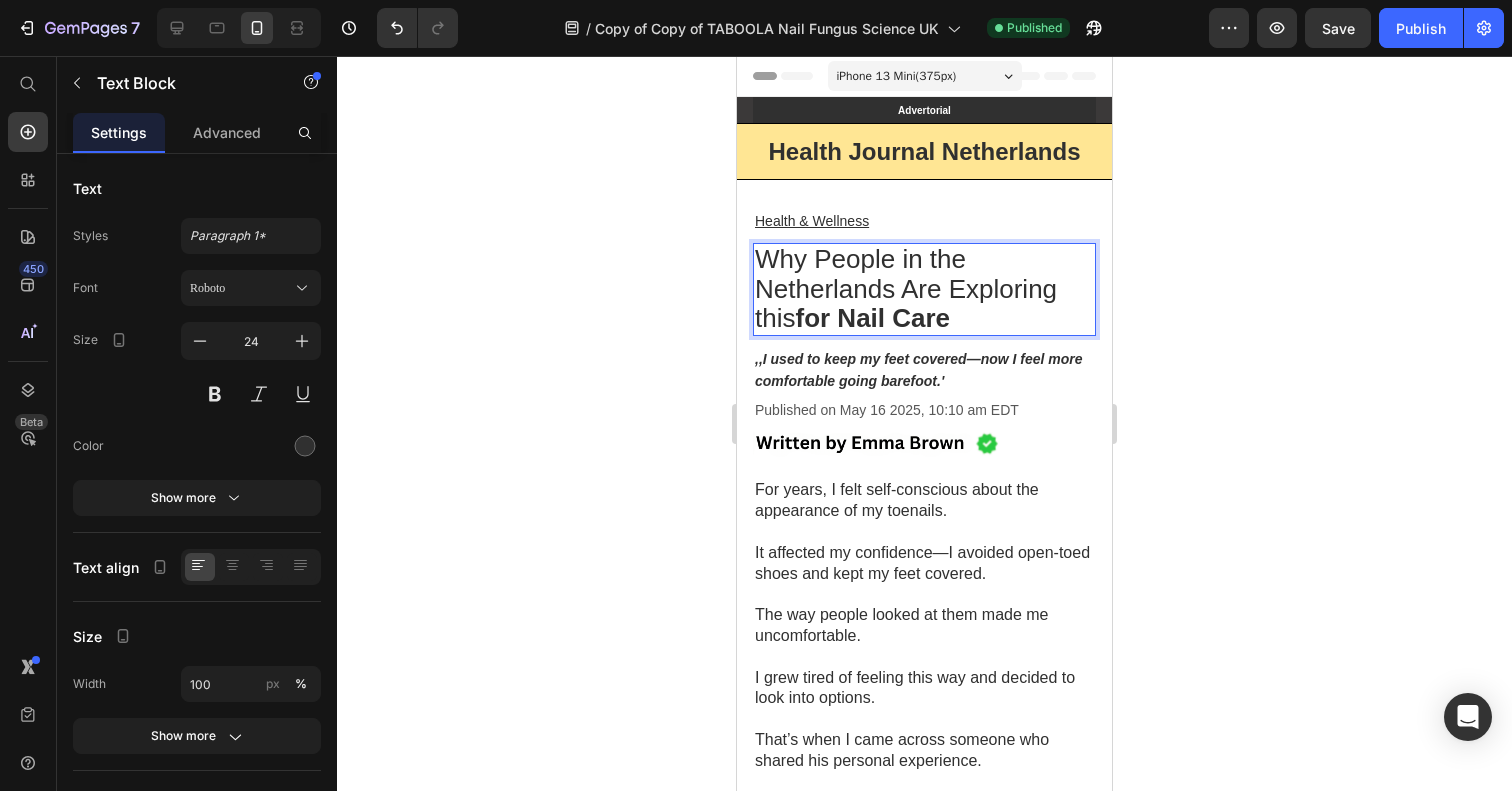 drag, startPoint x: 806, startPoint y: 318, endPoint x: 991, endPoint y: 319, distance: 185.0027 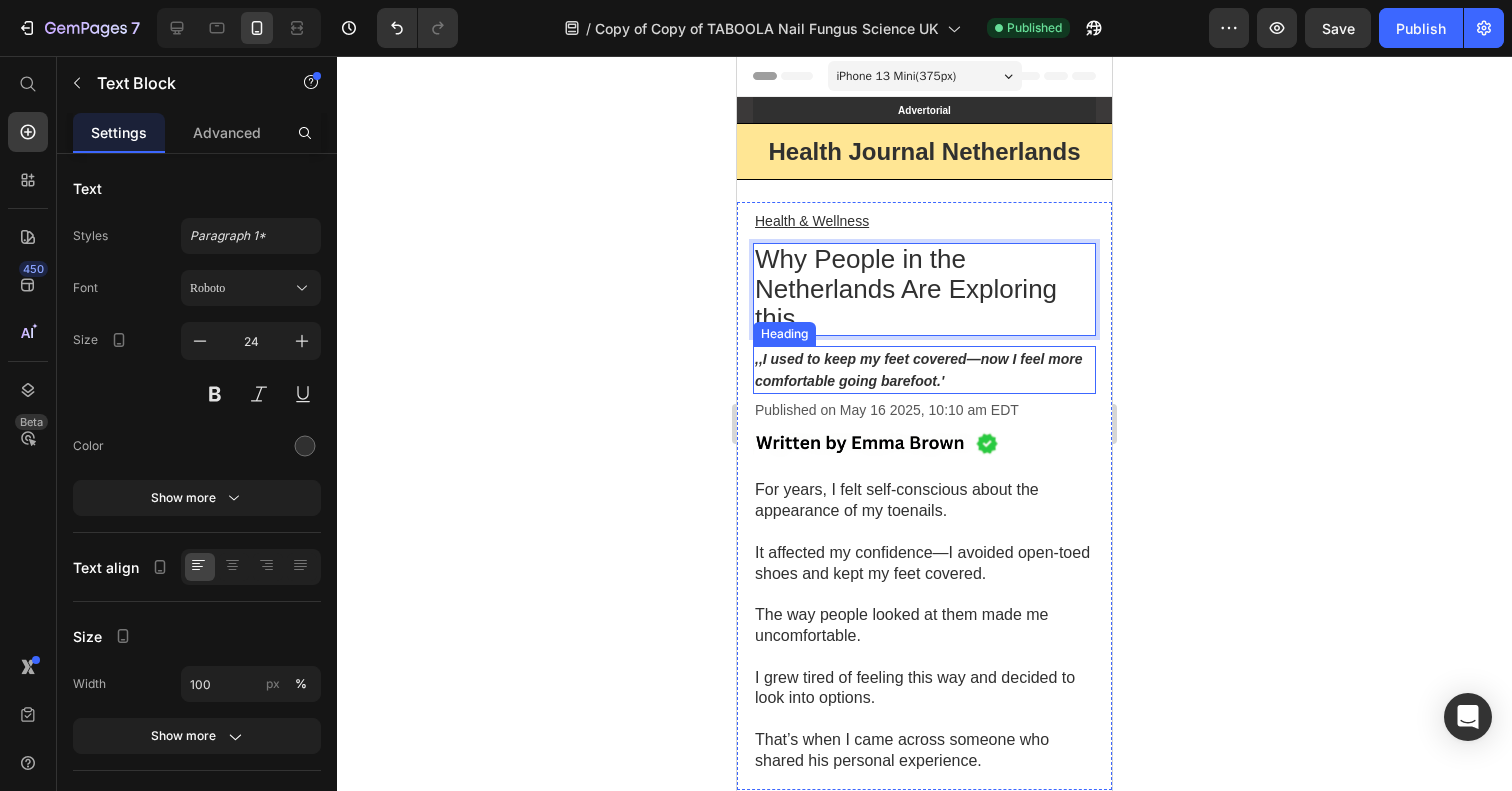 click on ",,I used to keep my feet covered—now I feel more comfortable going barefoot.'" at bounding box center (924, 370) 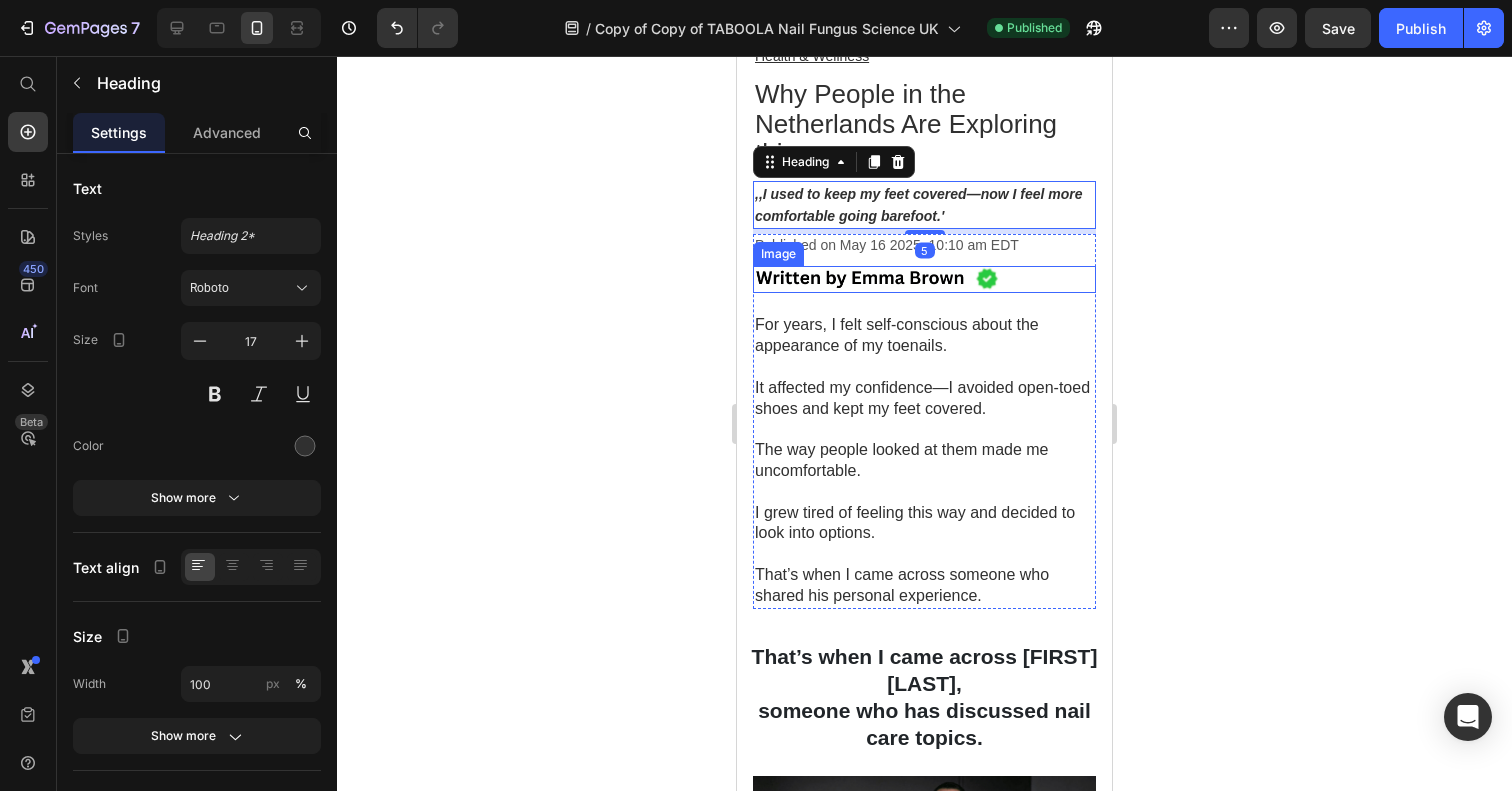 click at bounding box center [924, 429] 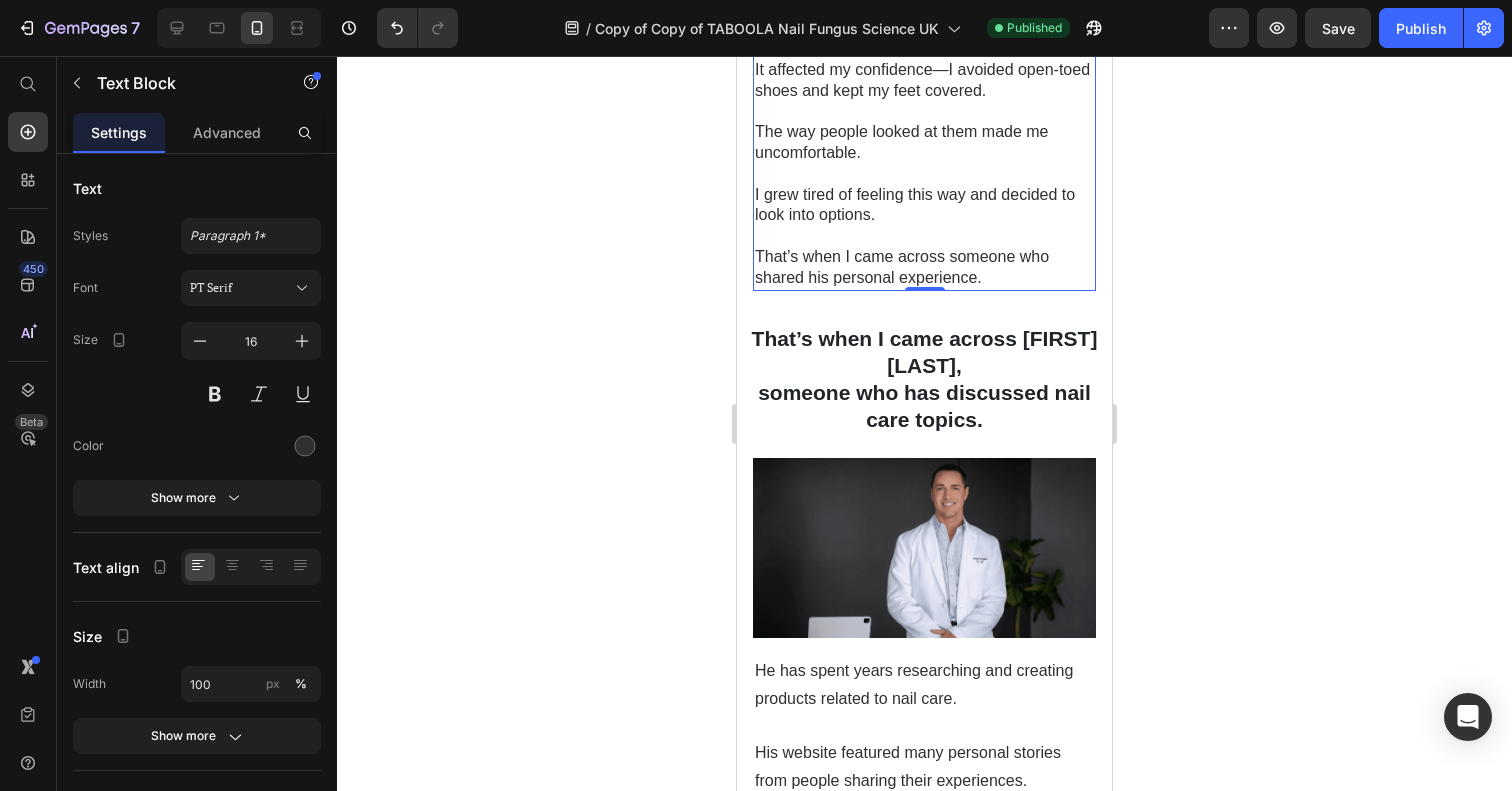 scroll, scrollTop: 517, scrollLeft: 0, axis: vertical 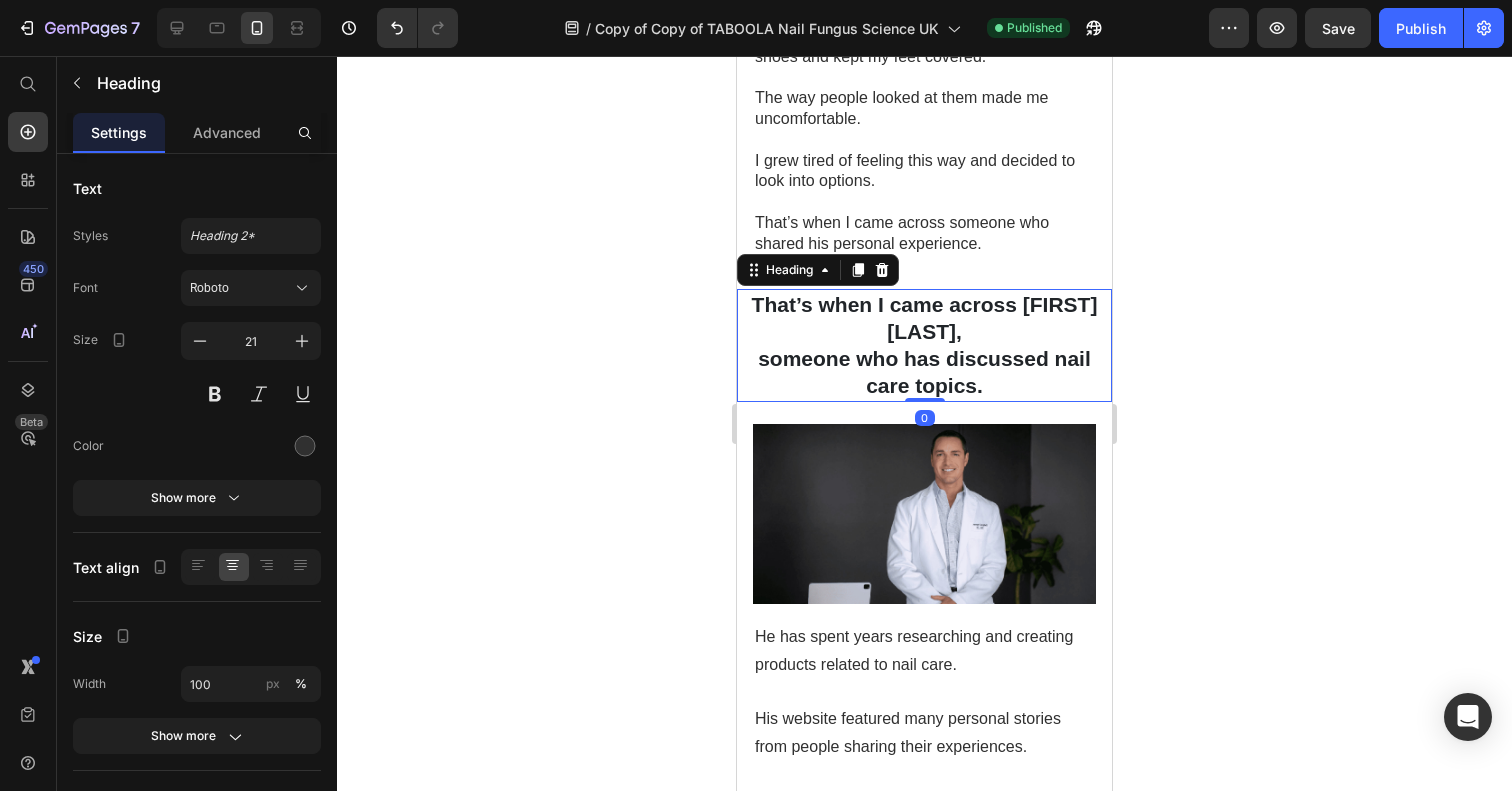 click on "That’s when I came across Richard Campbell,  someone who has discussed nail care topics." at bounding box center (924, 345) 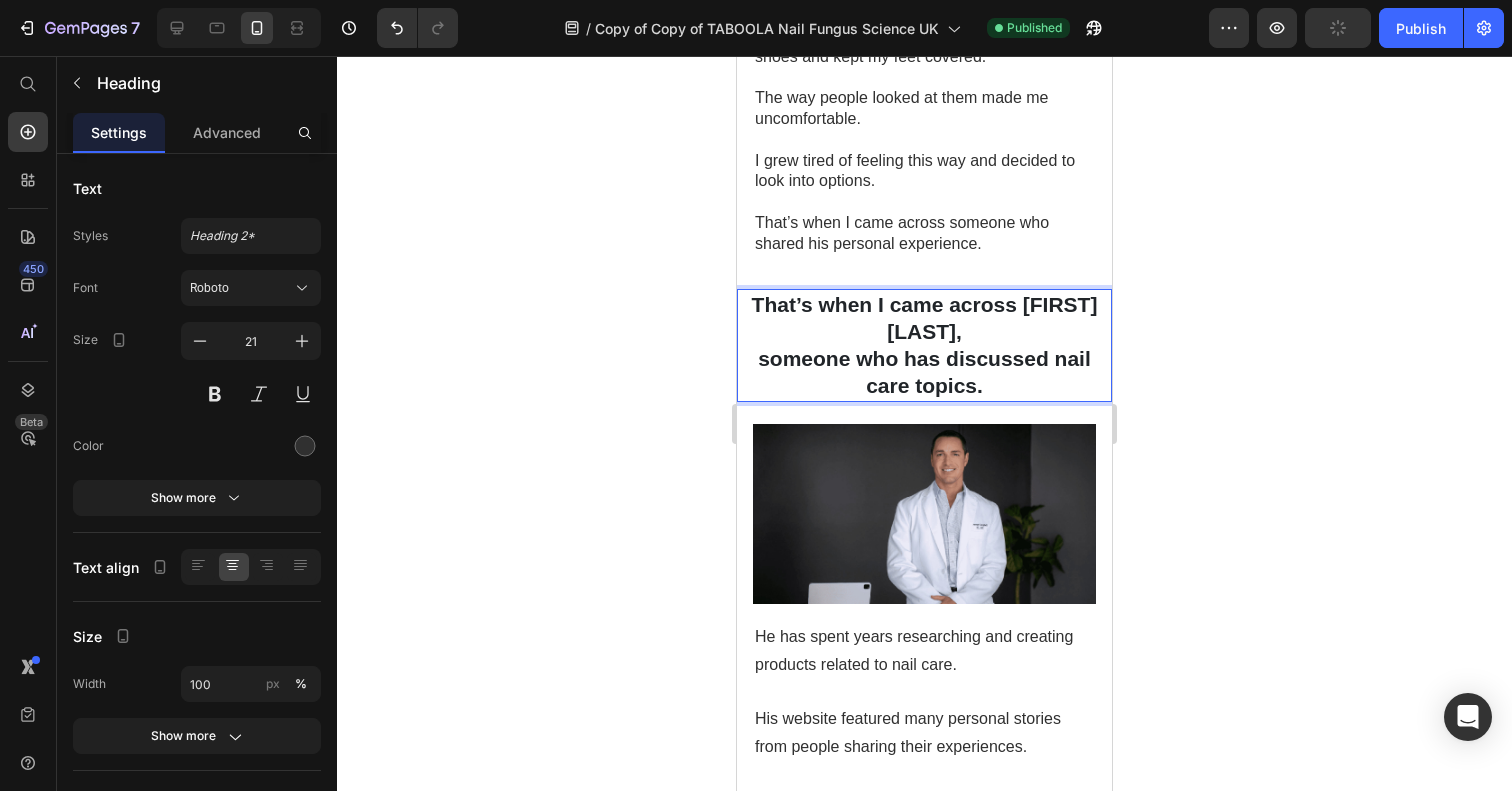 click on "That’s when I came across Richard Campbell," at bounding box center [925, 318] 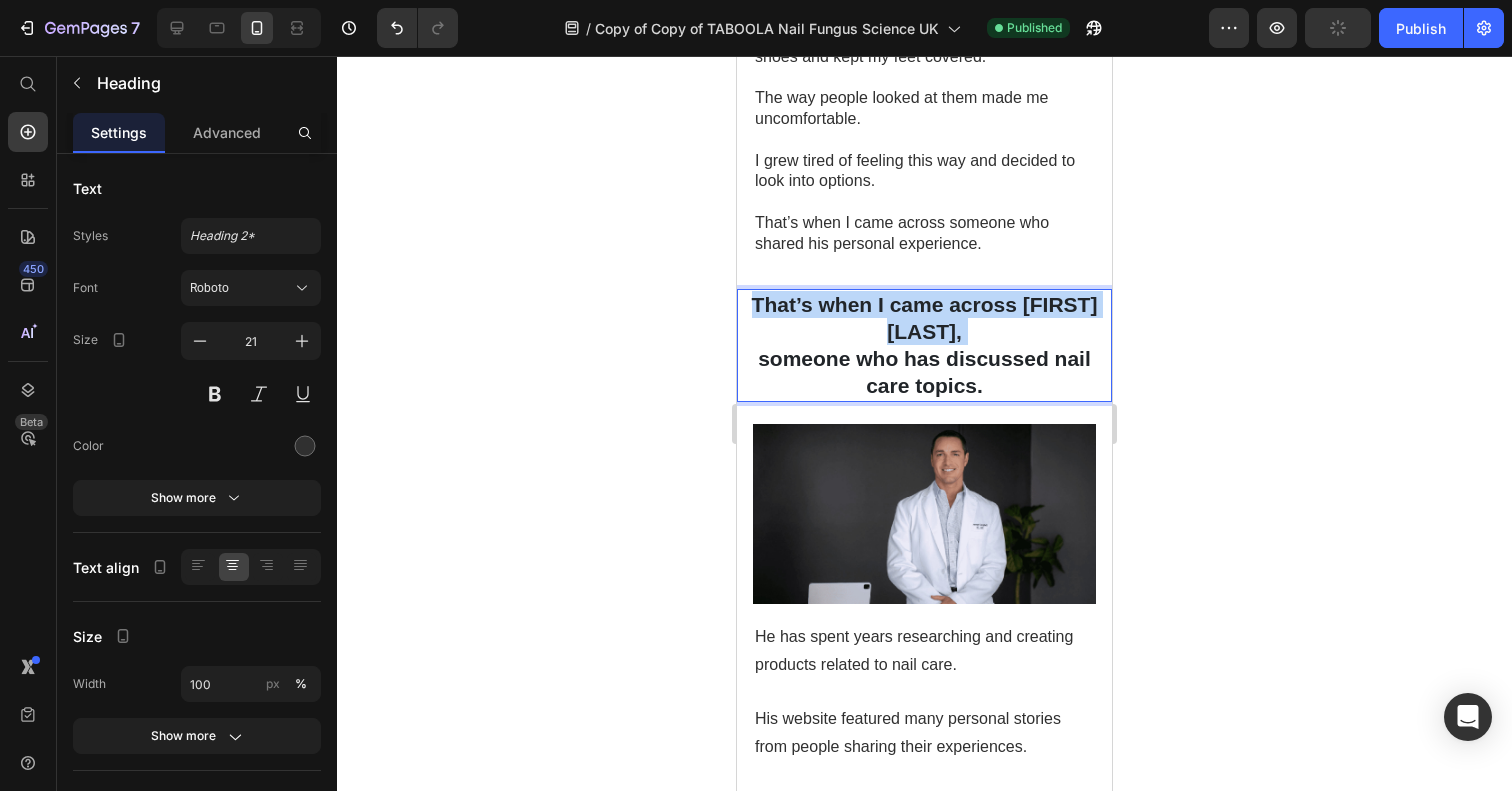 click on "That’s when I came across Richard Campbell," at bounding box center (925, 318) 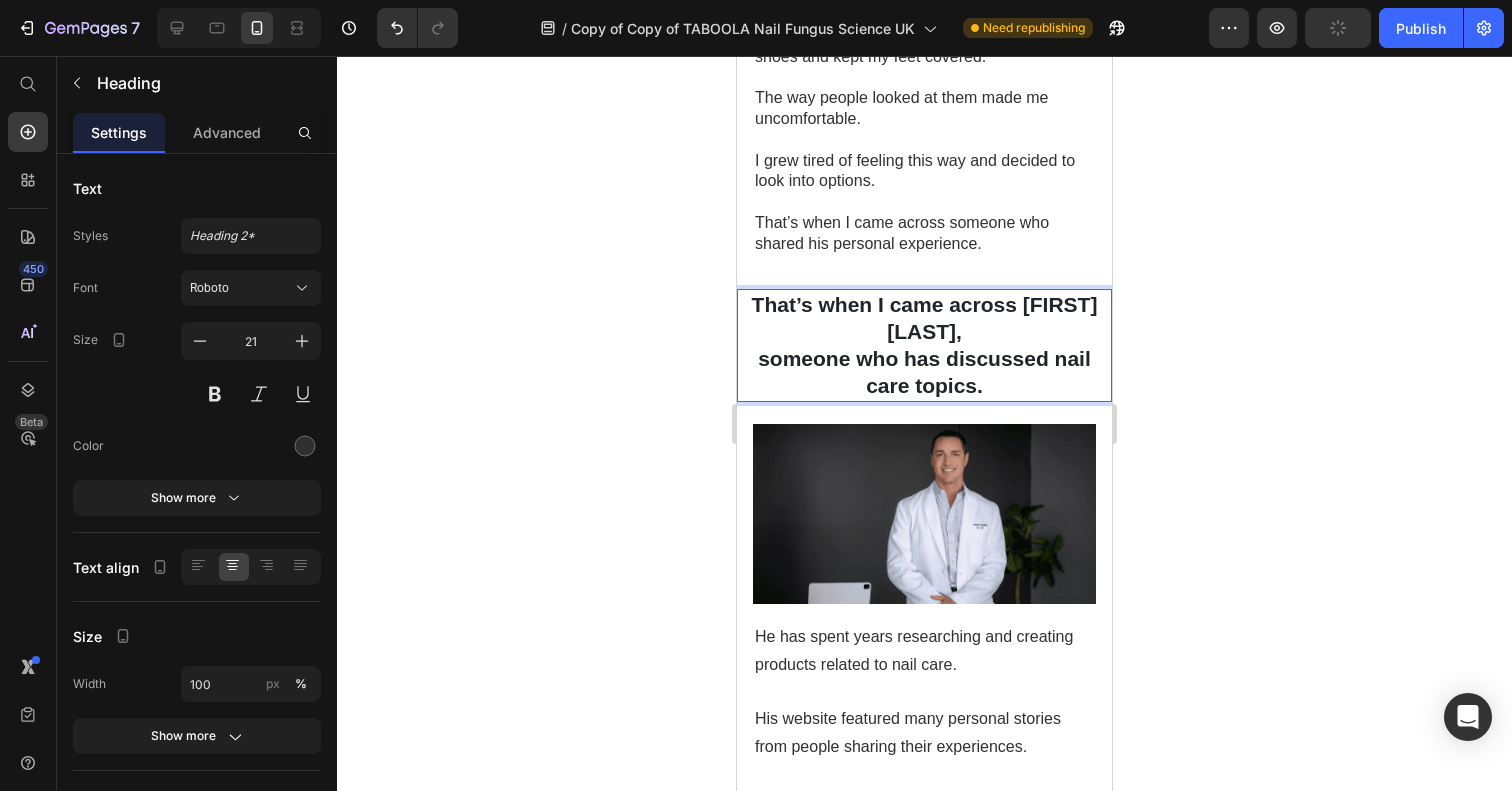 click on "someone who has discussed nail care topics." at bounding box center (924, 372) 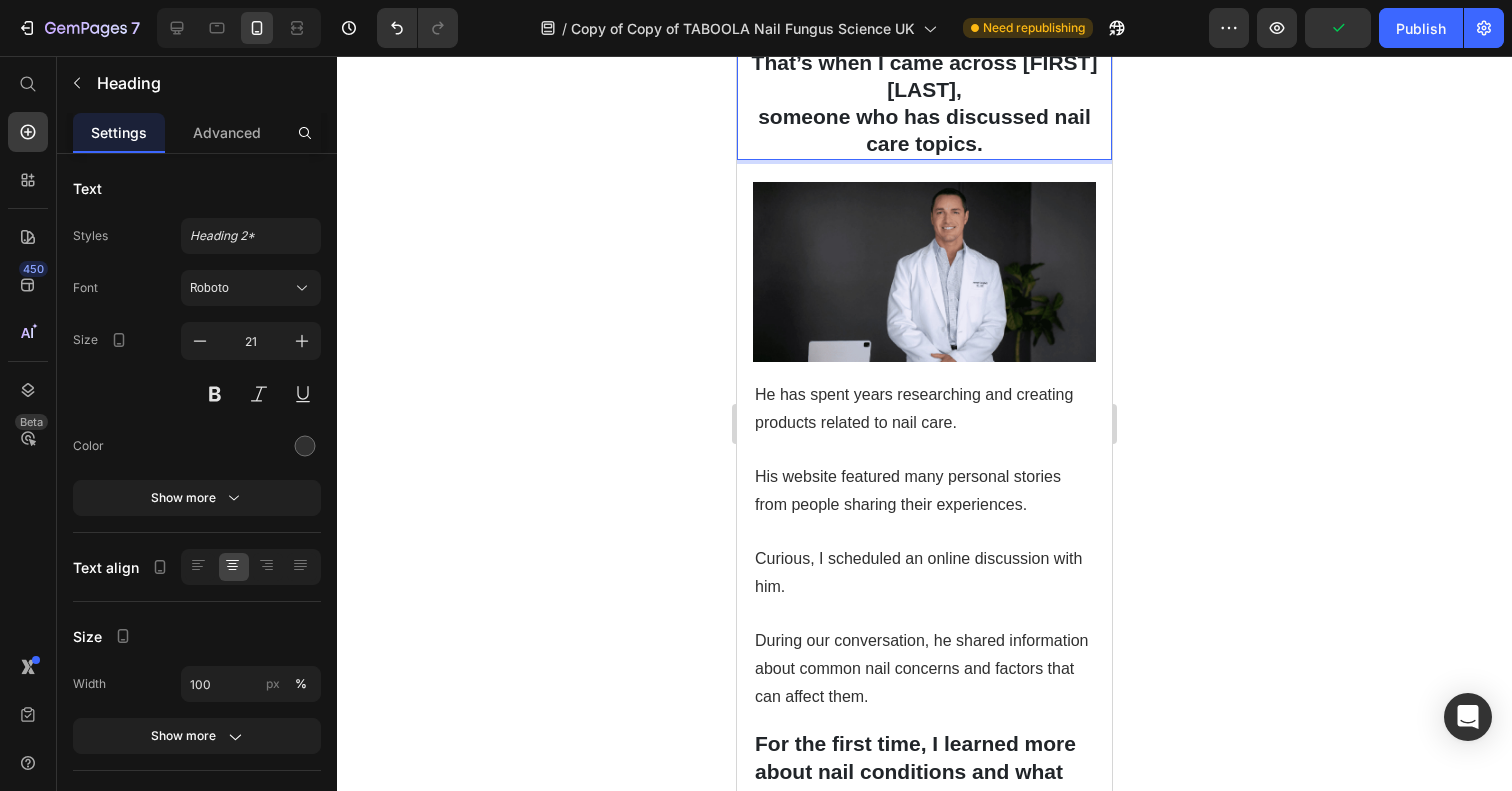 scroll, scrollTop: 824, scrollLeft: 0, axis: vertical 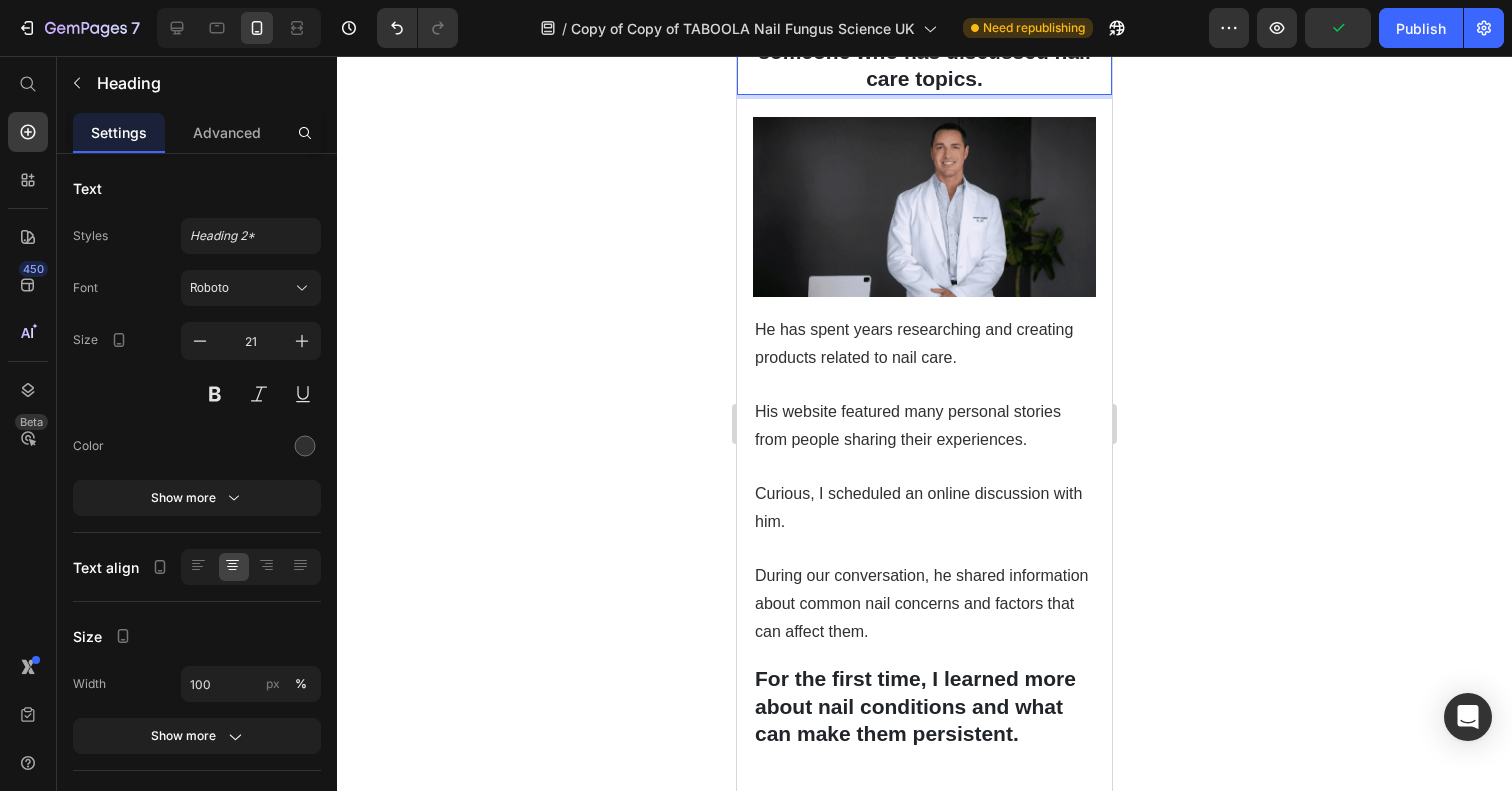 click on "He has spent years researching and creating products related to nail care." at bounding box center (914, 343) 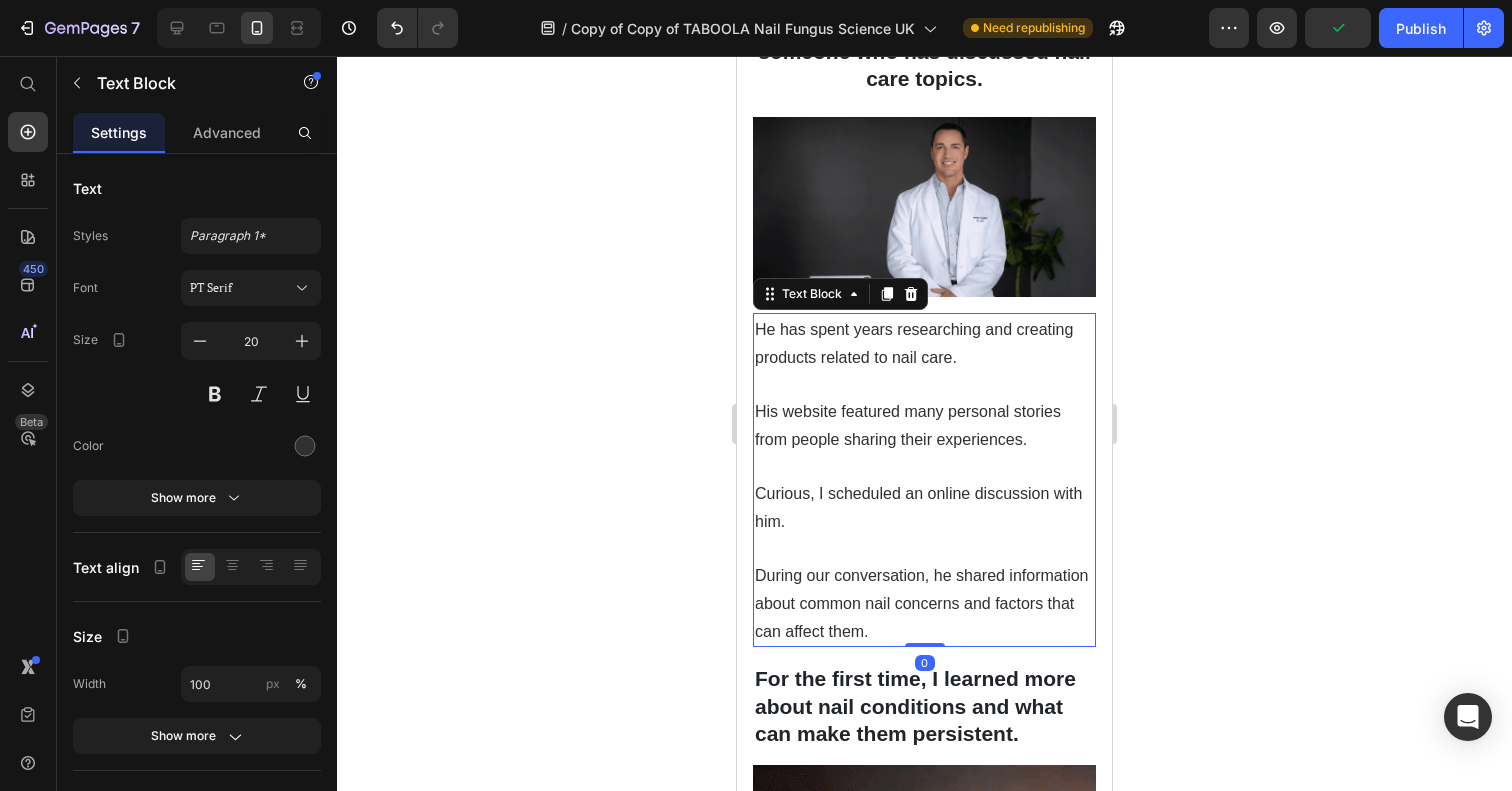 click on "He has spent years researching and creating products related to nail care." at bounding box center [914, 343] 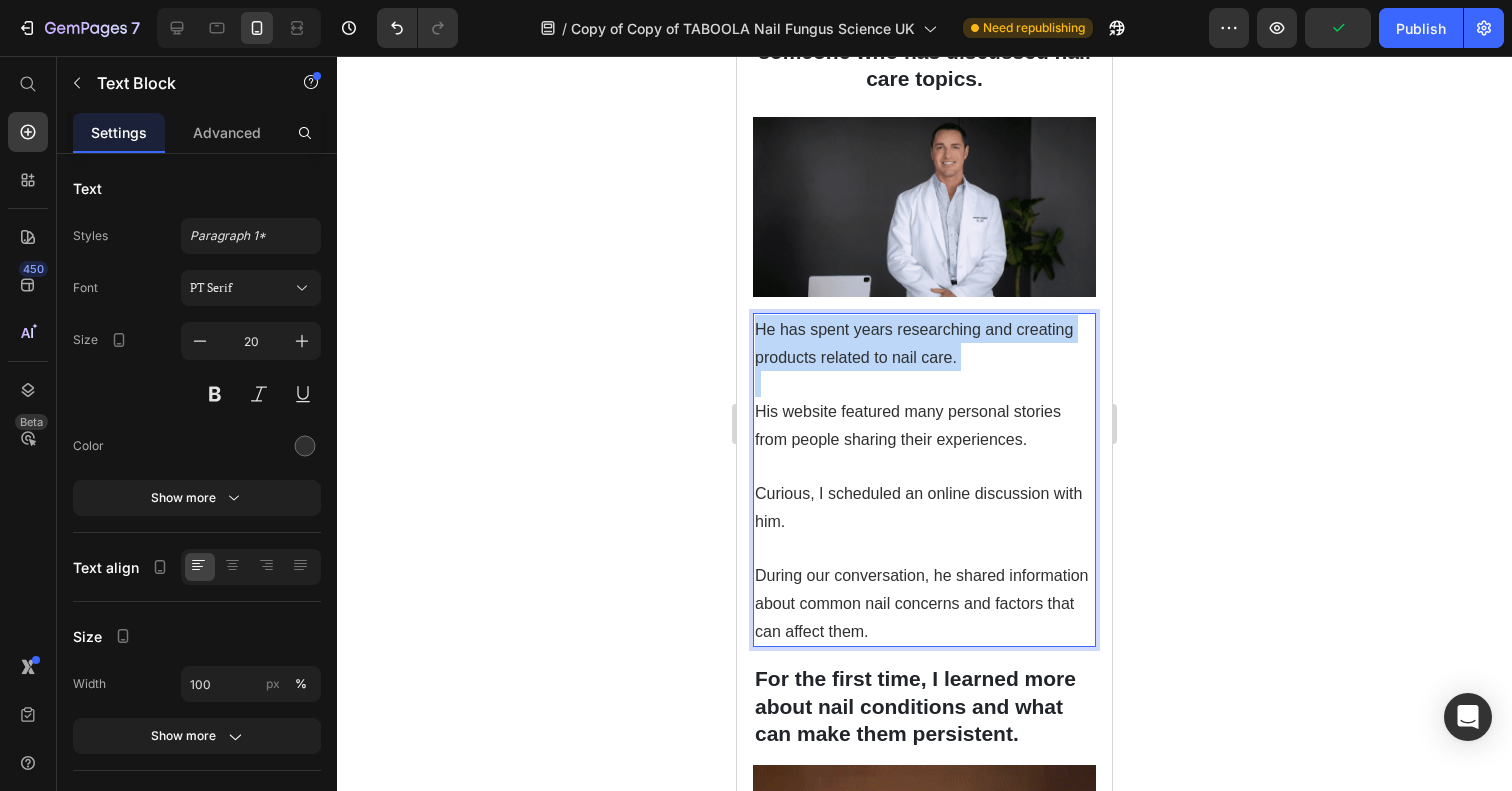 click on "He has spent years researching and creating products related to nail care." at bounding box center [914, 343] 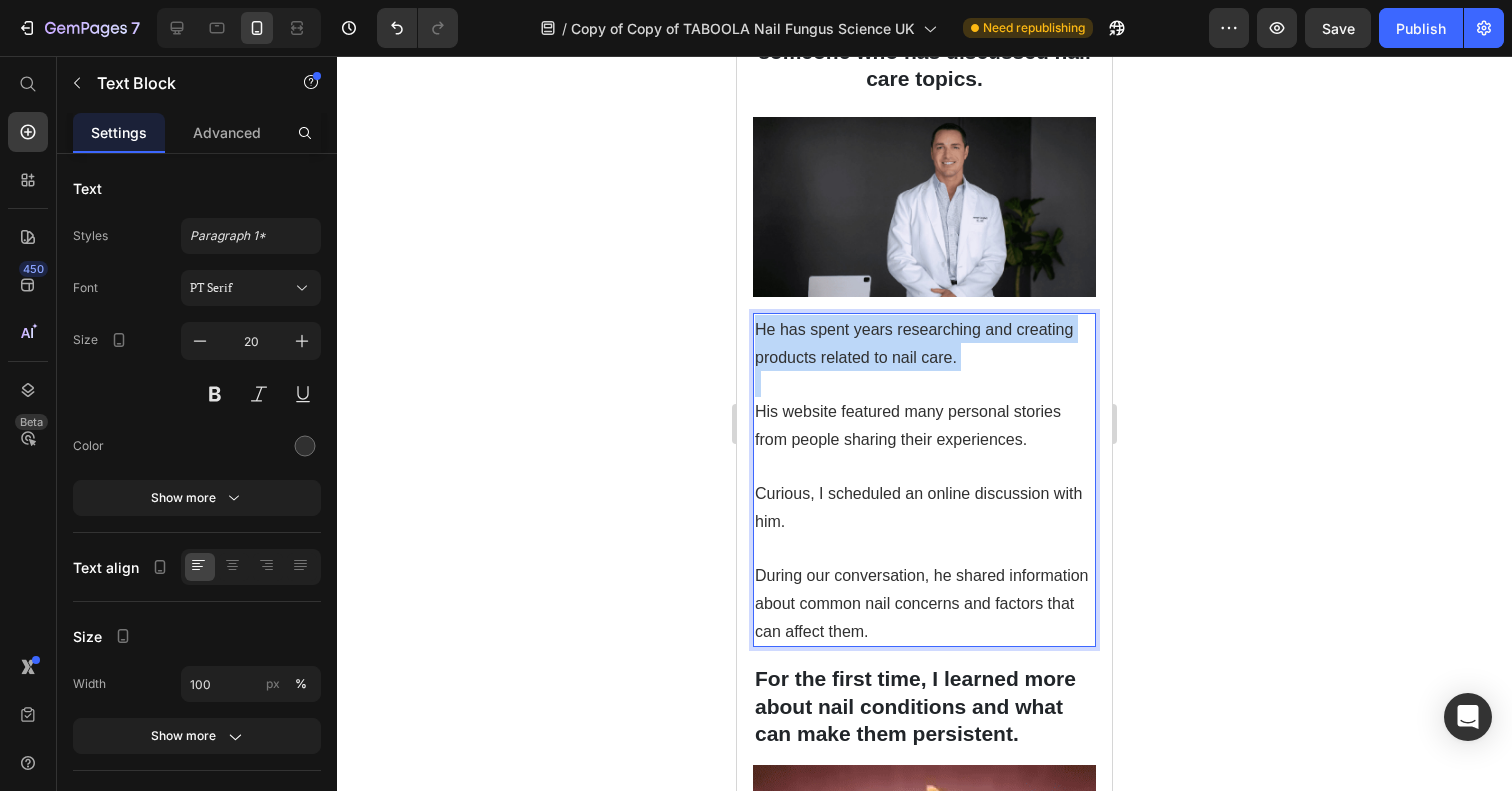 click on "He has spent years researching and creating products related to nail care." at bounding box center (914, 343) 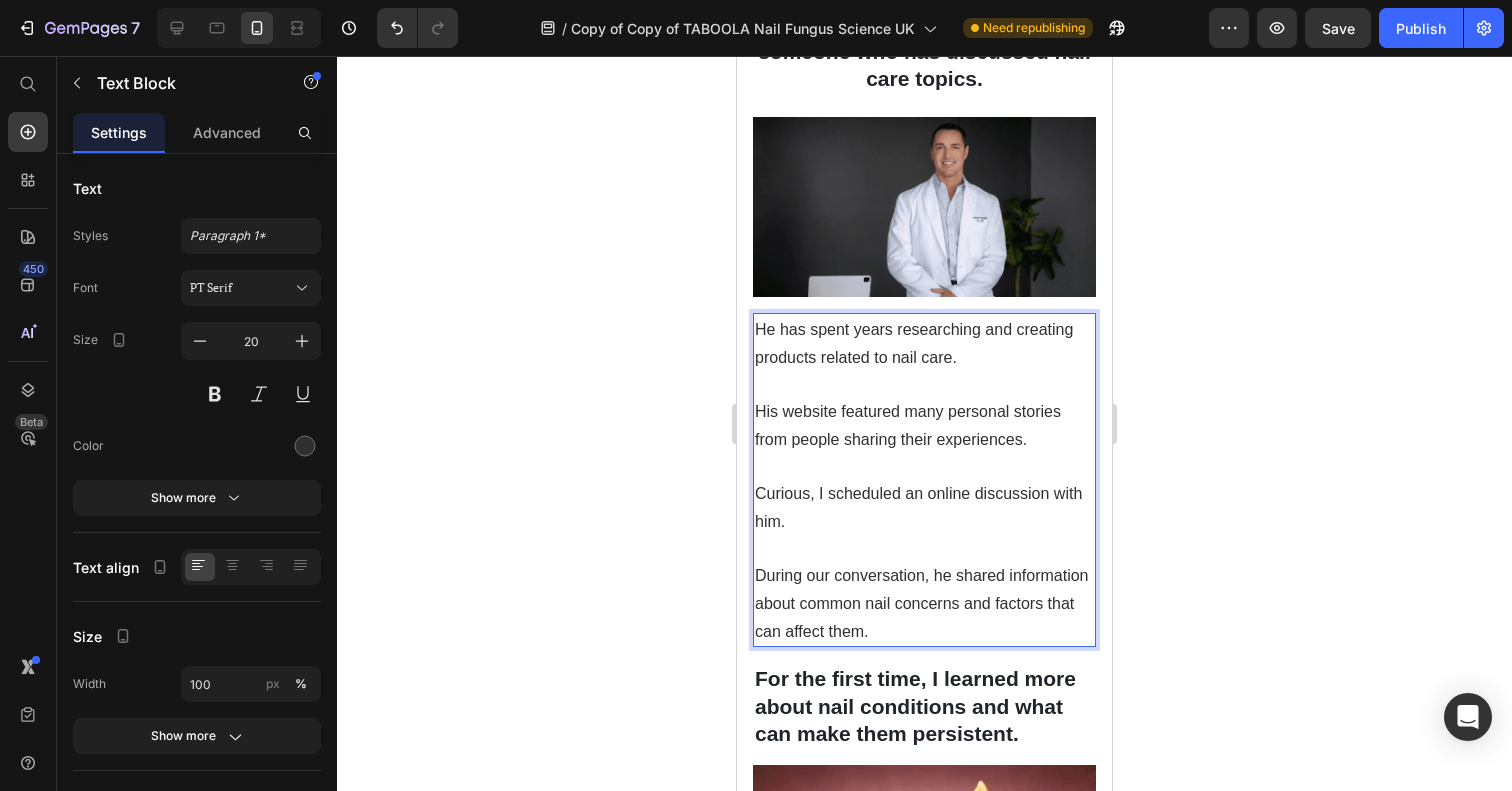 click on "He has spent years researching and creating products related to nail care." at bounding box center (924, 343) 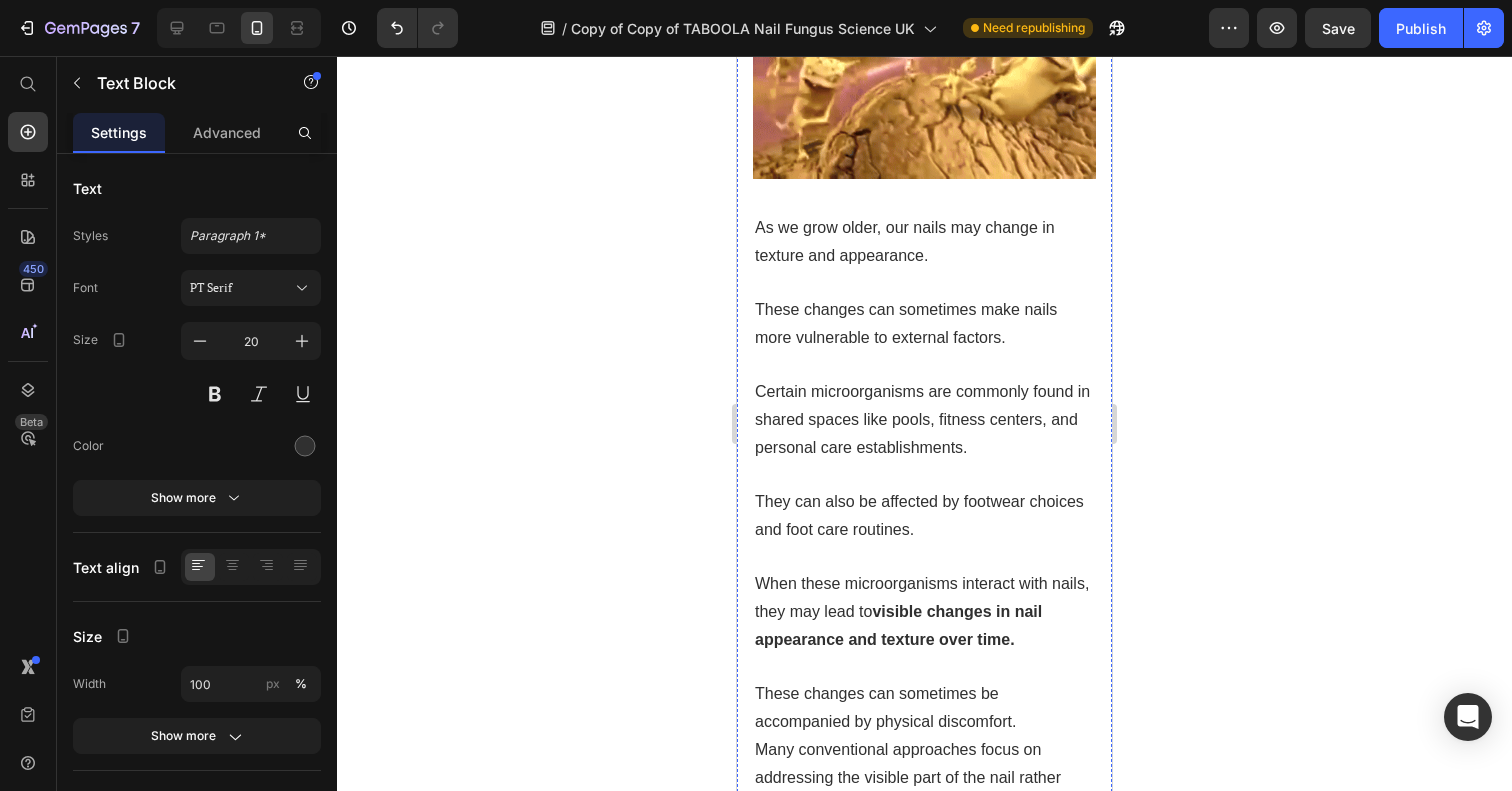 scroll, scrollTop: 1678, scrollLeft: 0, axis: vertical 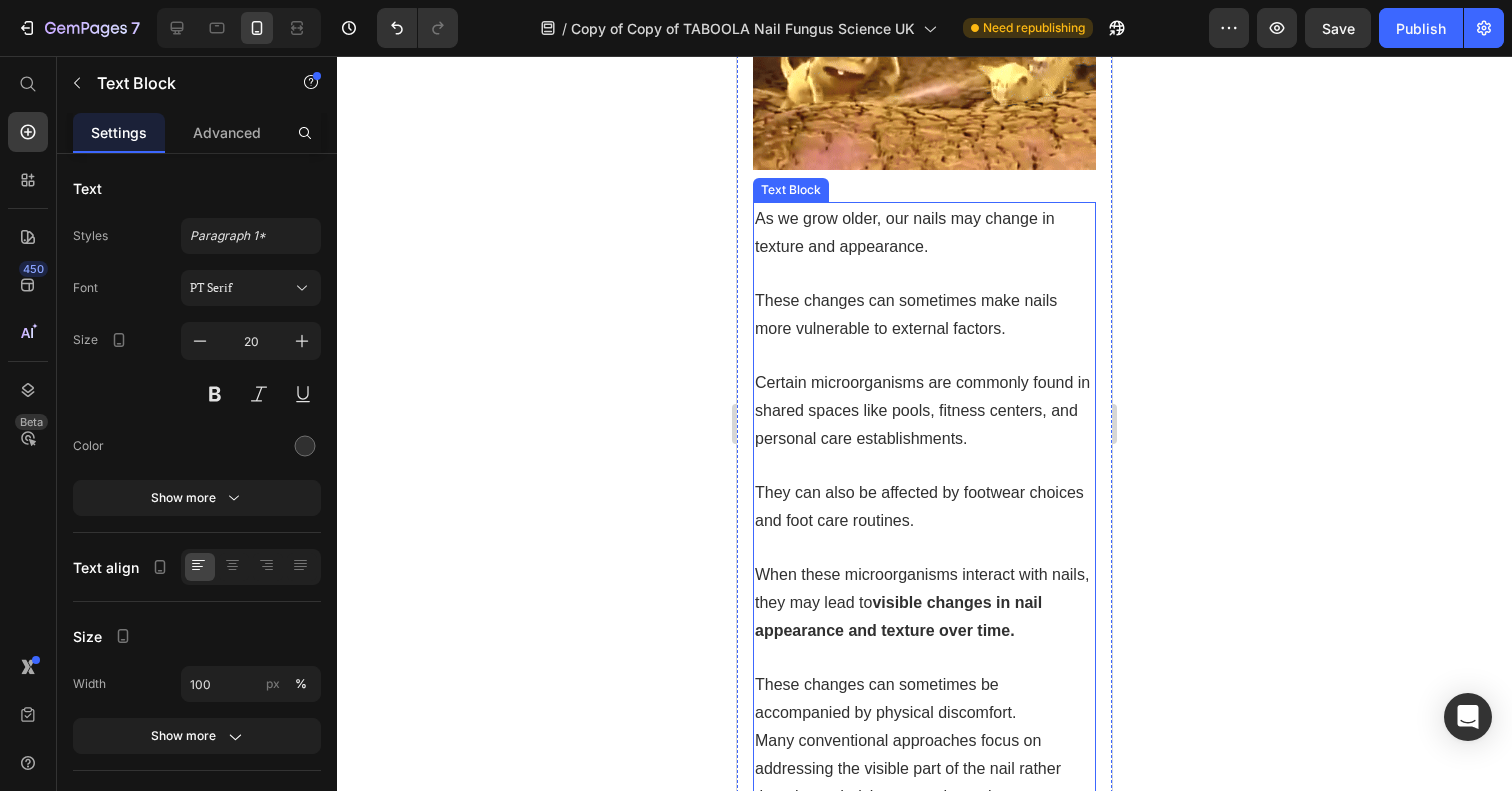 click on "As we grow older, our nails may change in texture and appearance." at bounding box center [905, 232] 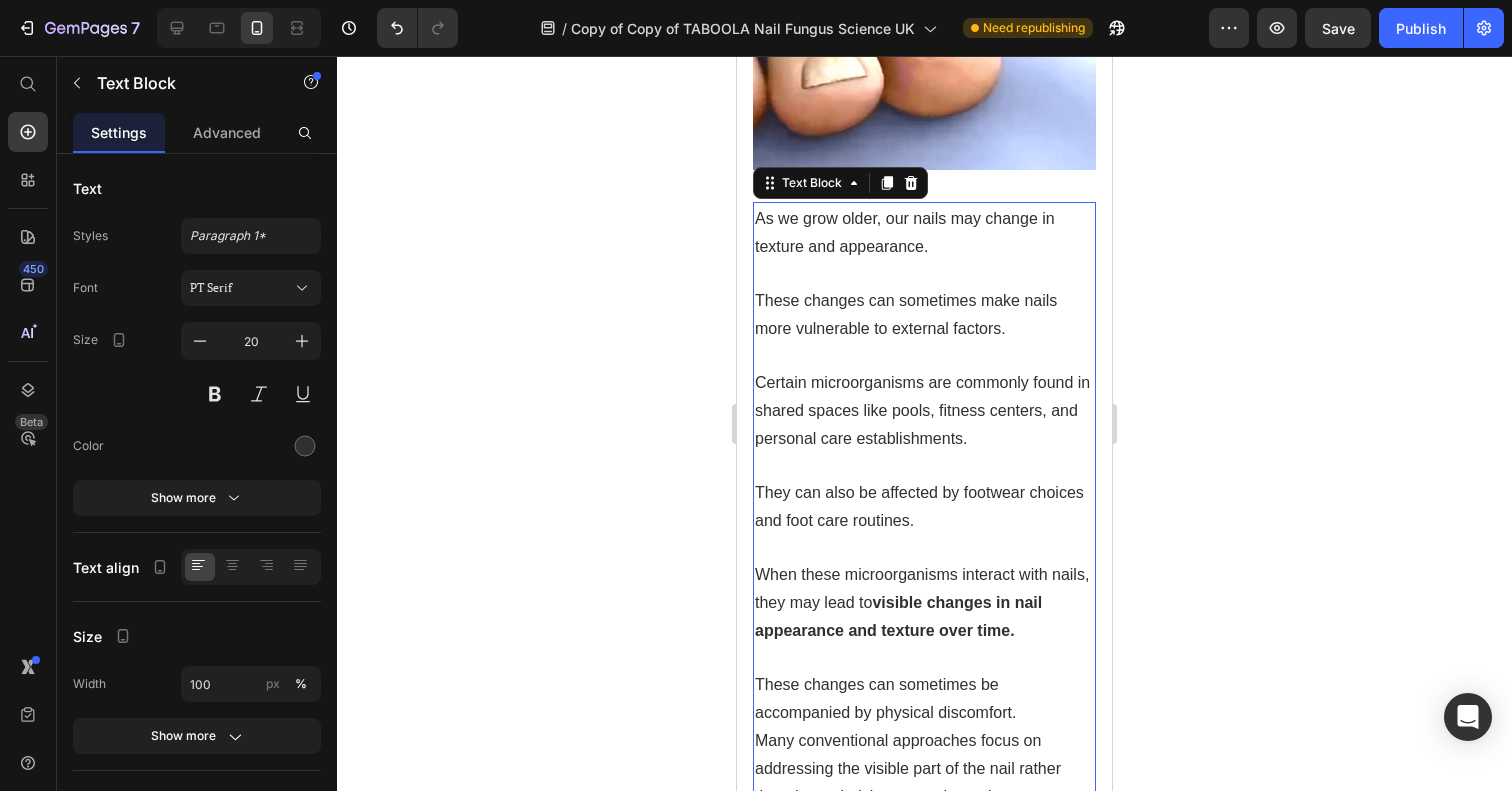 click on "These changes can sometimes make nails more vulnerable to external factors." at bounding box center (906, 314) 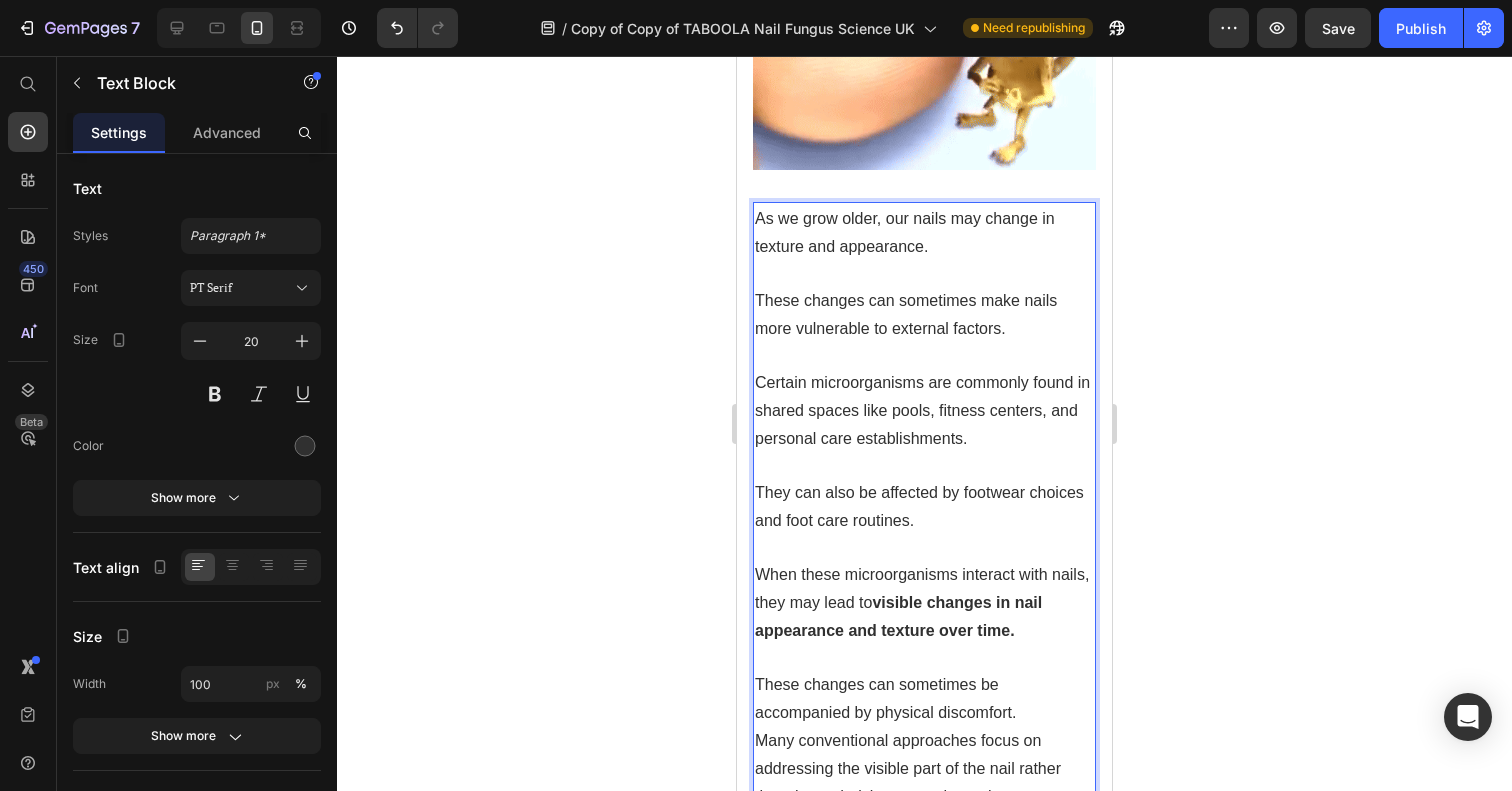 scroll, scrollTop: 1706, scrollLeft: 0, axis: vertical 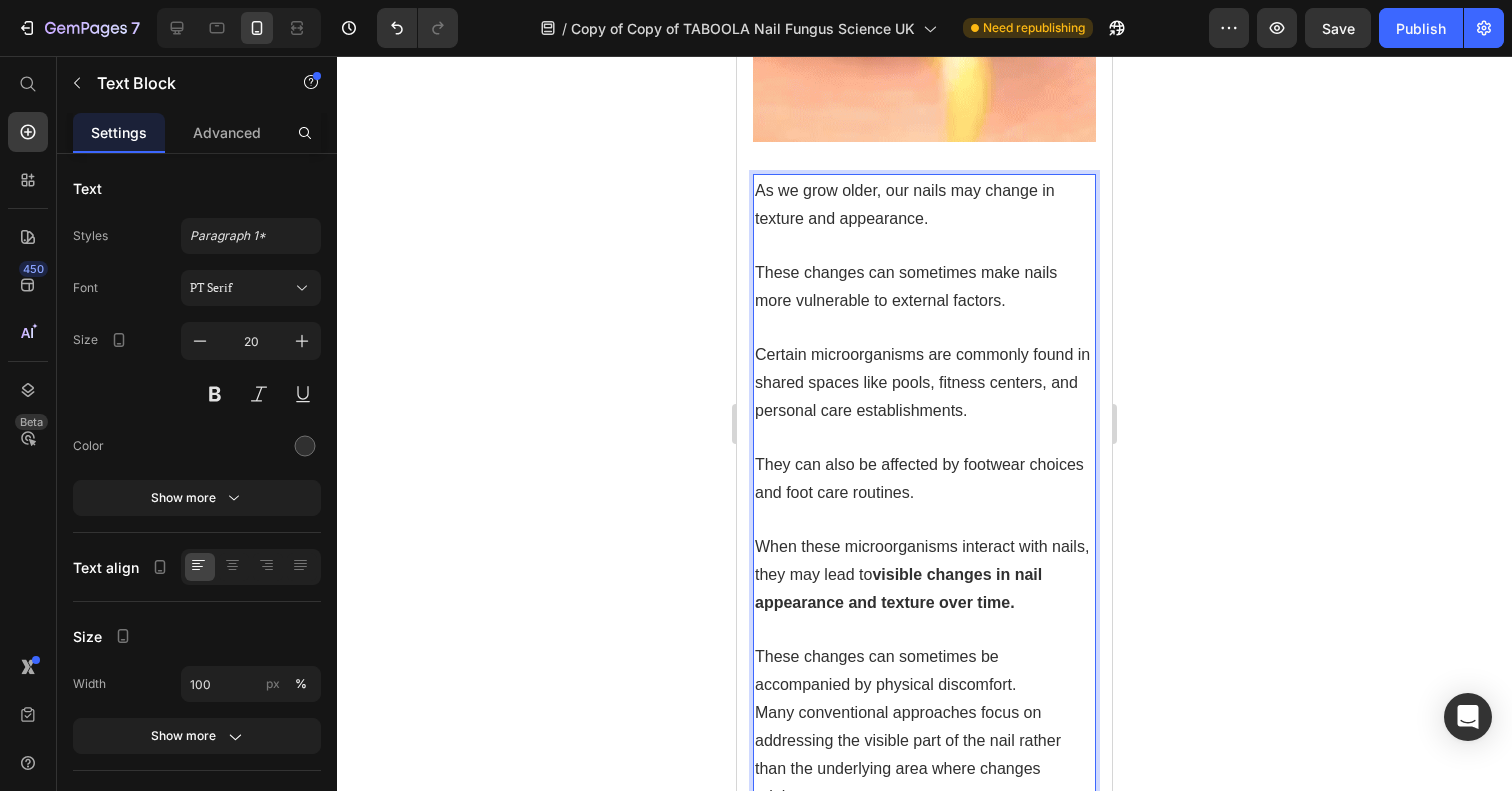 click on "Certain microorganisms are commonly found in shared spaces like pools, fitness centers, and personal care establishments." at bounding box center (922, 382) 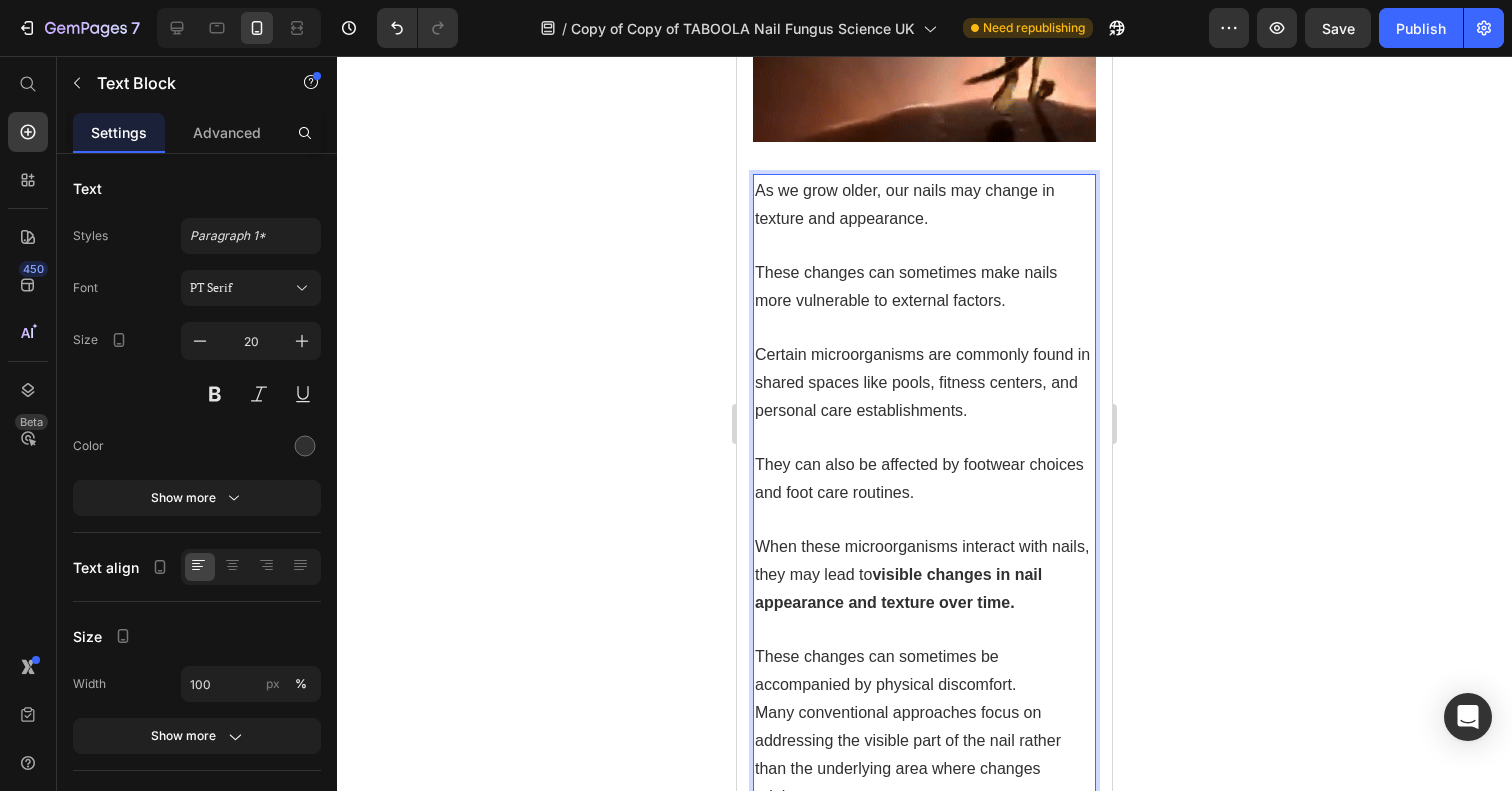 click on "Certain microorganisms are commonly found in shared spaces like pools, fitness centers, and personal care establishments." at bounding box center (922, 382) 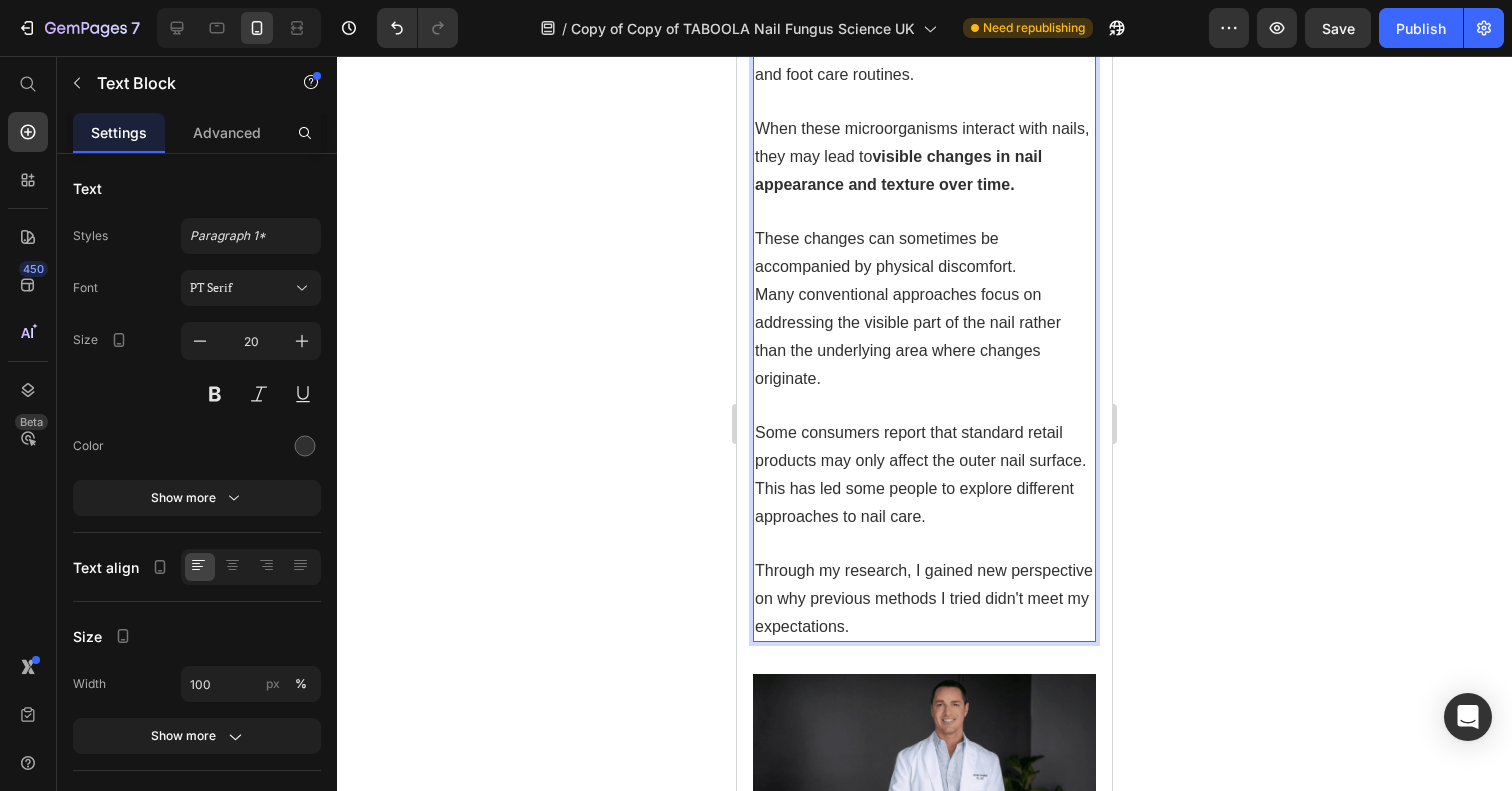 scroll, scrollTop: 2125, scrollLeft: 0, axis: vertical 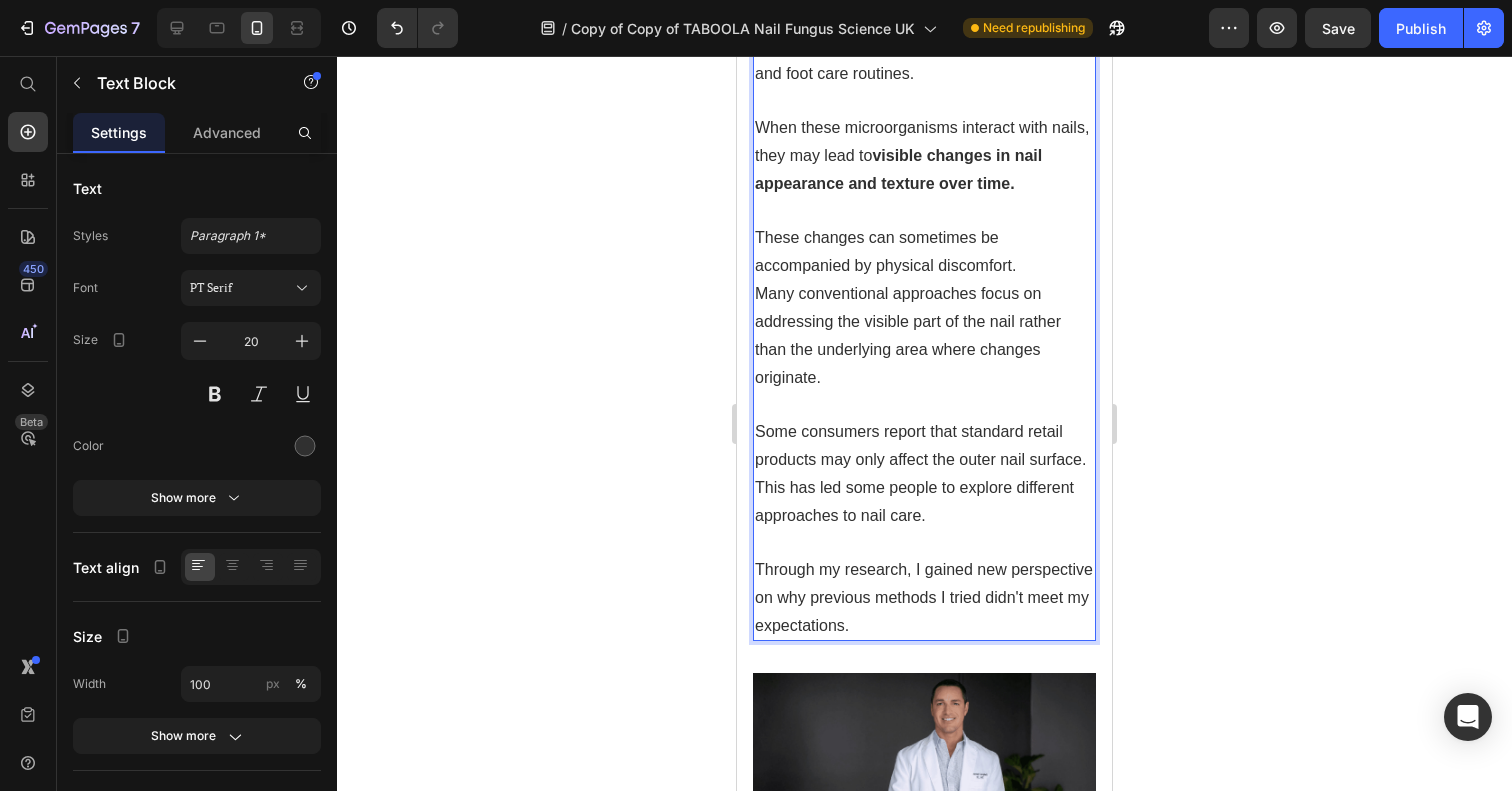 drag, startPoint x: 863, startPoint y: 357, endPoint x: 754, endPoint y: 283, distance: 131.74597 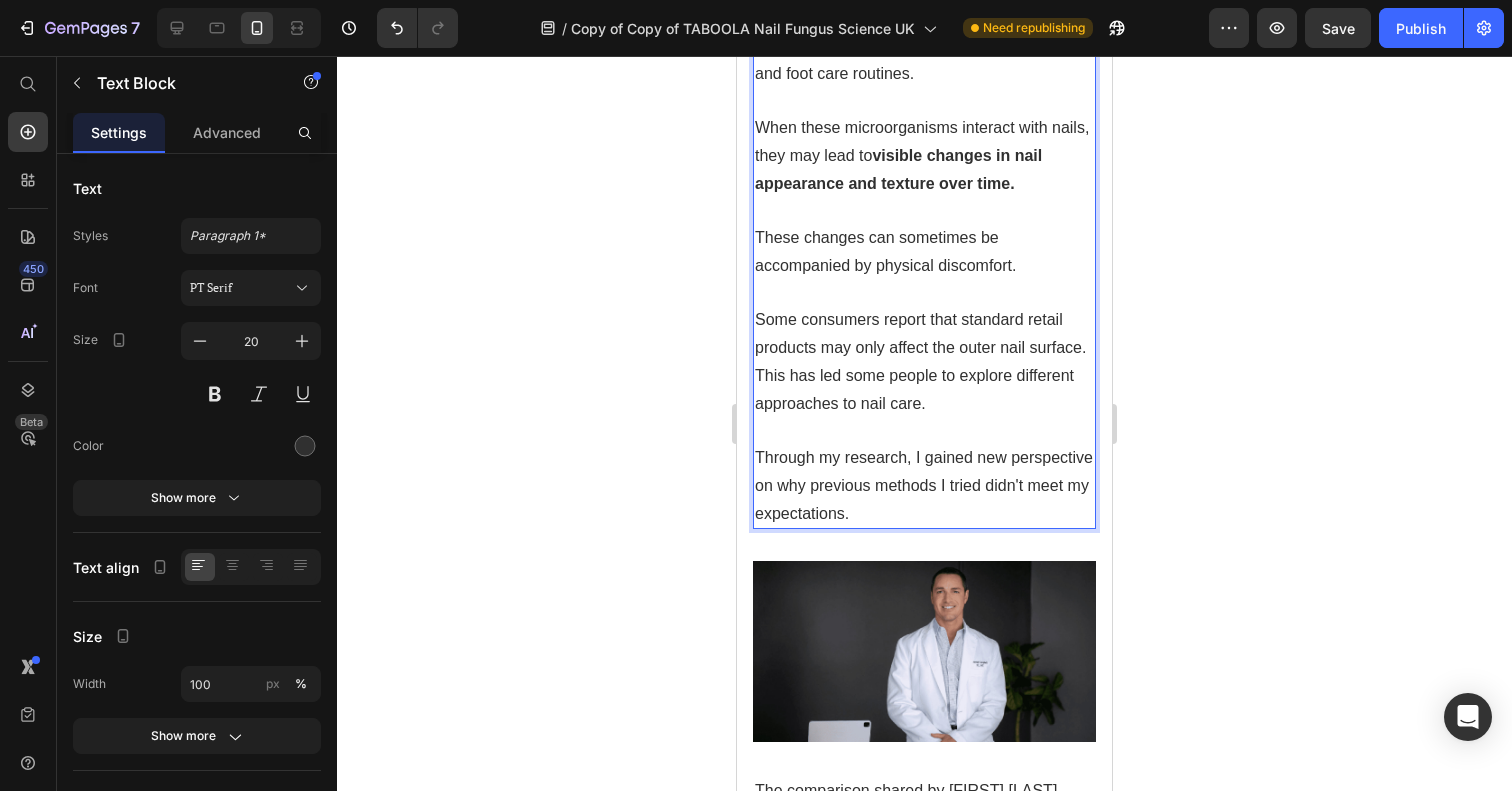 click on "This has led some people to explore different approaches to nail care." at bounding box center [914, 389] 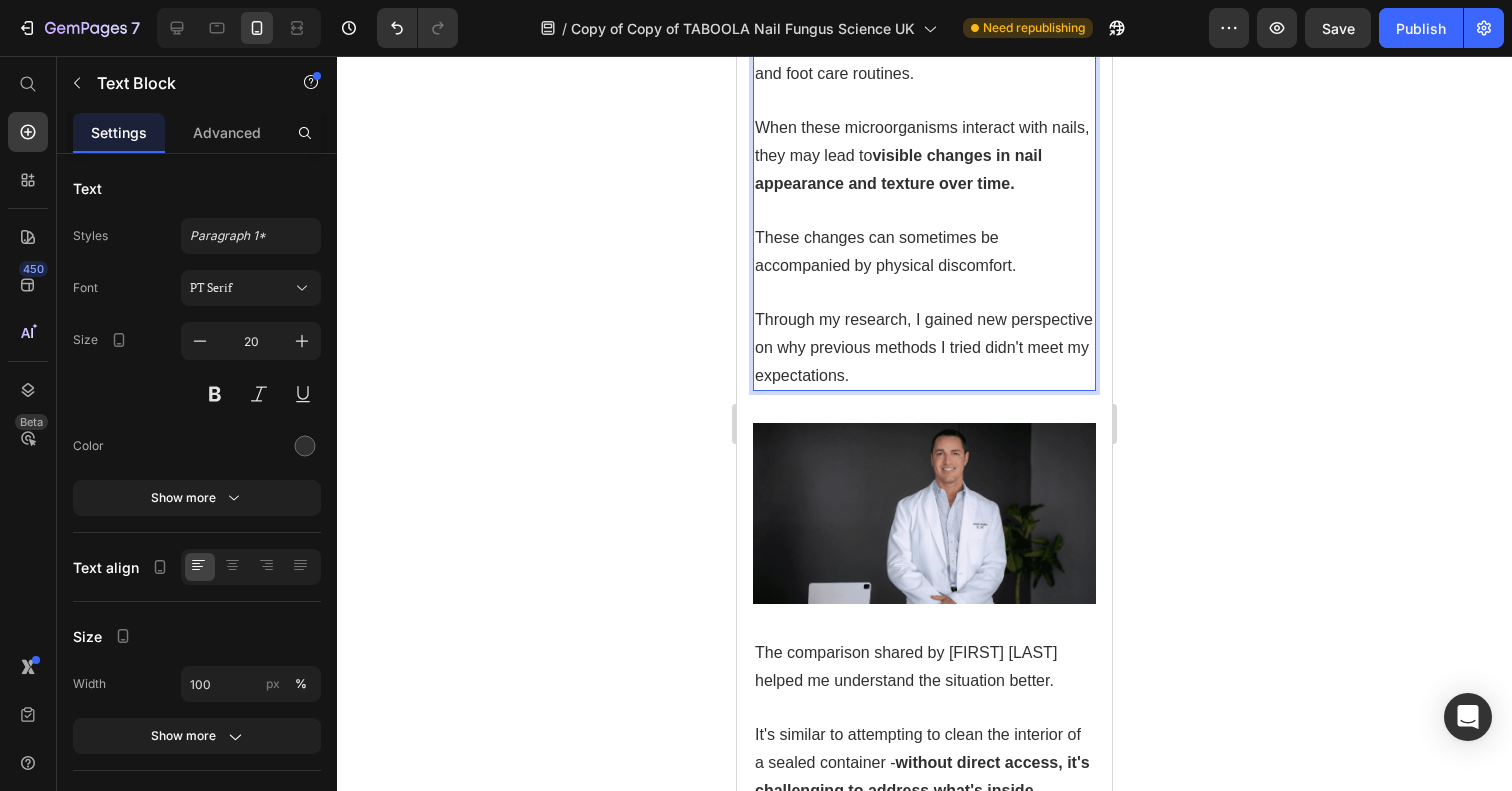 click on "Through my research, I gained new perspective on why previous methods I tried didn't meet my expectations." at bounding box center (924, 347) 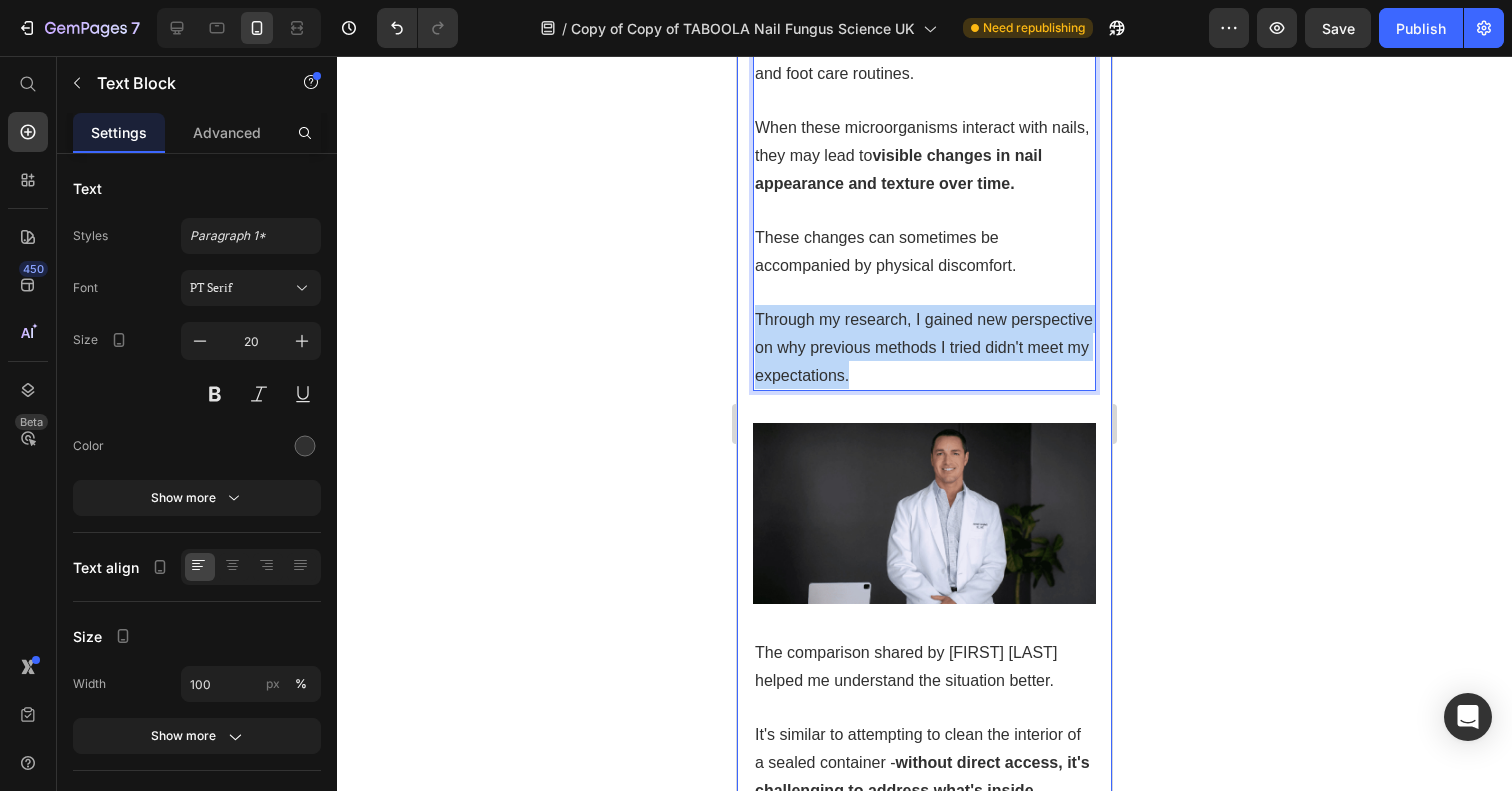 drag, startPoint x: 892, startPoint y: 359, endPoint x: 744, endPoint y: 302, distance: 158.59697 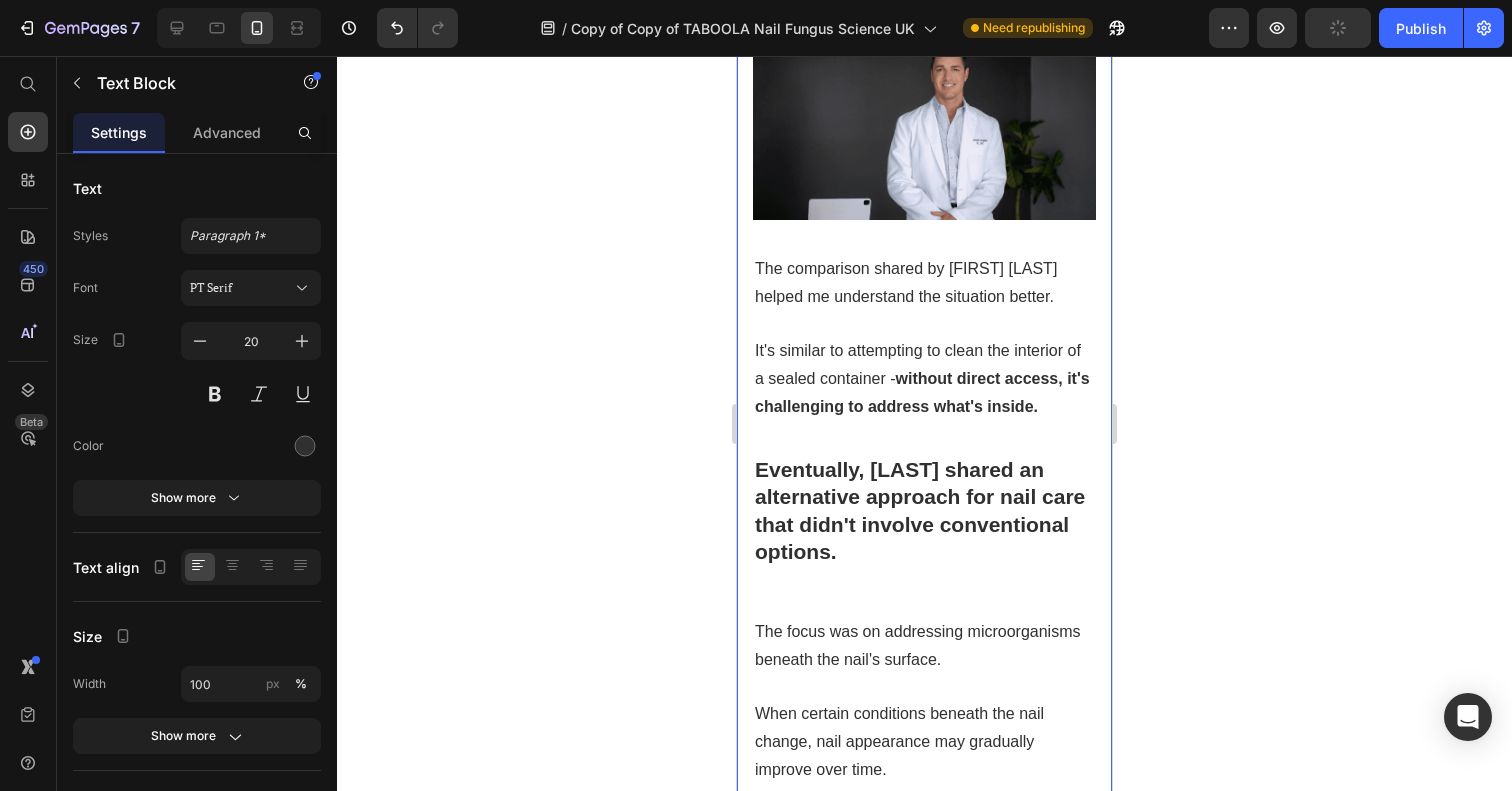 scroll, scrollTop: 2424, scrollLeft: 0, axis: vertical 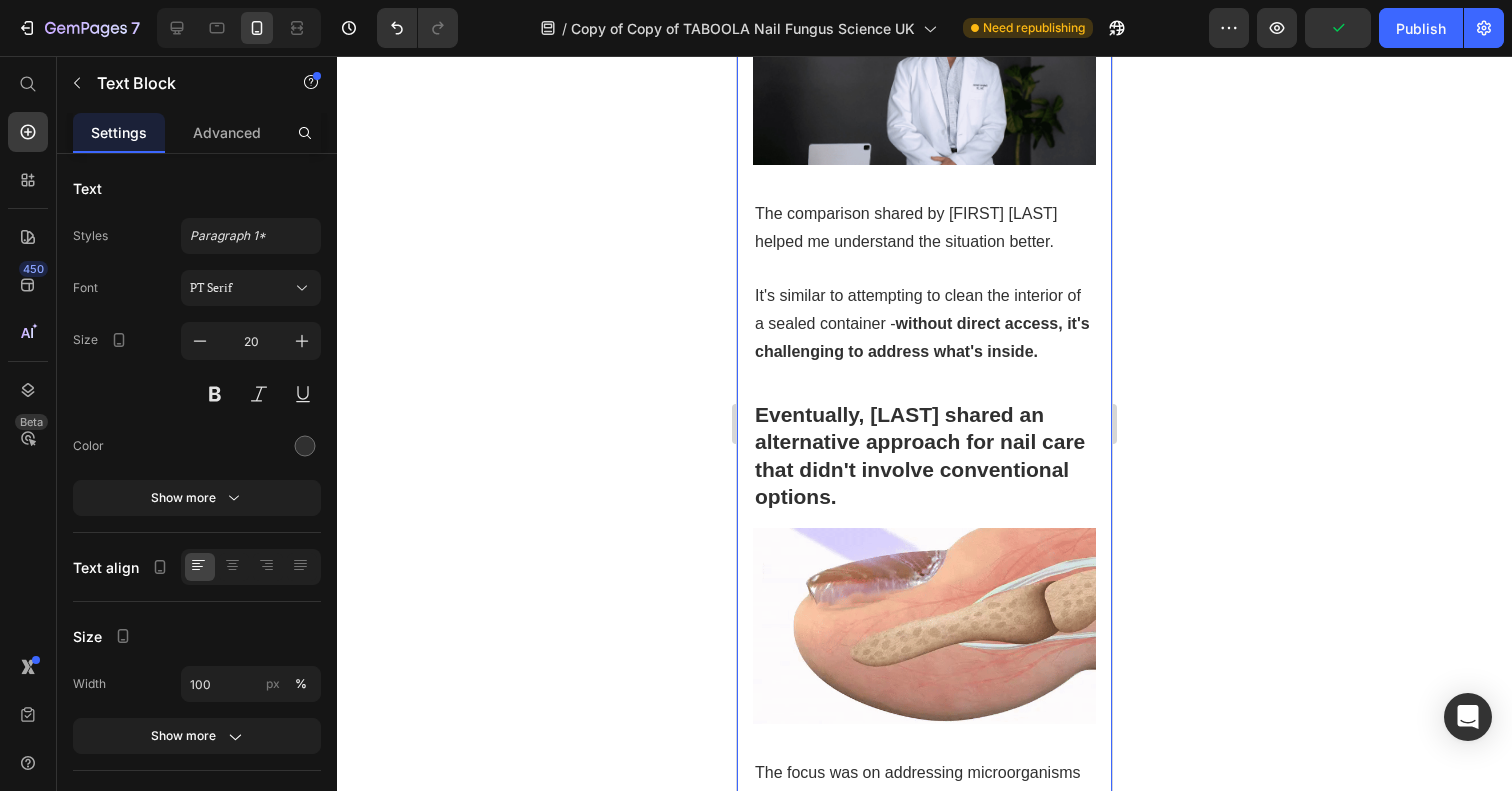 click on "It's similar to attempting to clean the interior of a sealed container -  without direct access, it's challenging to address what's inside." at bounding box center [924, 323] 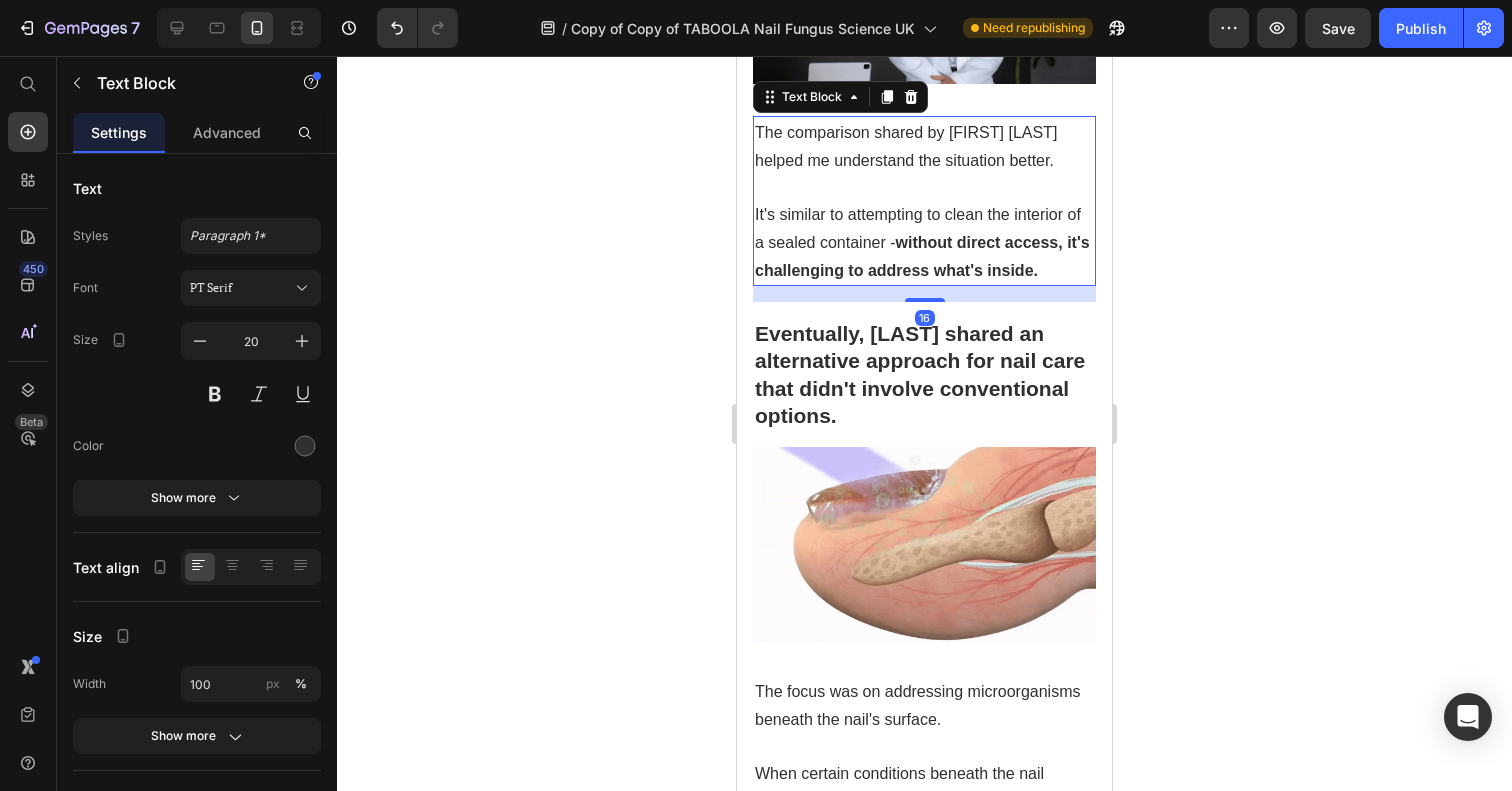 scroll, scrollTop: 2565, scrollLeft: 0, axis: vertical 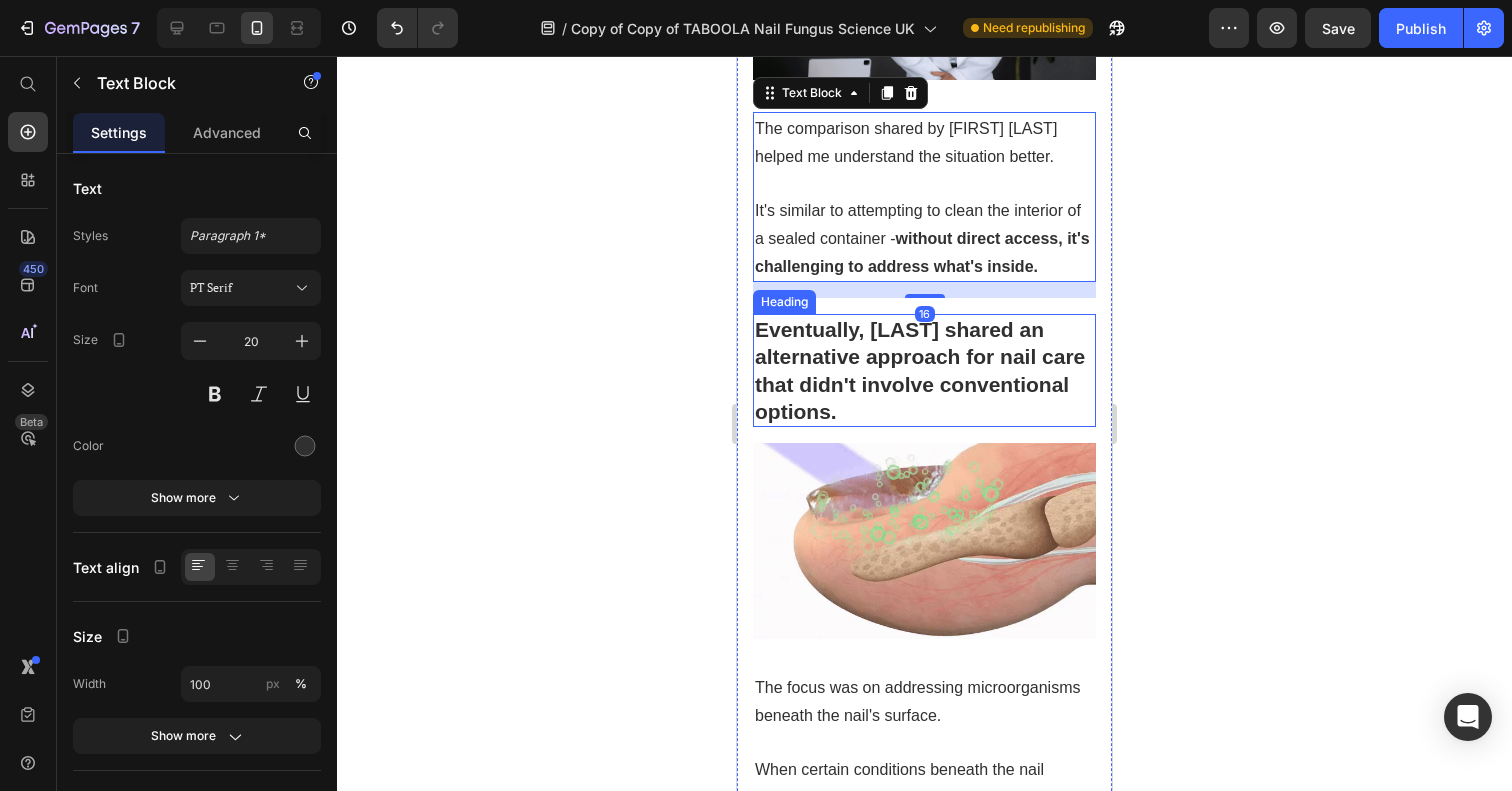 click on "Eventually, Mr. Campbell shared an alternative approach for nail care that didn't involve conventional options." at bounding box center [920, 370] 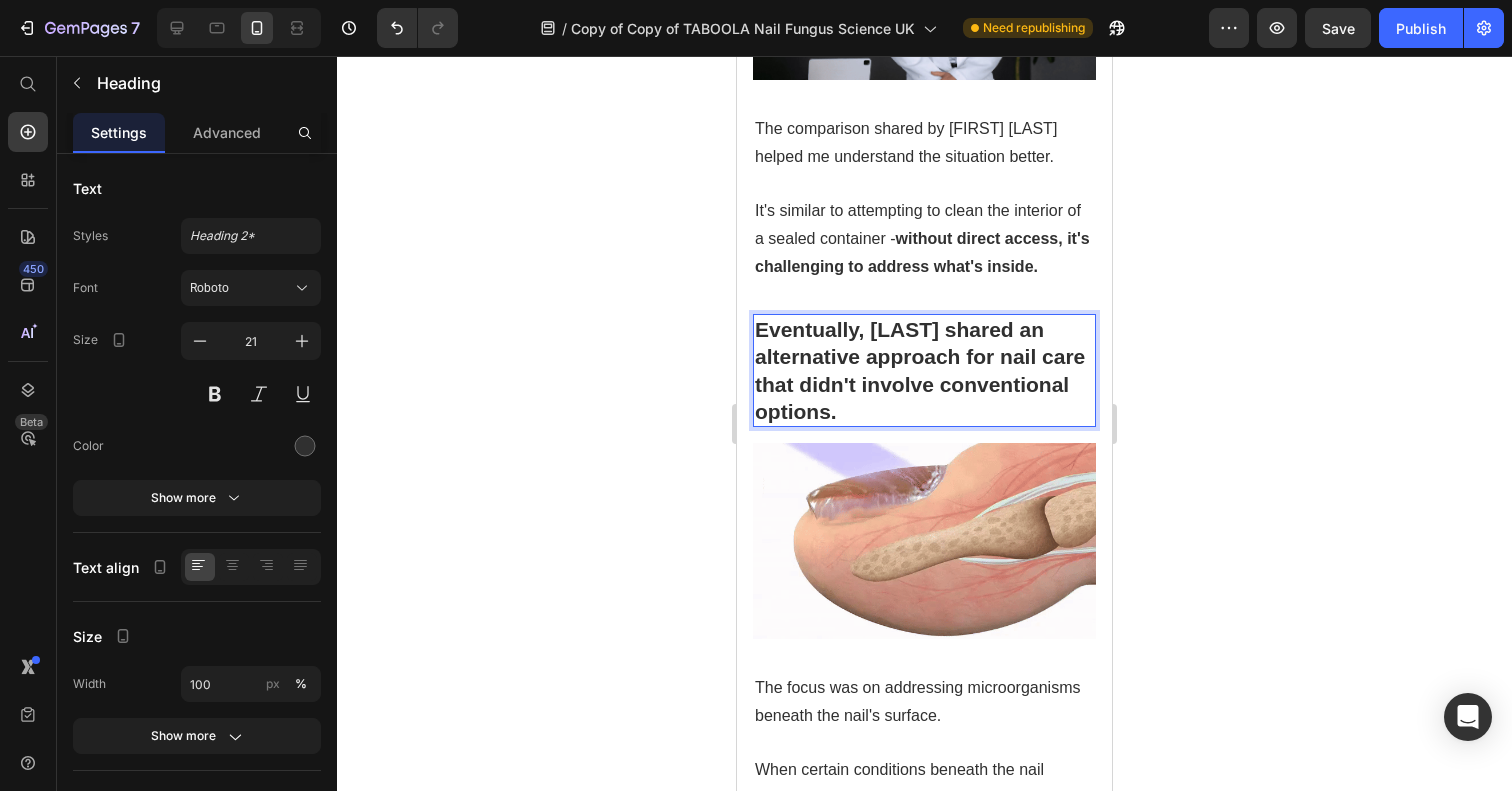 click on "Eventually, Mr. Campbell shared an alternative approach for nail care that didn't involve conventional options." at bounding box center [920, 370] 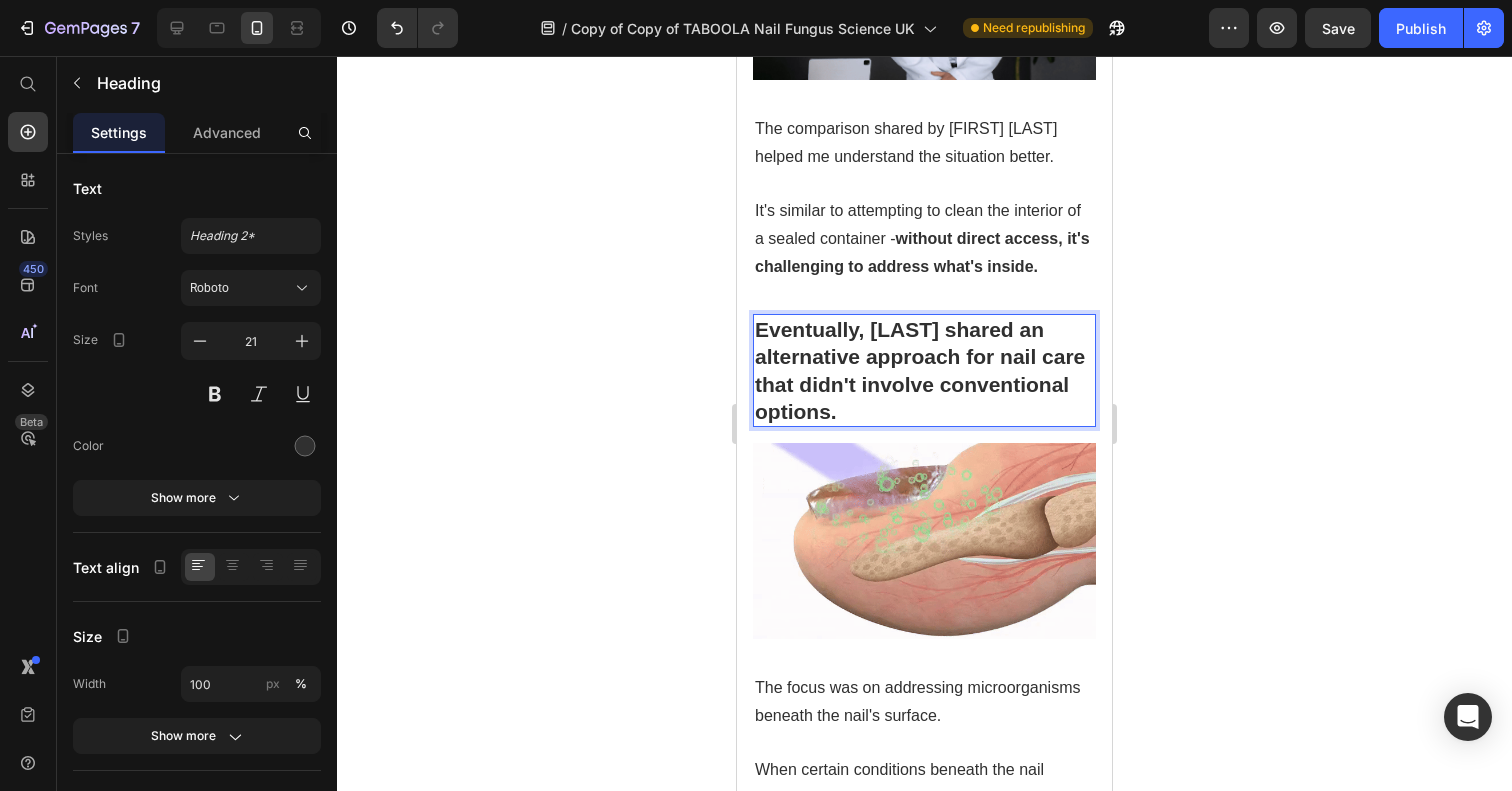 click on "Eventually, Mr. Campbell shared an alternative approach for nail care that didn't involve conventional options." at bounding box center (920, 370) 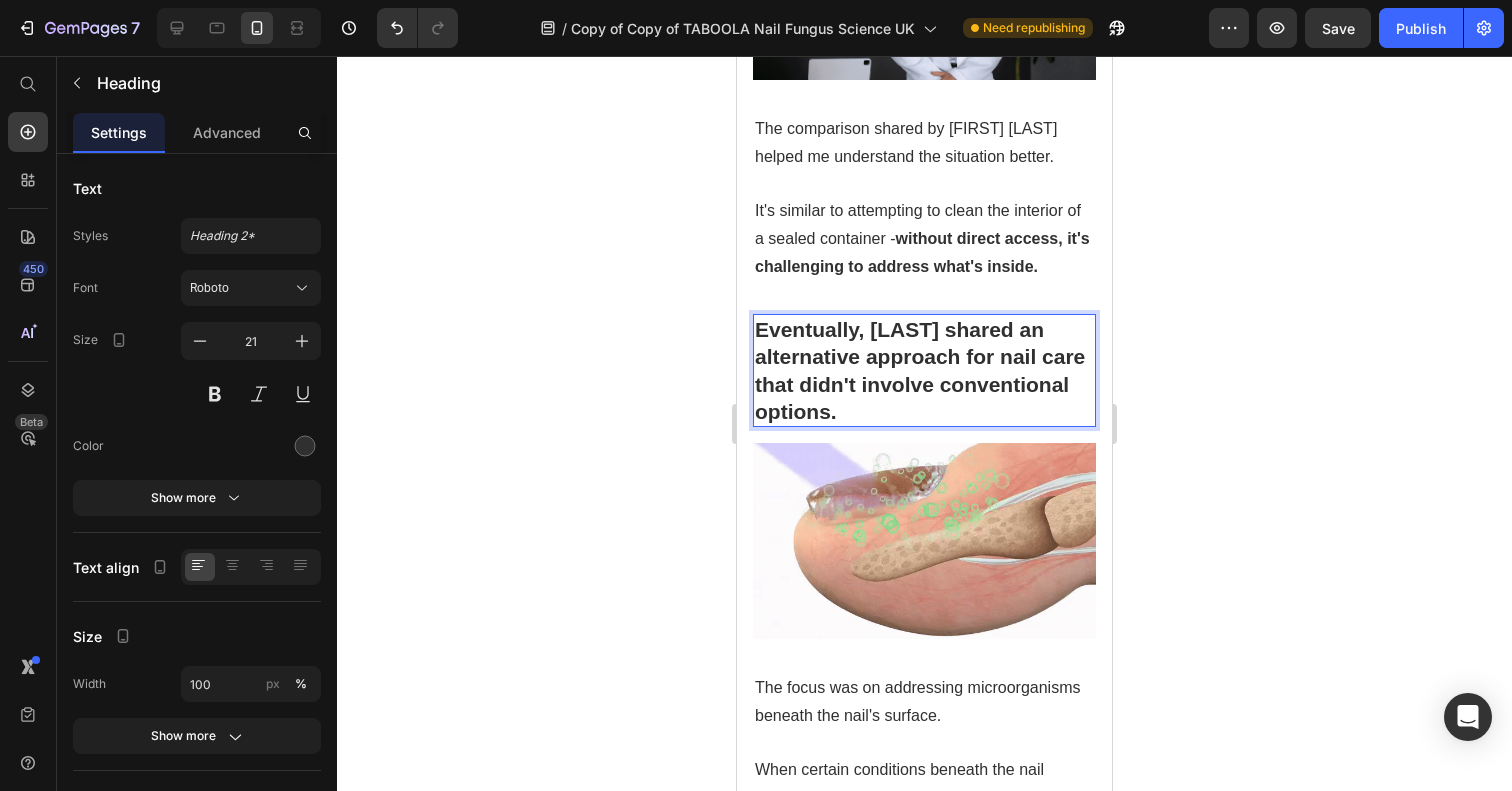 click on "Eventually, Mr. Campbell shared an alternative approach for nail care that didn't involve conventional options." at bounding box center (920, 370) 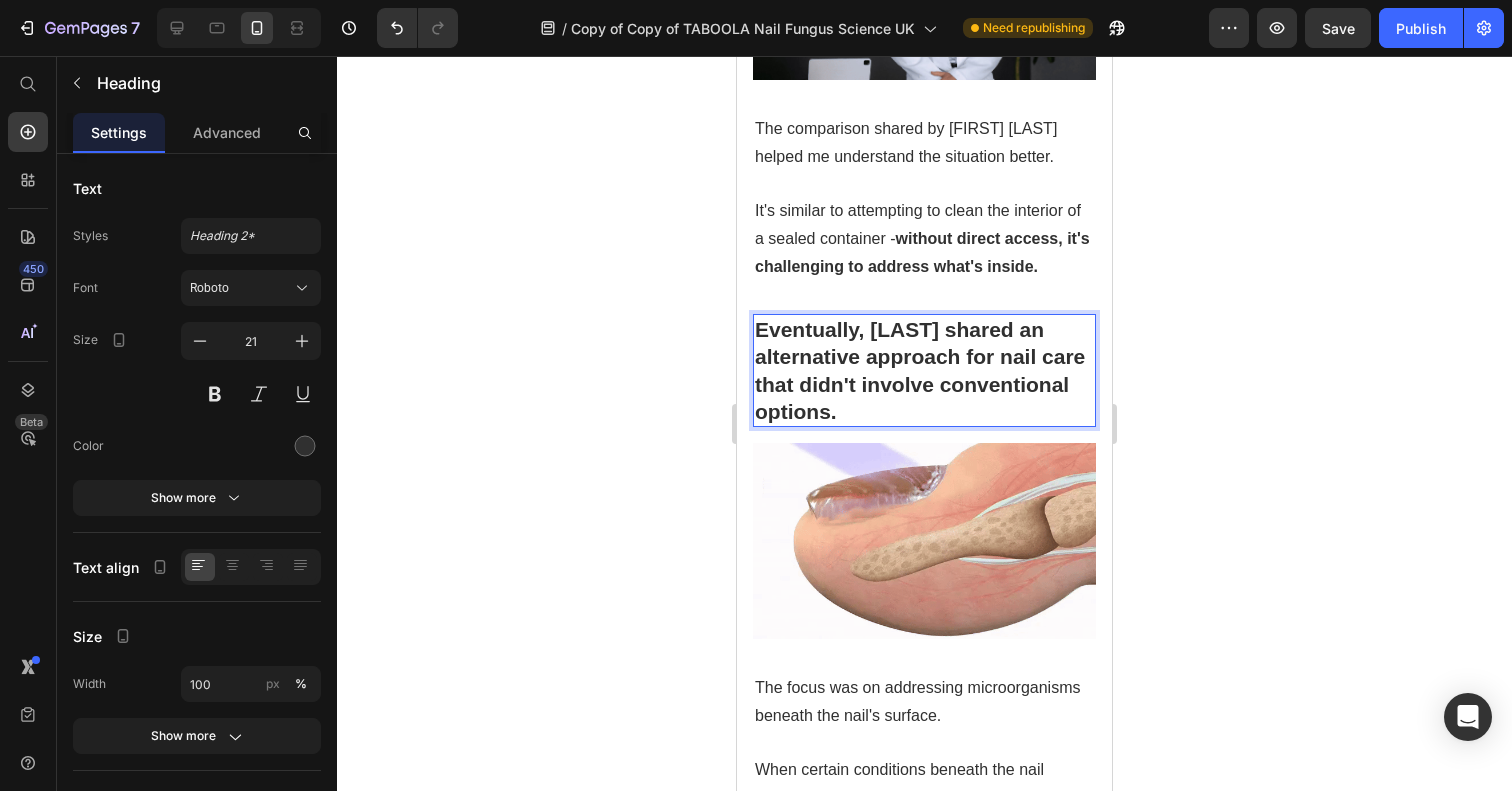 click on "Eventually, Mr. Campbell shared an alternative approach for nail care that didn't involve conventional options." at bounding box center [920, 370] 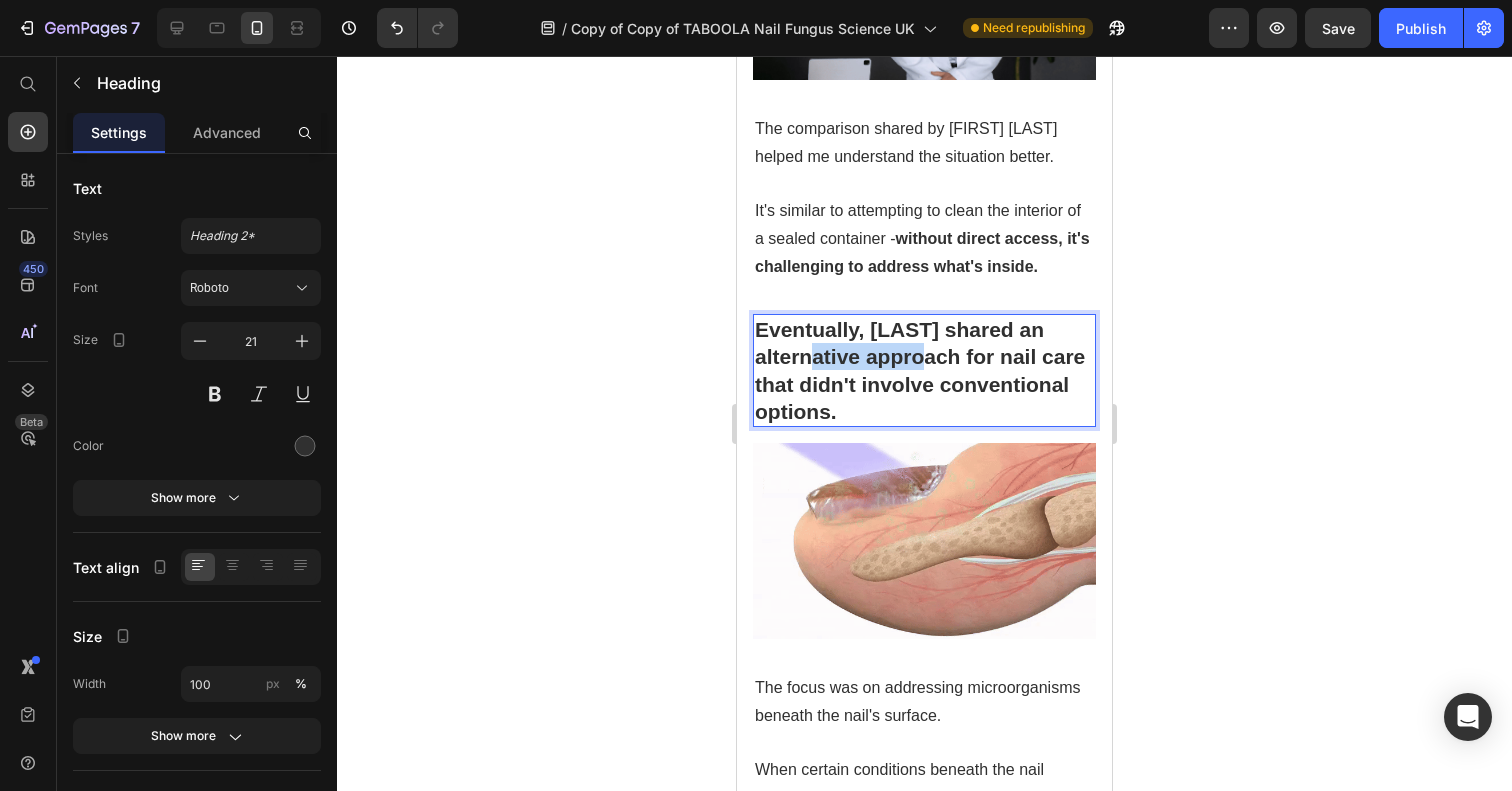 click on "Eventually, Mr. Campbell shared an alternative approach for nail care that didn't involve conventional options." at bounding box center [920, 370] 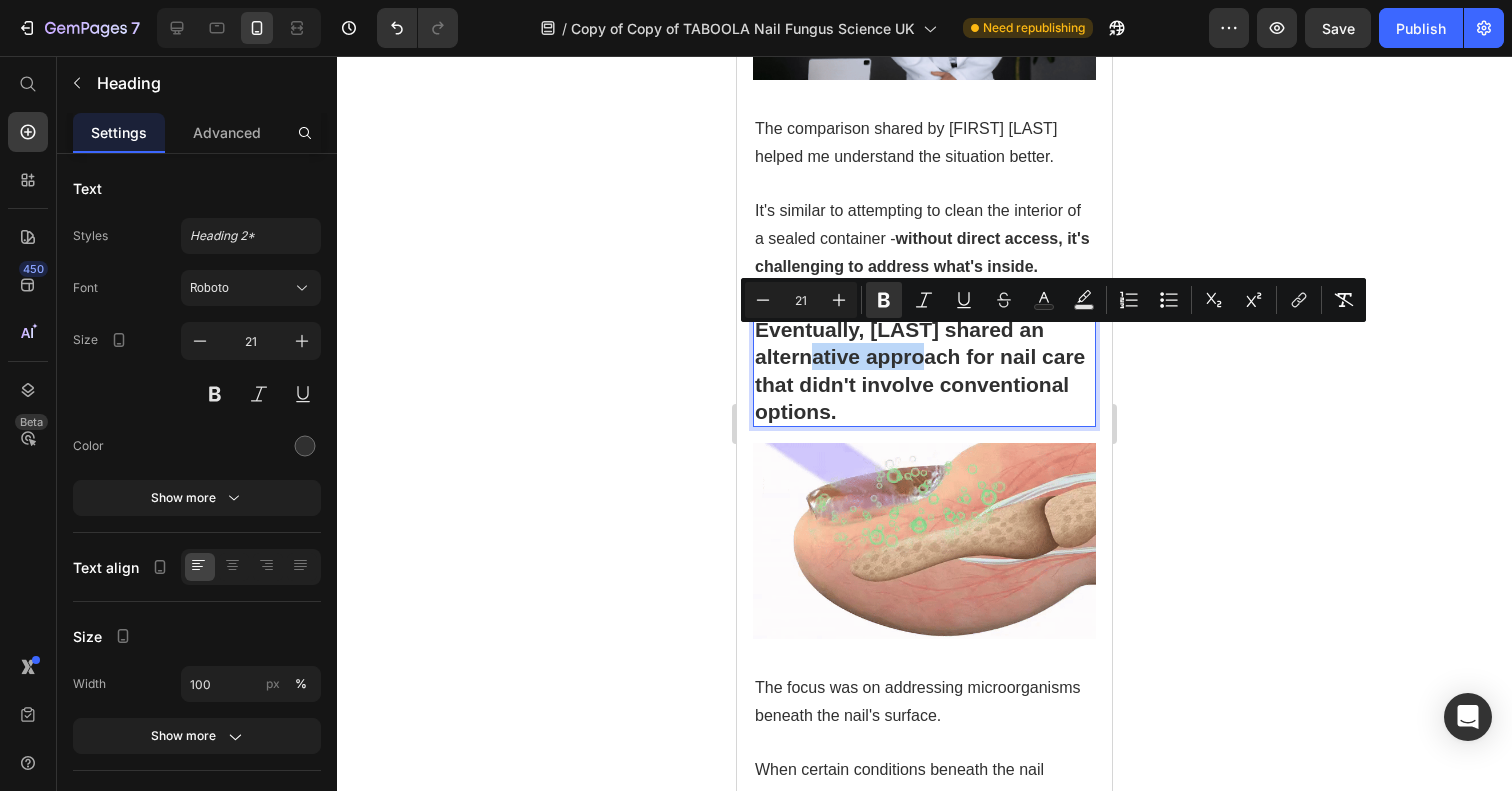 click on "Eventually, Mr. Campbell shared an alternative approach for nail care that didn't involve conventional options." at bounding box center [920, 370] 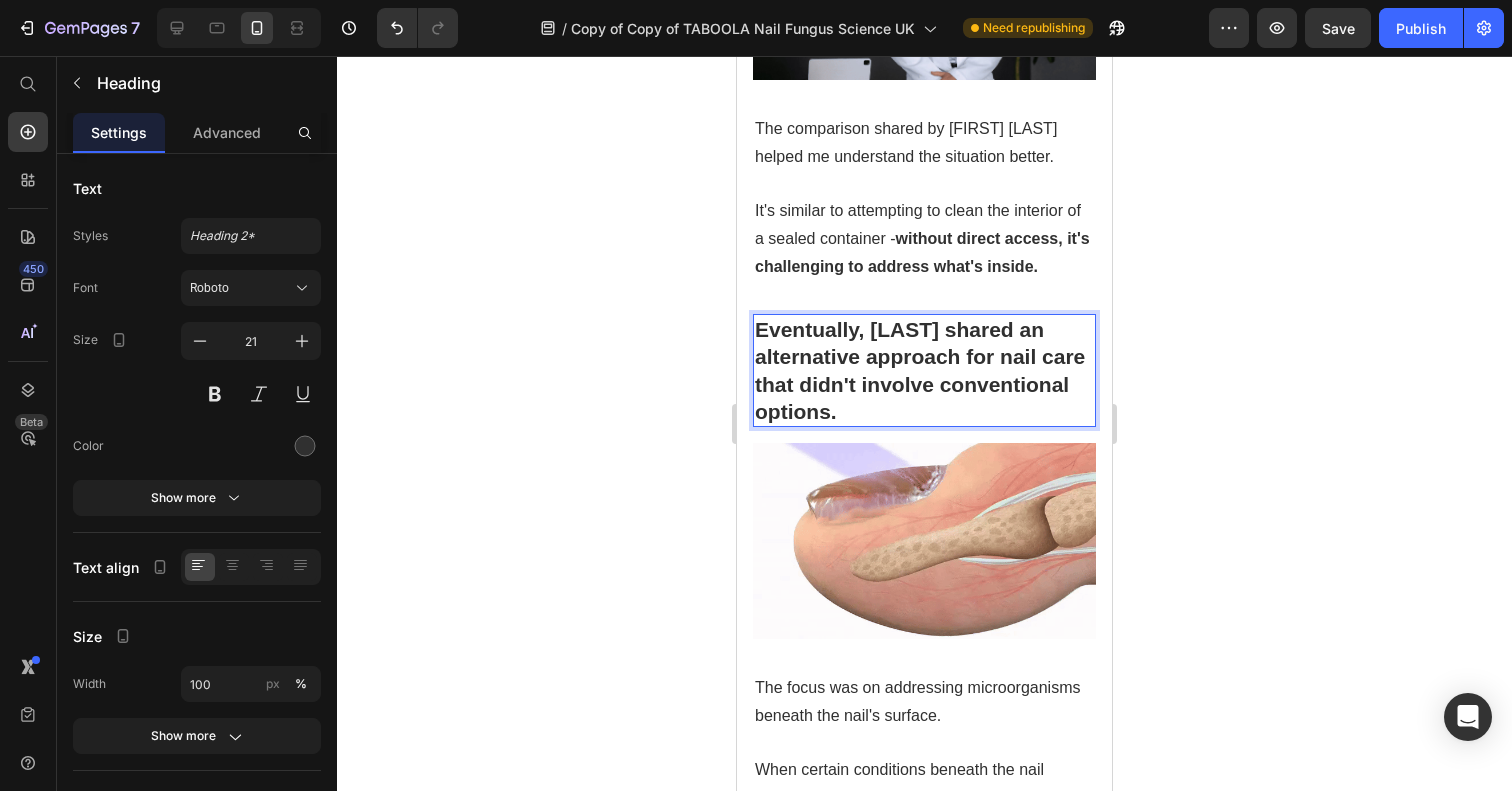 click on "Eventually, Mr. Campbell shared an alternative approach for nail care that didn't involve conventional options." at bounding box center (920, 370) 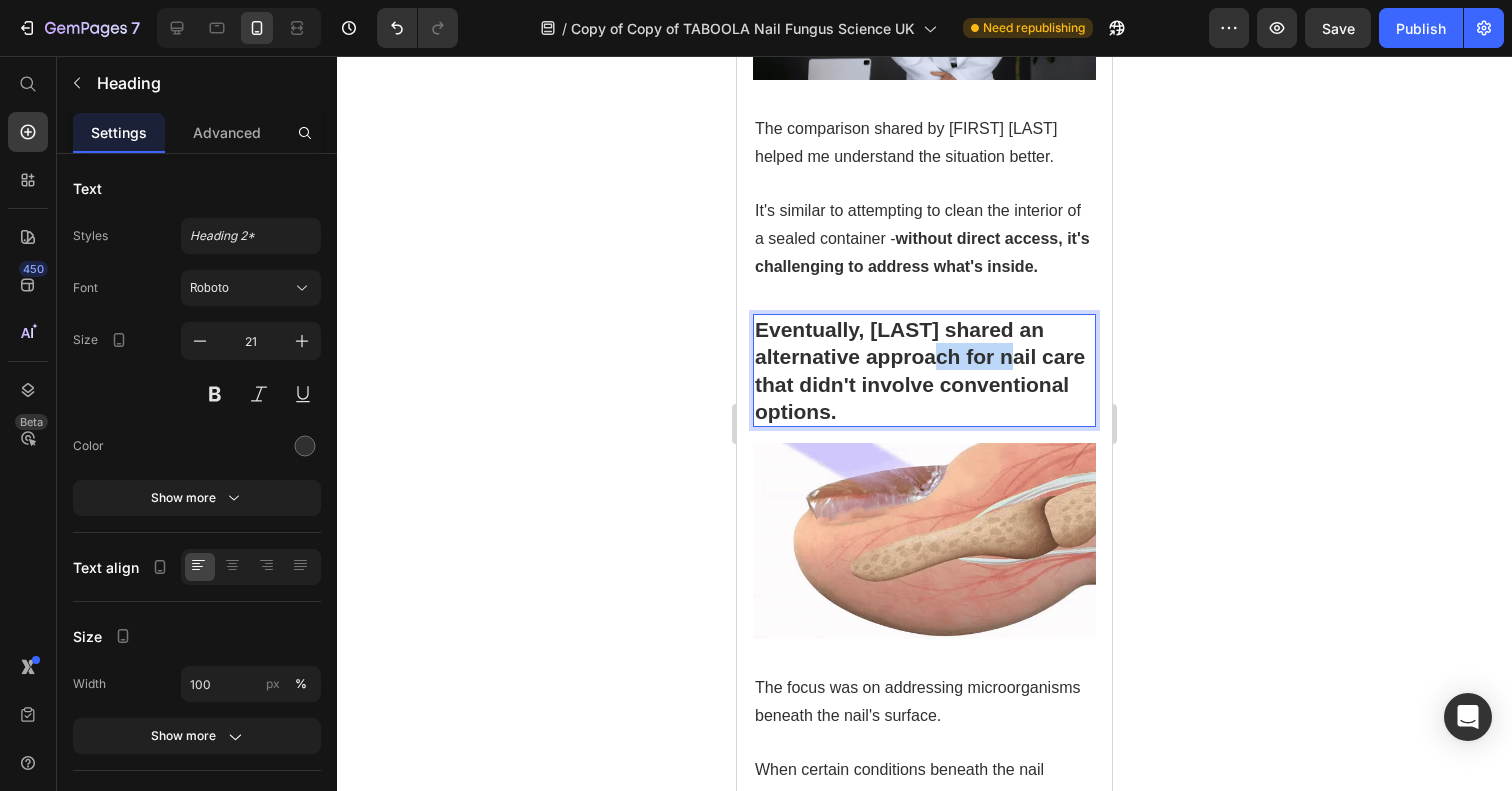 click on "Eventually, Mr. Campbell shared an alternative approach for nail care that didn't involve conventional options." at bounding box center (920, 370) 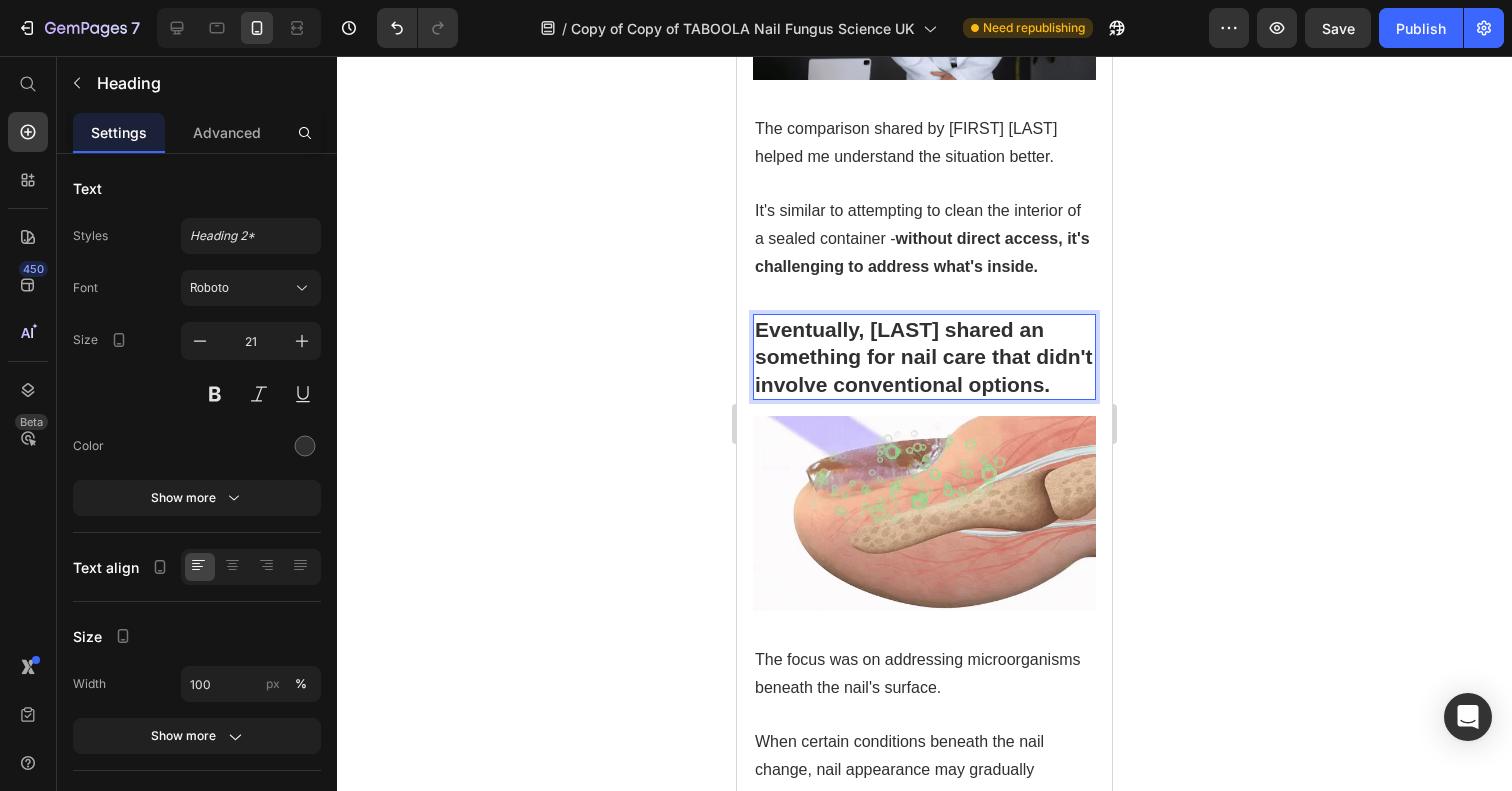 click on "Eventually, Mr. Campbell shared an something for nail care that didn't involve conventional options." at bounding box center (924, 357) 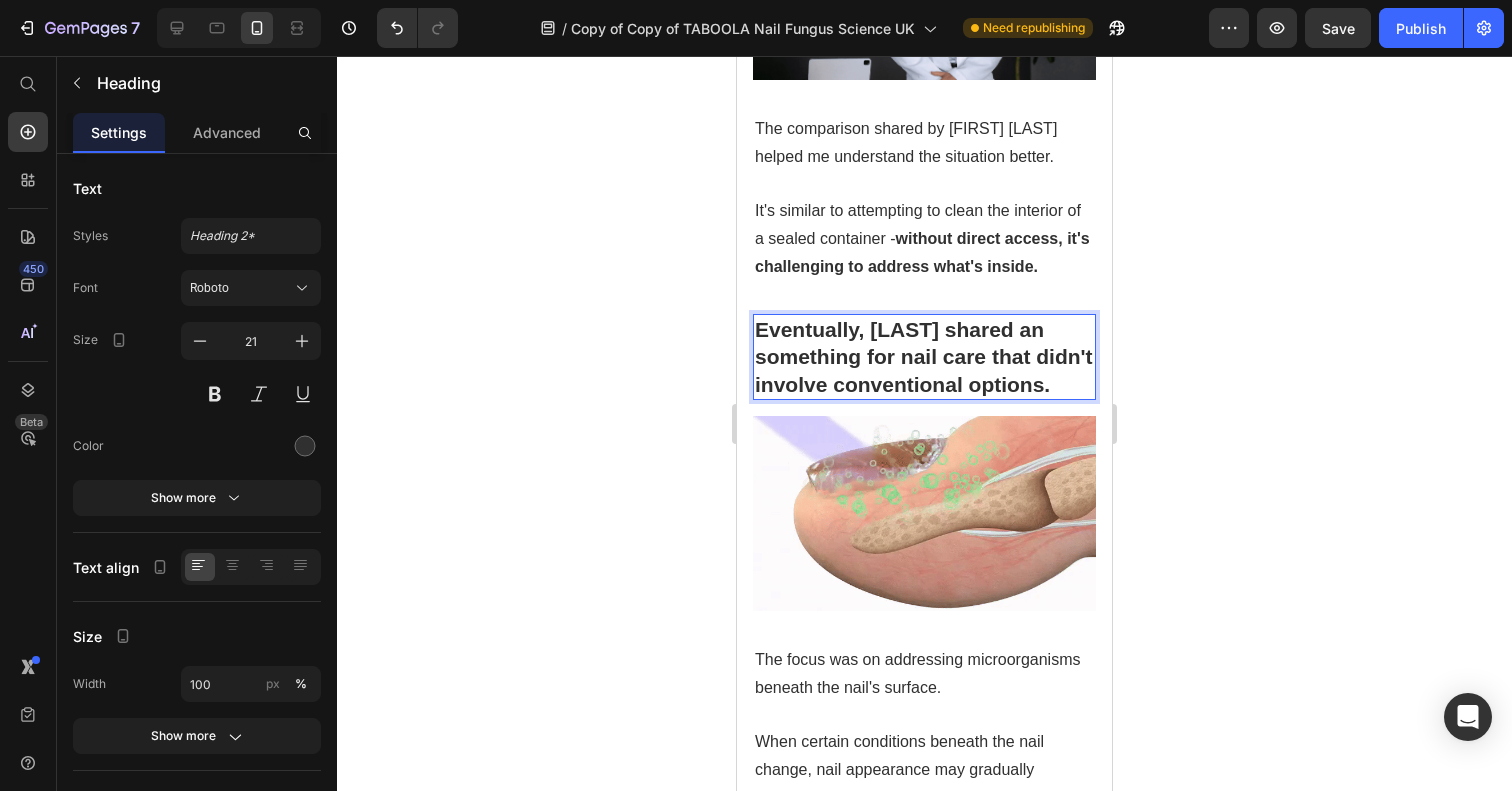 drag, startPoint x: 853, startPoint y: 346, endPoint x: 1015, endPoint y: 383, distance: 166.1716 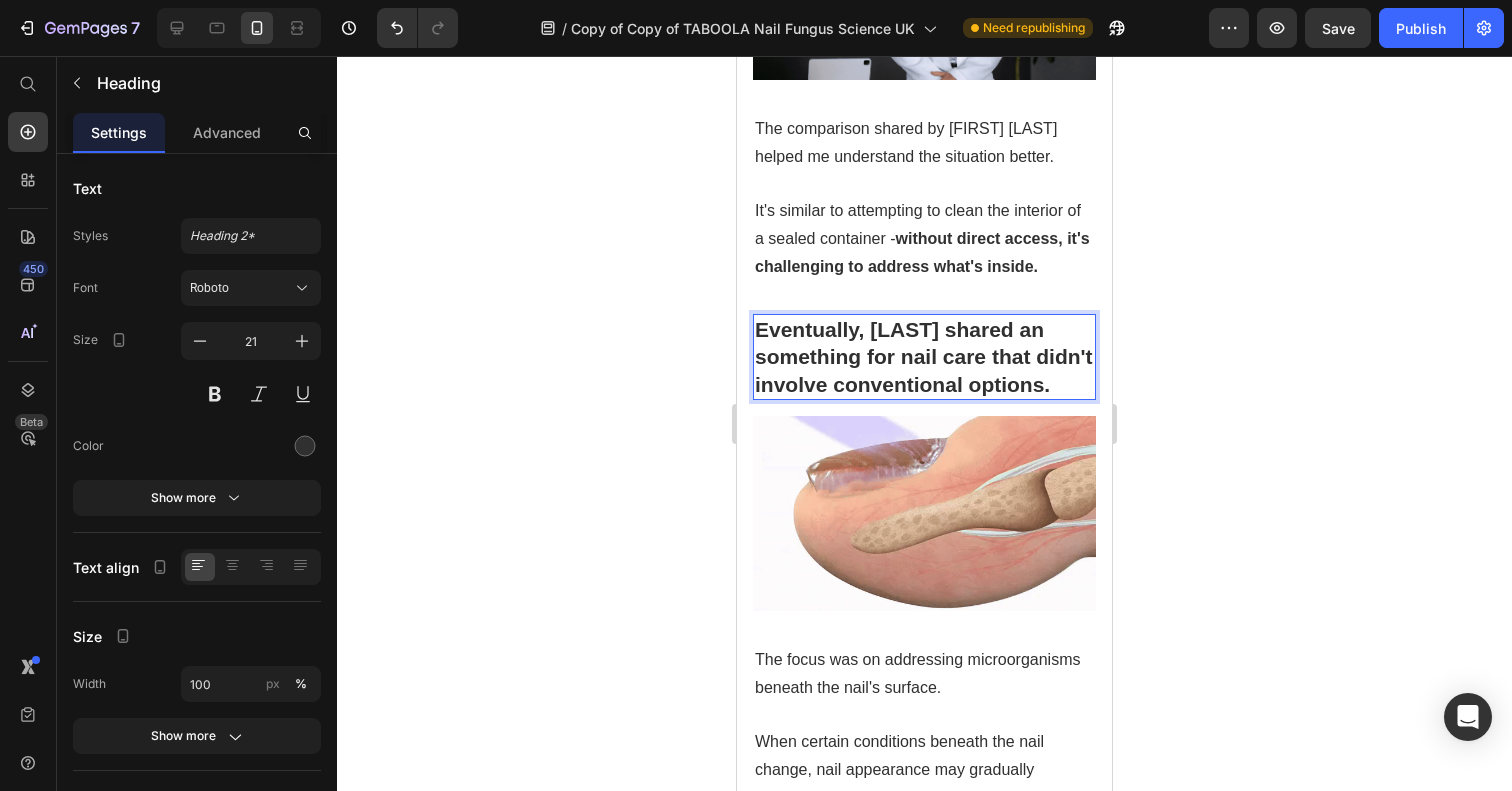 click on "Eventually, Mr. Campbell shared an something for nail care that didn't involve conventional options." at bounding box center (924, 357) 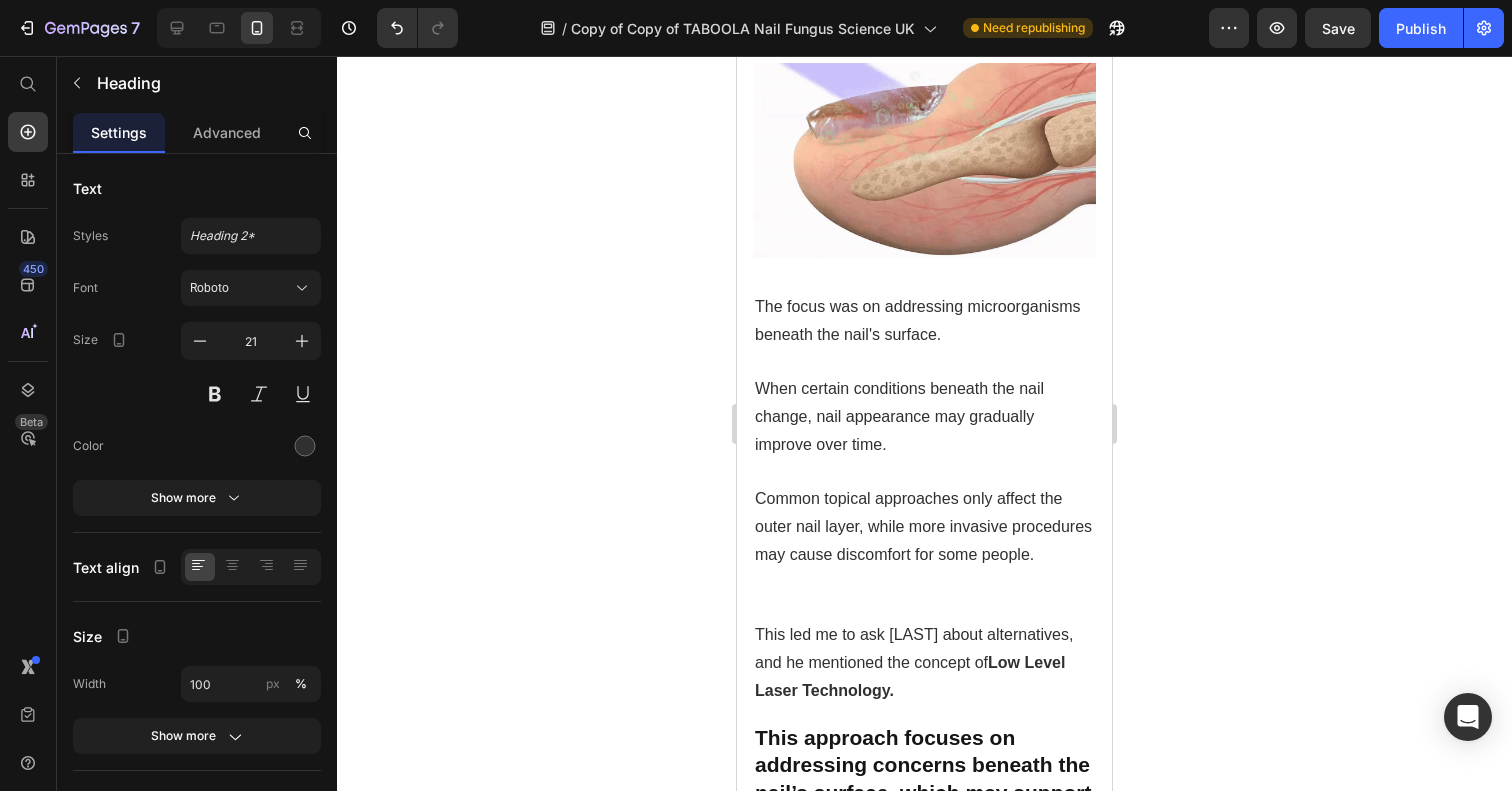 click on "The focus was on addressing microorganisms beneath the nail's surface." at bounding box center (924, 320) 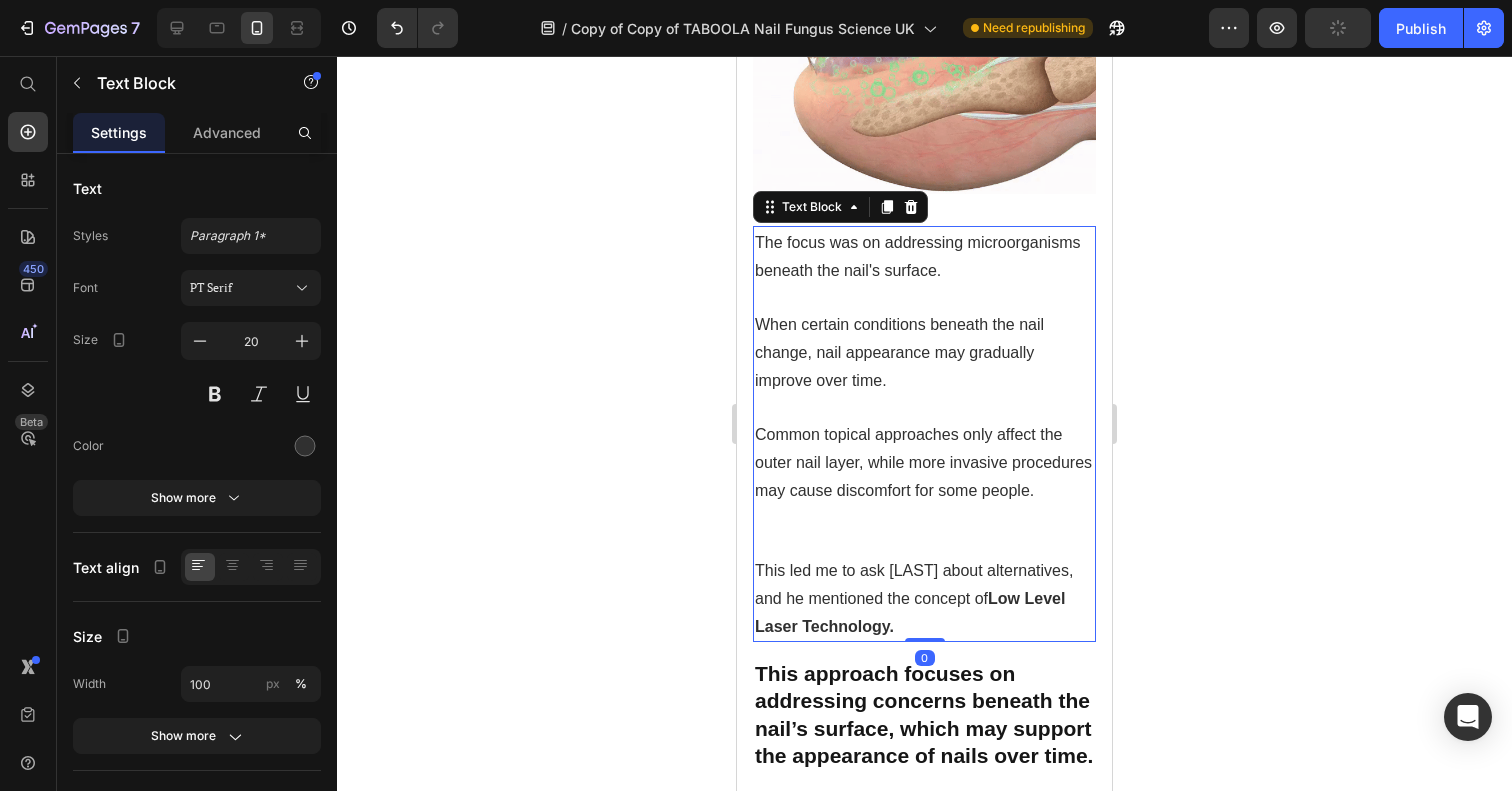 scroll, scrollTop: 2963, scrollLeft: 0, axis: vertical 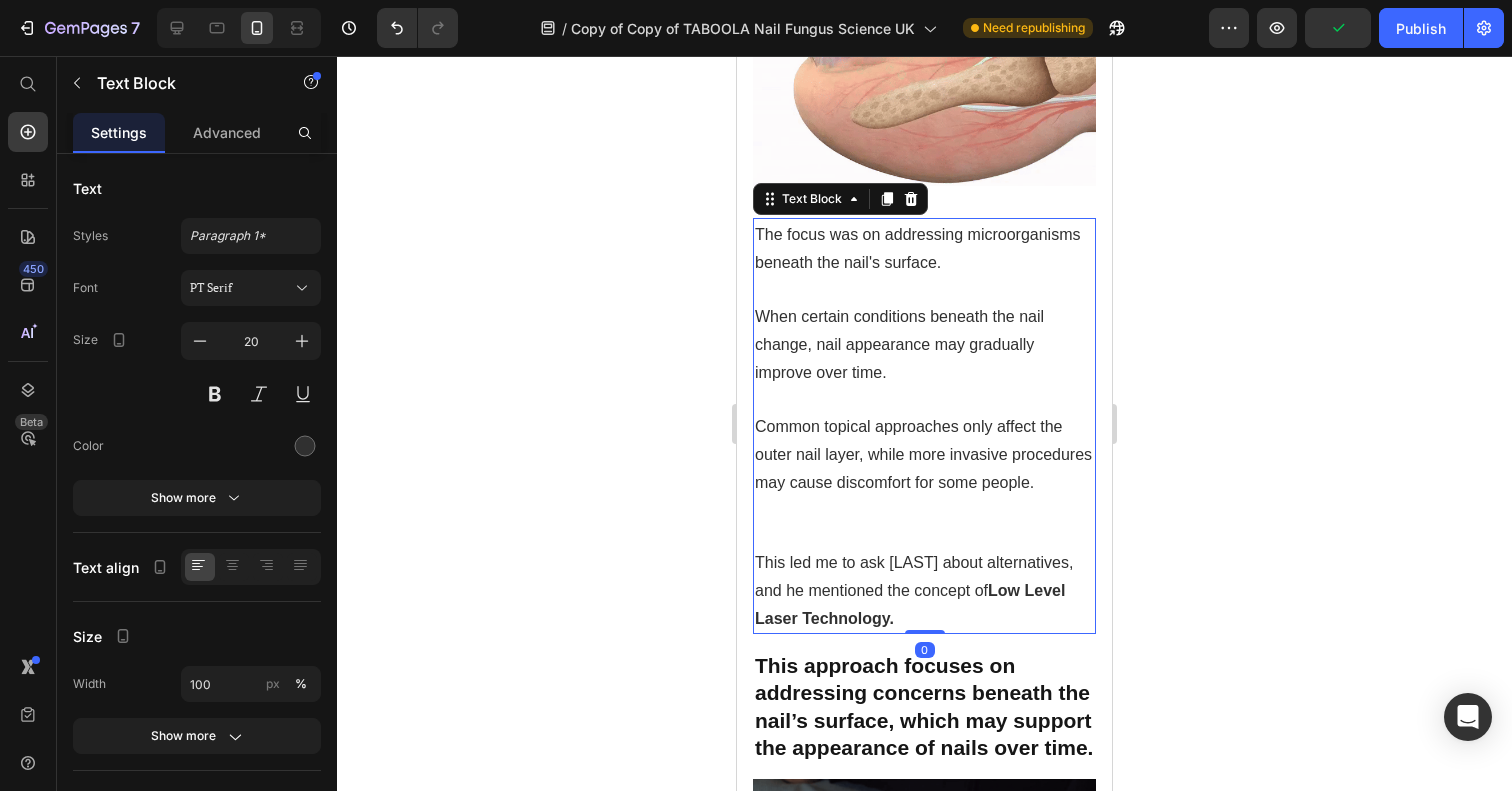 click on "The focus was on addressing microorganisms beneath the nail's surface." at bounding box center [917, 248] 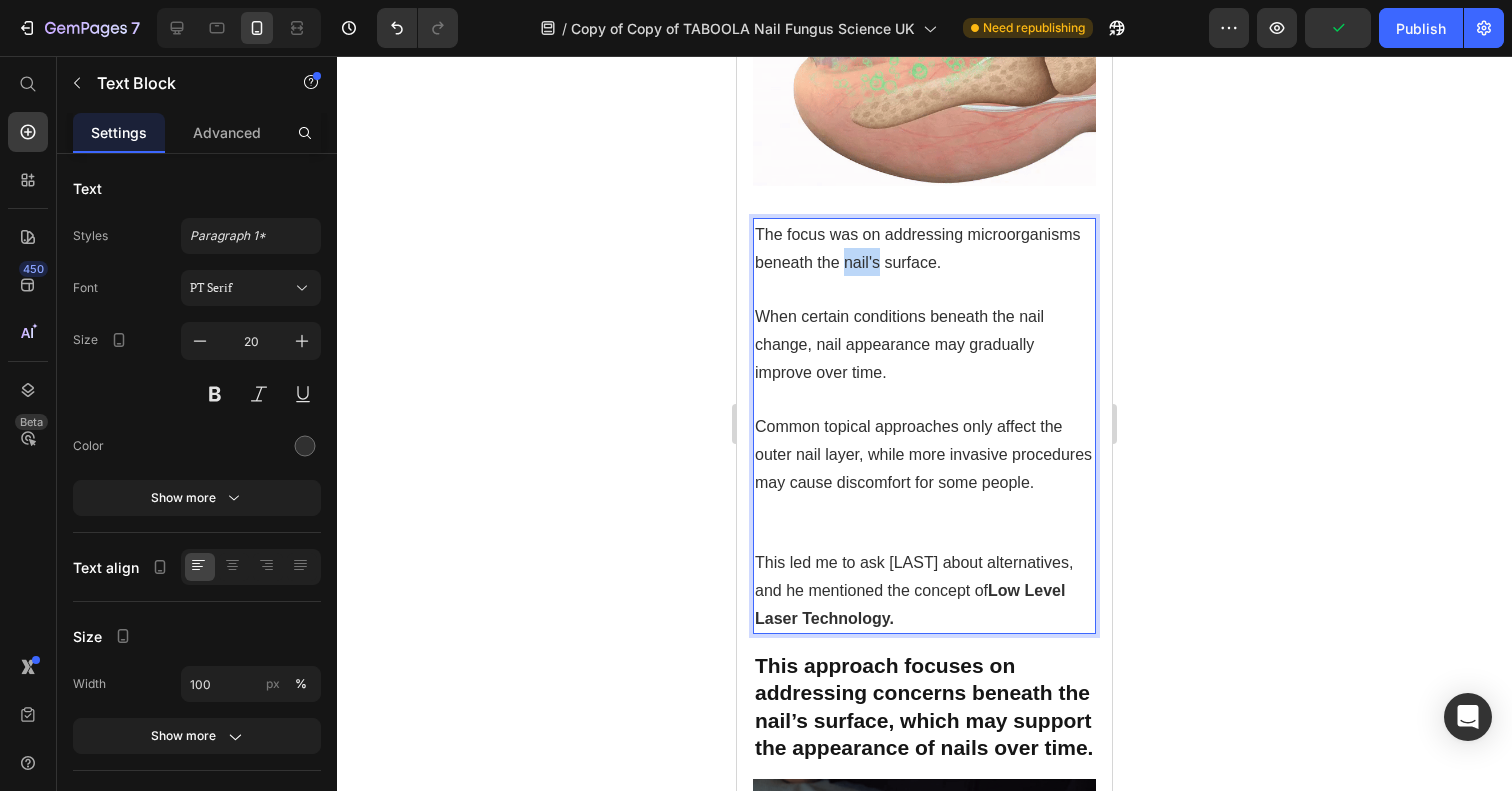 click on "The focus was on addressing microorganisms beneath the nail's surface." at bounding box center (917, 248) 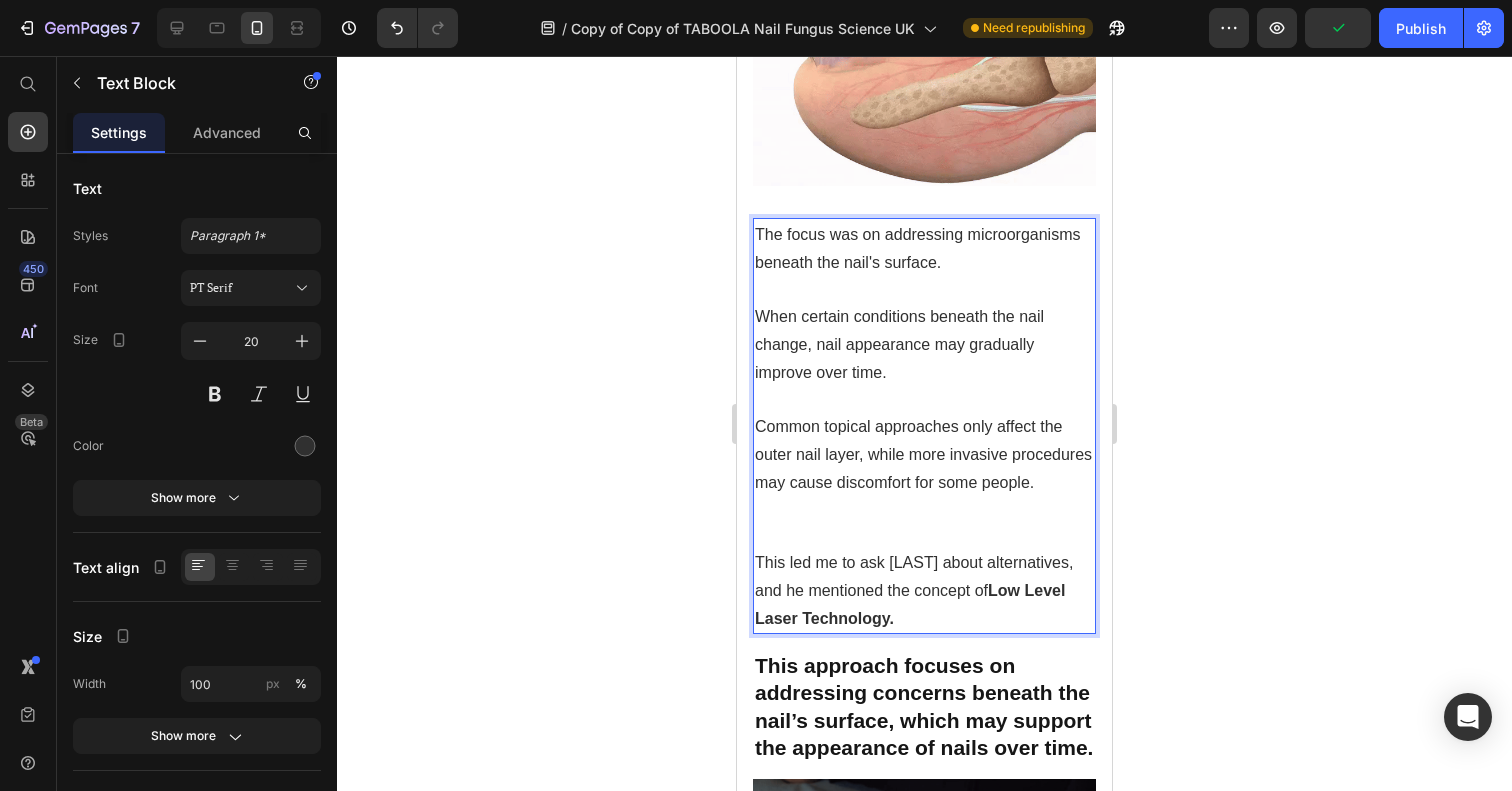 click on "When certain conditions beneath the nail change, nail appearance may gradually improve over time." at bounding box center (924, 344) 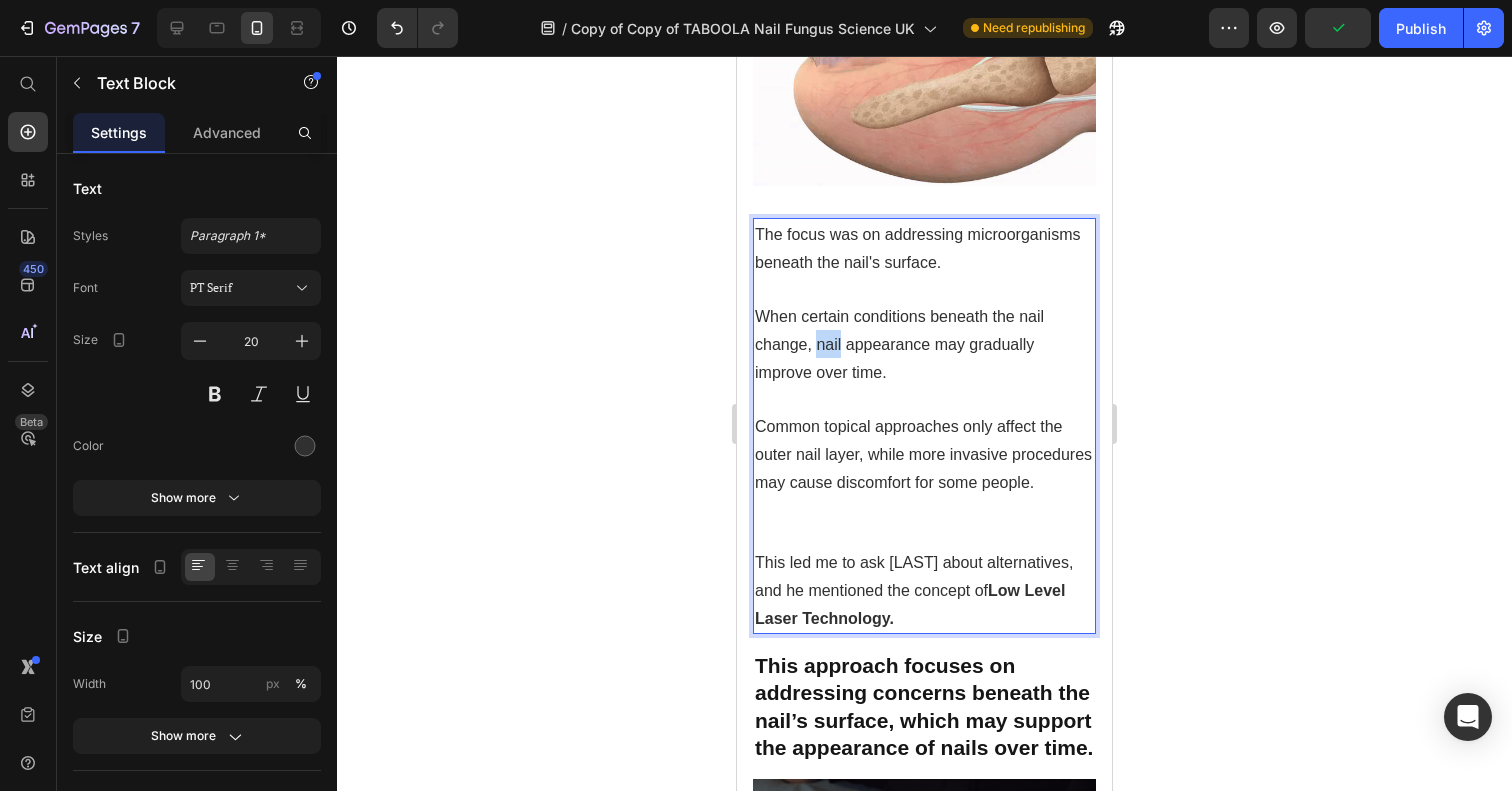 click on "When certain conditions beneath the nail change, nail appearance may gradually improve over time." at bounding box center (924, 344) 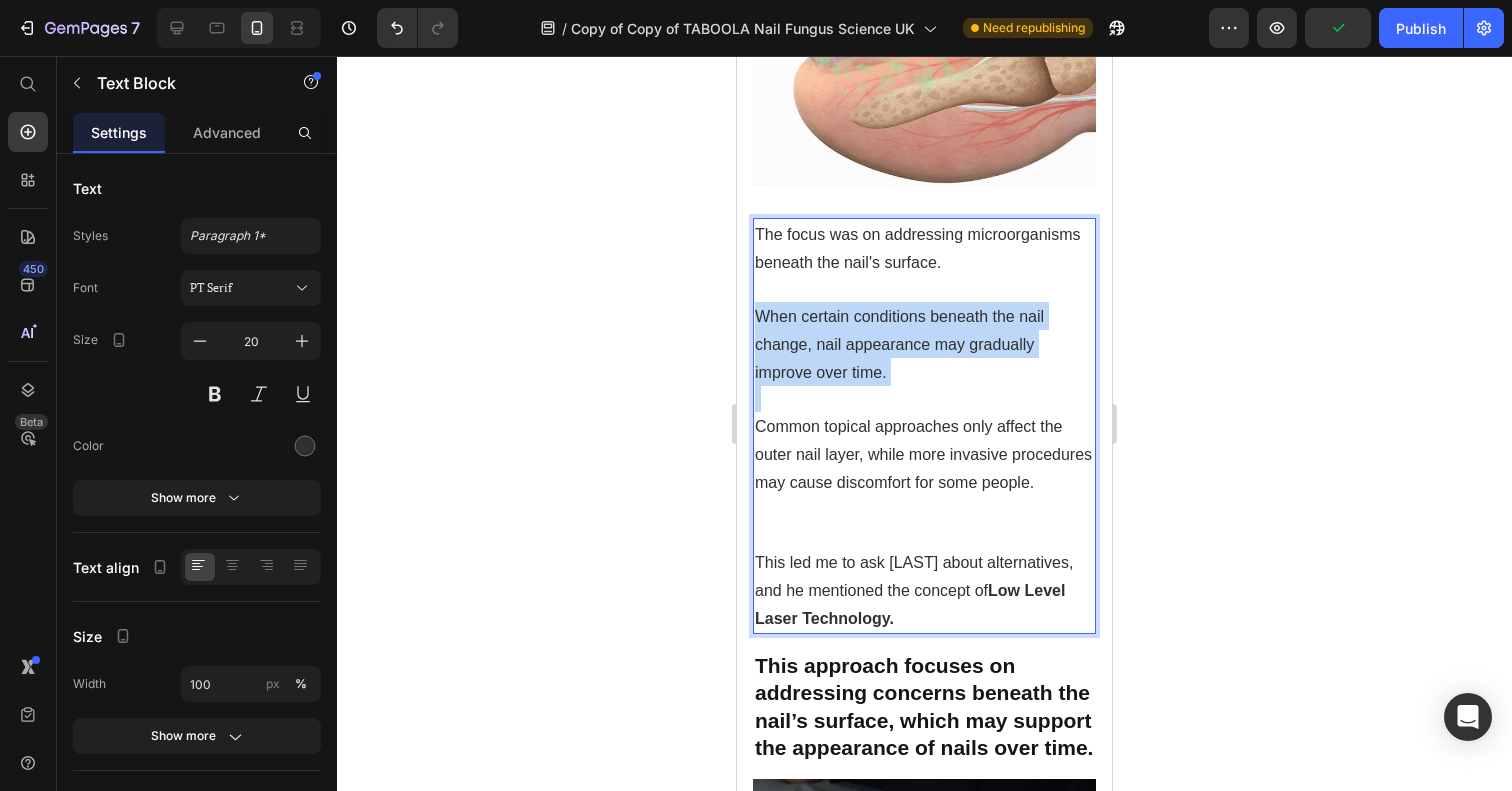 click on "When certain conditions beneath the nail change, nail appearance may gradually improve over time." at bounding box center (924, 344) 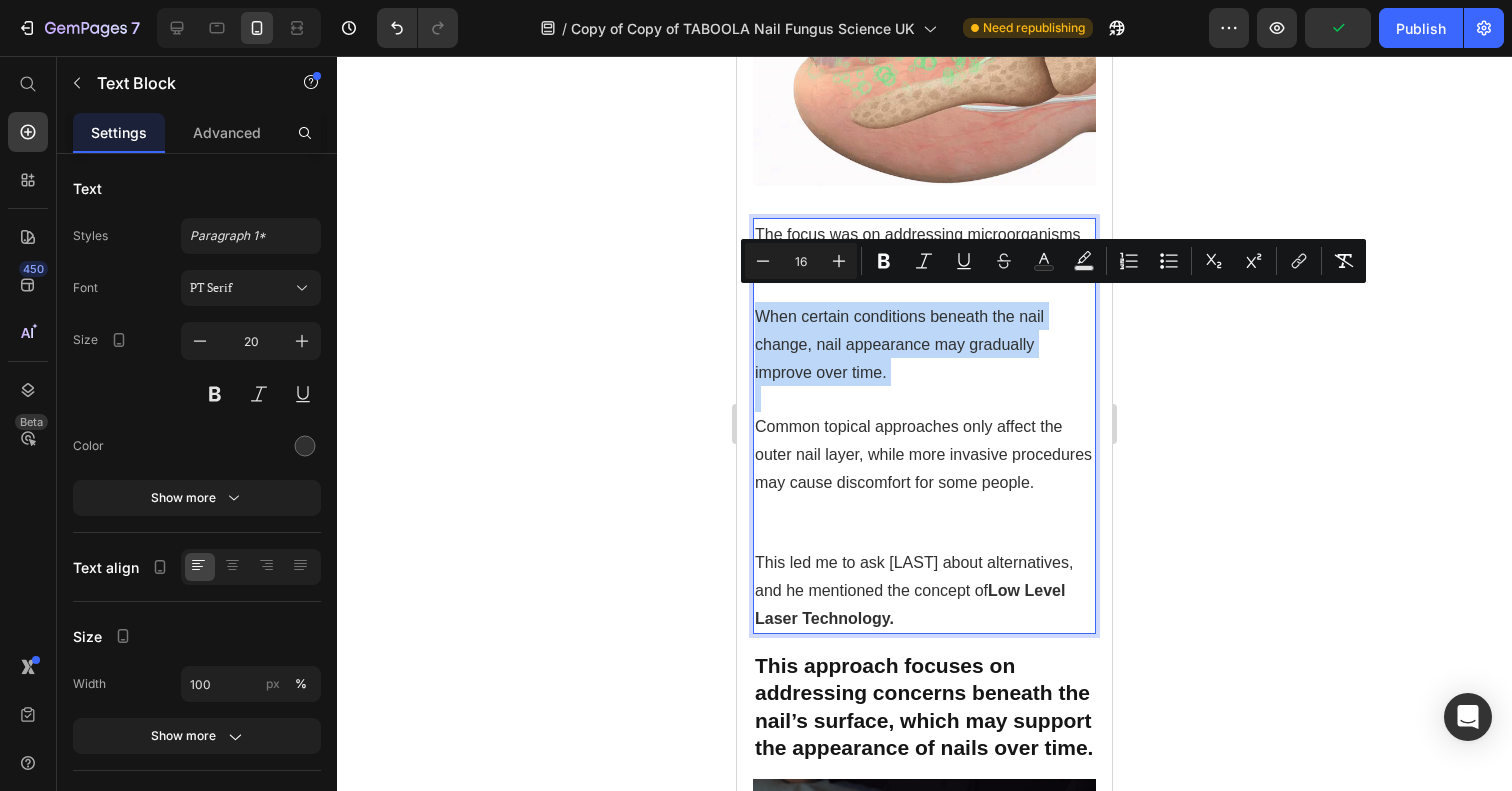 click on "When certain conditions beneath the nail change, nail appearance may gradually improve over time." at bounding box center [899, 344] 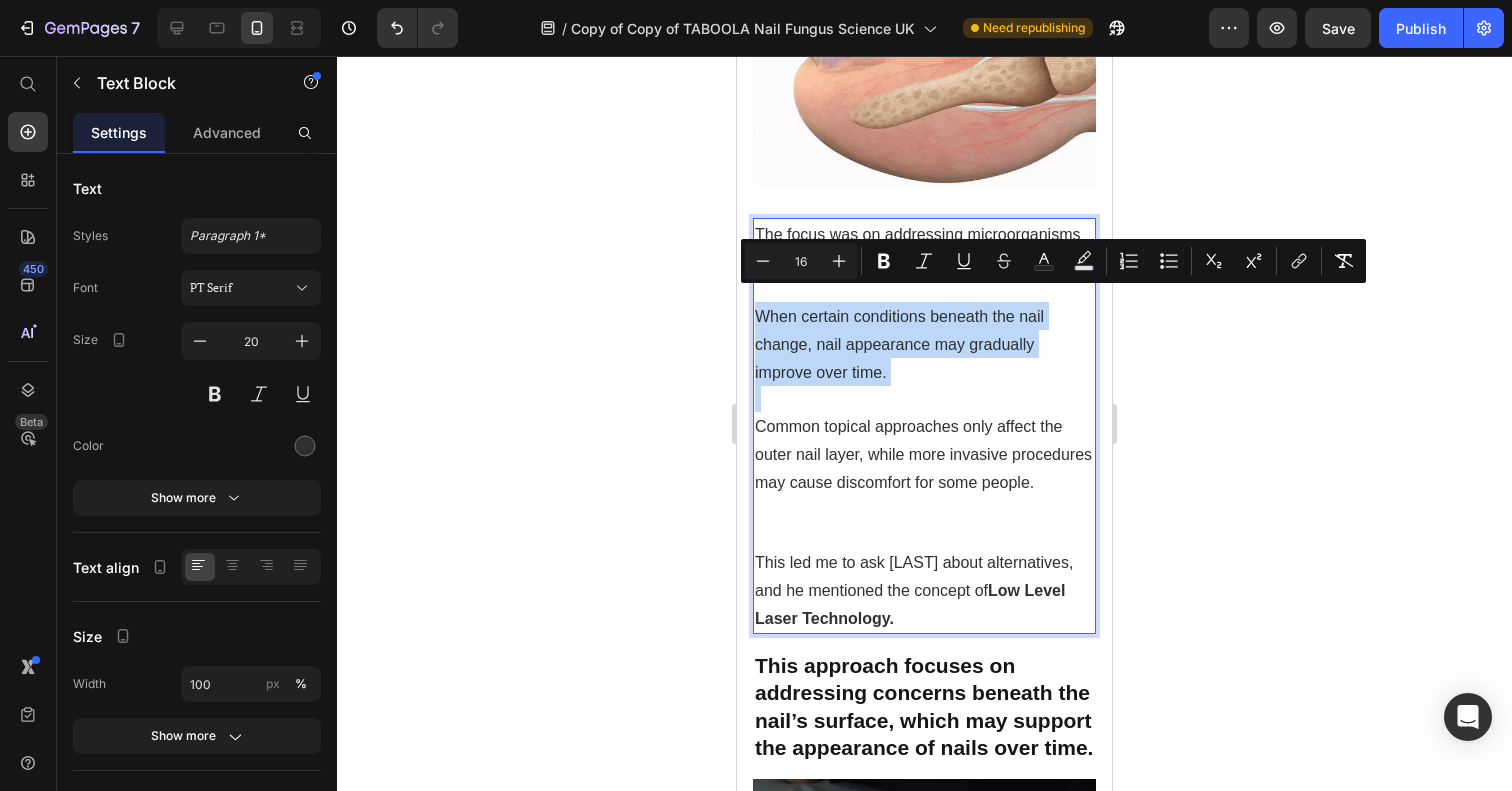 click on "When certain conditions beneath the nail change, nail appearance may gradually improve over time." at bounding box center (899, 344) 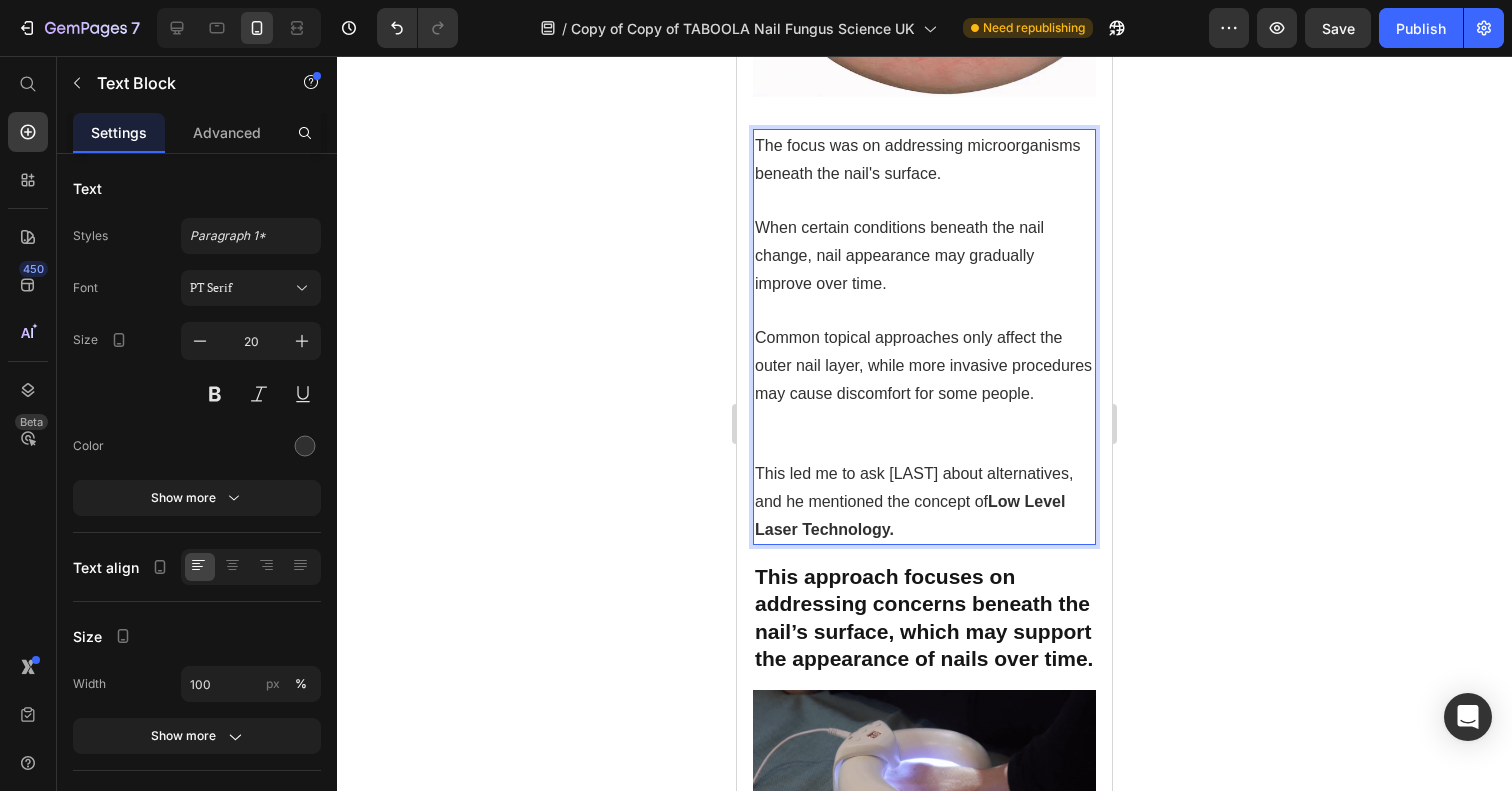 scroll, scrollTop: 3055, scrollLeft: 0, axis: vertical 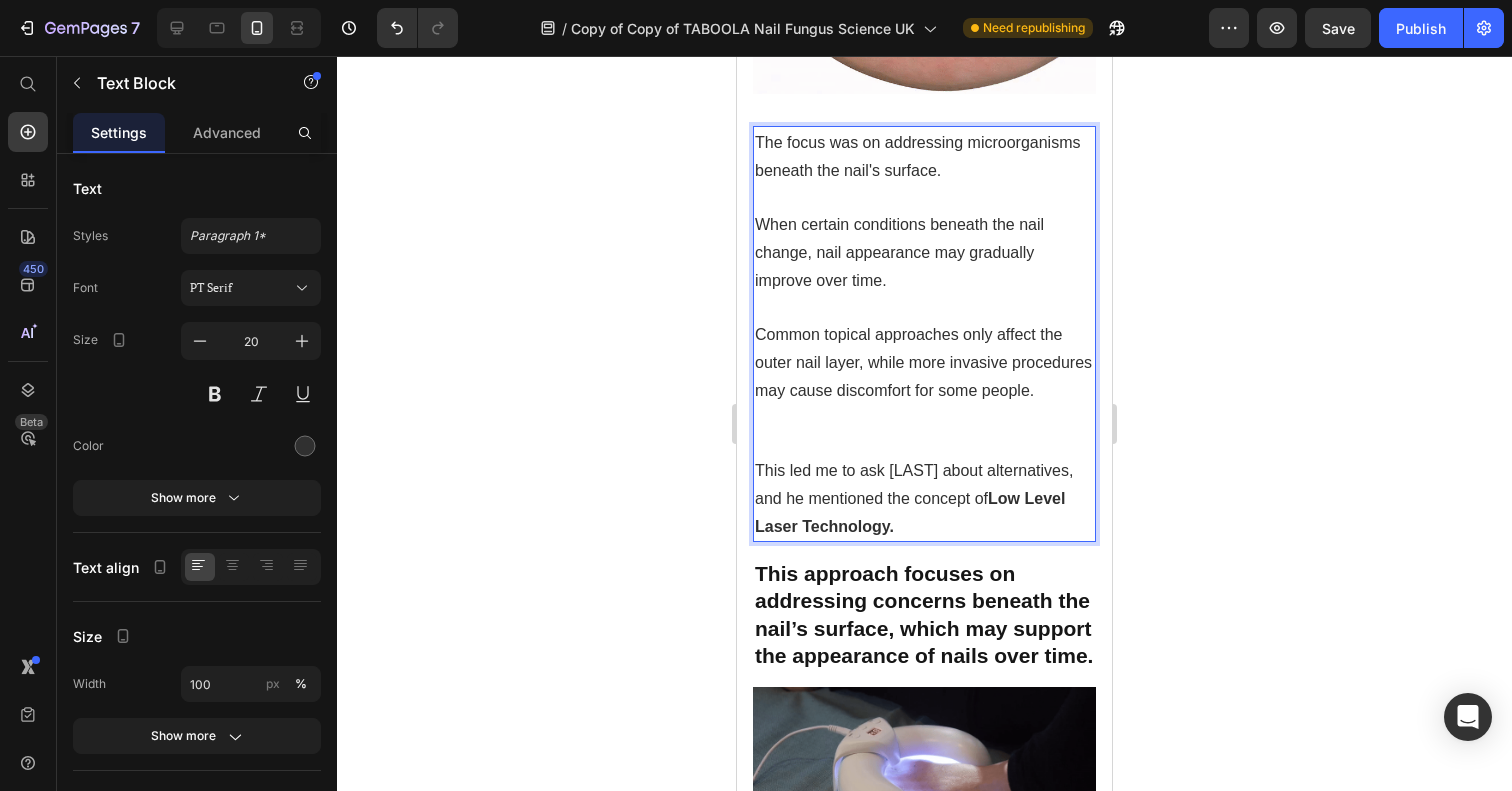 click on "Common topical approaches only affect the outer nail layer, while more invasive procedures may cause discomfort for some people." at bounding box center [923, 362] 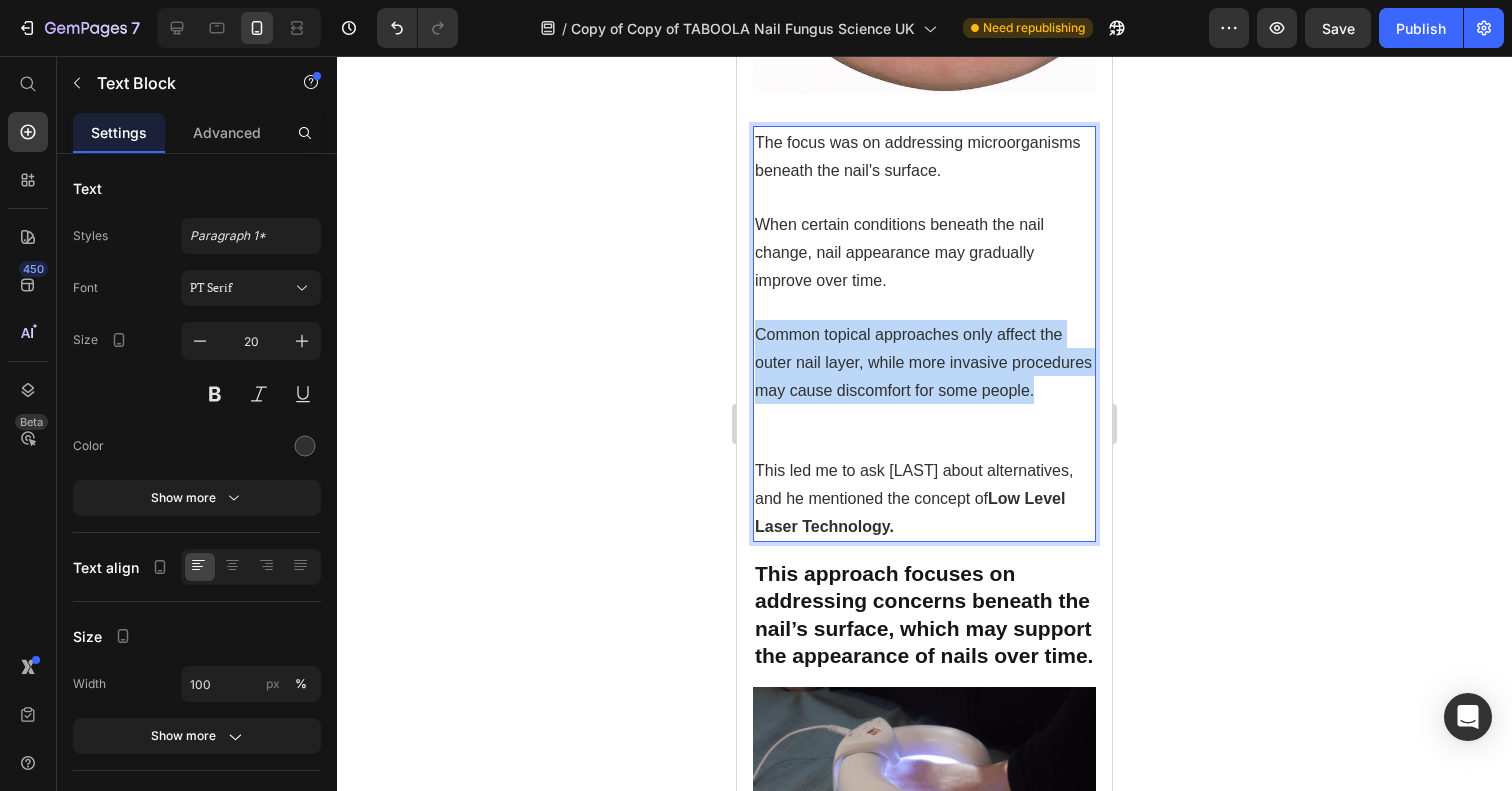 drag, startPoint x: 1031, startPoint y: 372, endPoint x: 729, endPoint y: 323, distance: 305.94934 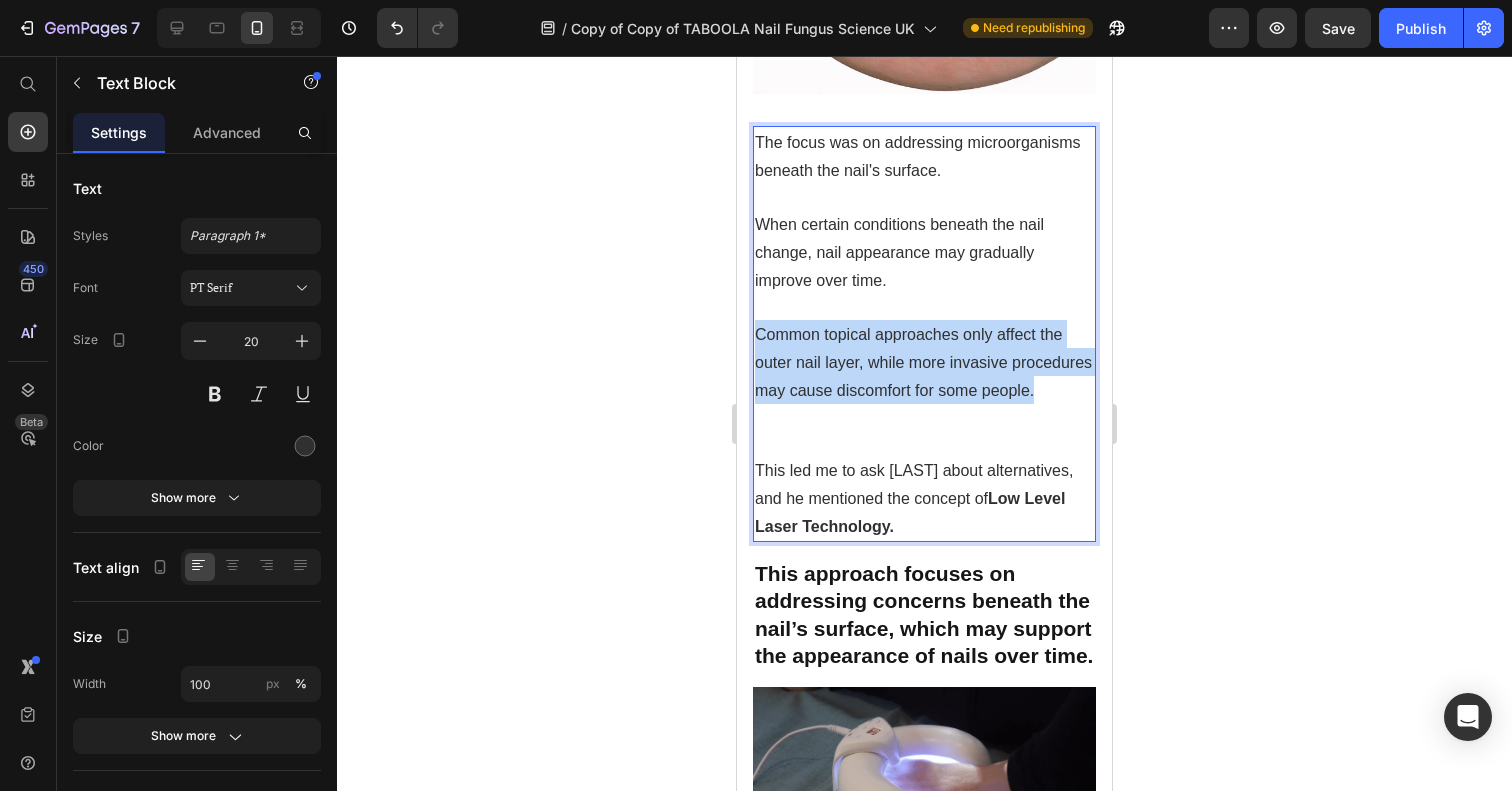 click on "iPhone 13 Mini  ( 375 px) iPhone 13 Mini iPhone 13 Pro iPhone 11 Pro Max iPhone 15 Pro Max Pixel 7 Galaxy S8+ Galaxy S20 Ultra iPad Mini iPad Air iPad Pro Header Image He has spent years researching and creating products related to nail care. His website featured many personal stories from people sharing their experiences. Curious, I scheduled an online discussion with him. During our conversation, he shared information about common nail concerns and factors that can affect them. Text Block For the first time, I learned more about nail conditions and what can make them persistent. Heading Image As we grow older, our nails may change in texture and appearance.  These changes can sometimes make nails more vulnerable to external factors. Certain microorganisms are commonly found in shared spaces like pools, fitness centers, and personal care establishments.  They can also be affected by footwear choices and foot care routines. When these microorganisms interact with nails, they may lead to  Text Block Image" at bounding box center (924, 5326) 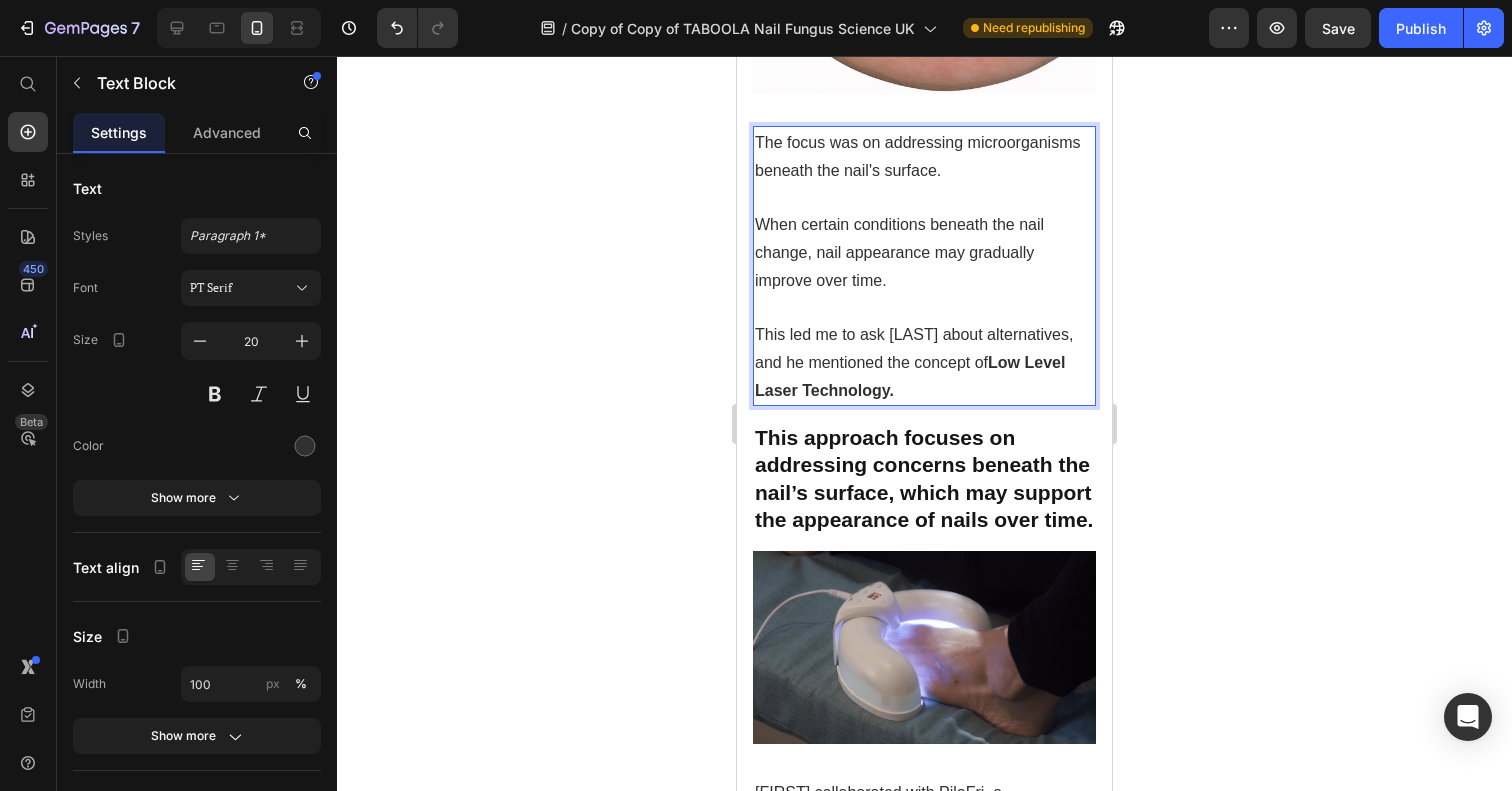click on "This led me to ask Mr. Campbell about alternatives, and he mentioned the concept of  Low Level Laser Technology." at bounding box center [914, 362] 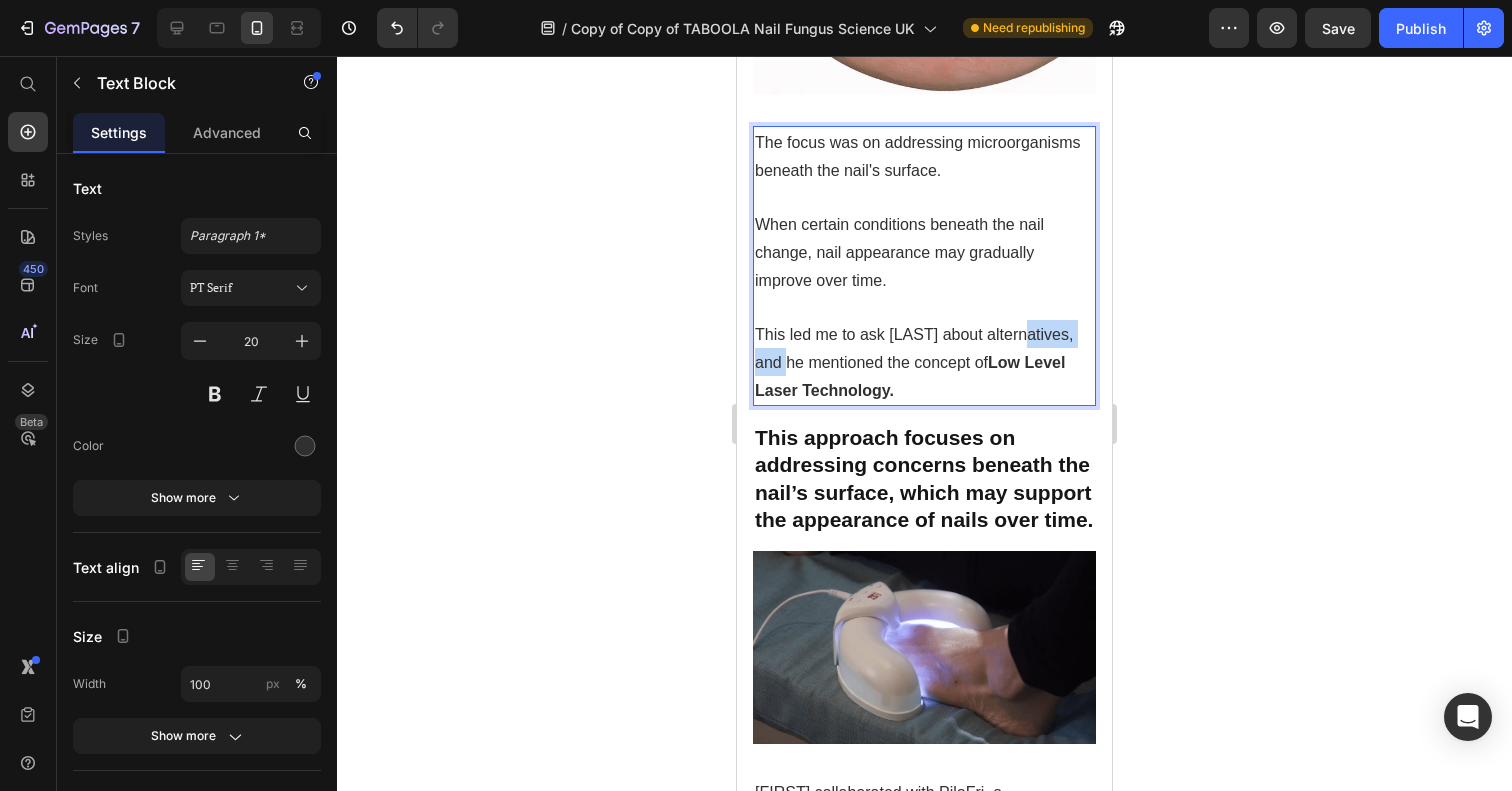 click on "This led me to ask Mr. Campbell about alternatives, and he mentioned the concept of  Low Level Laser Technology." at bounding box center (914, 362) 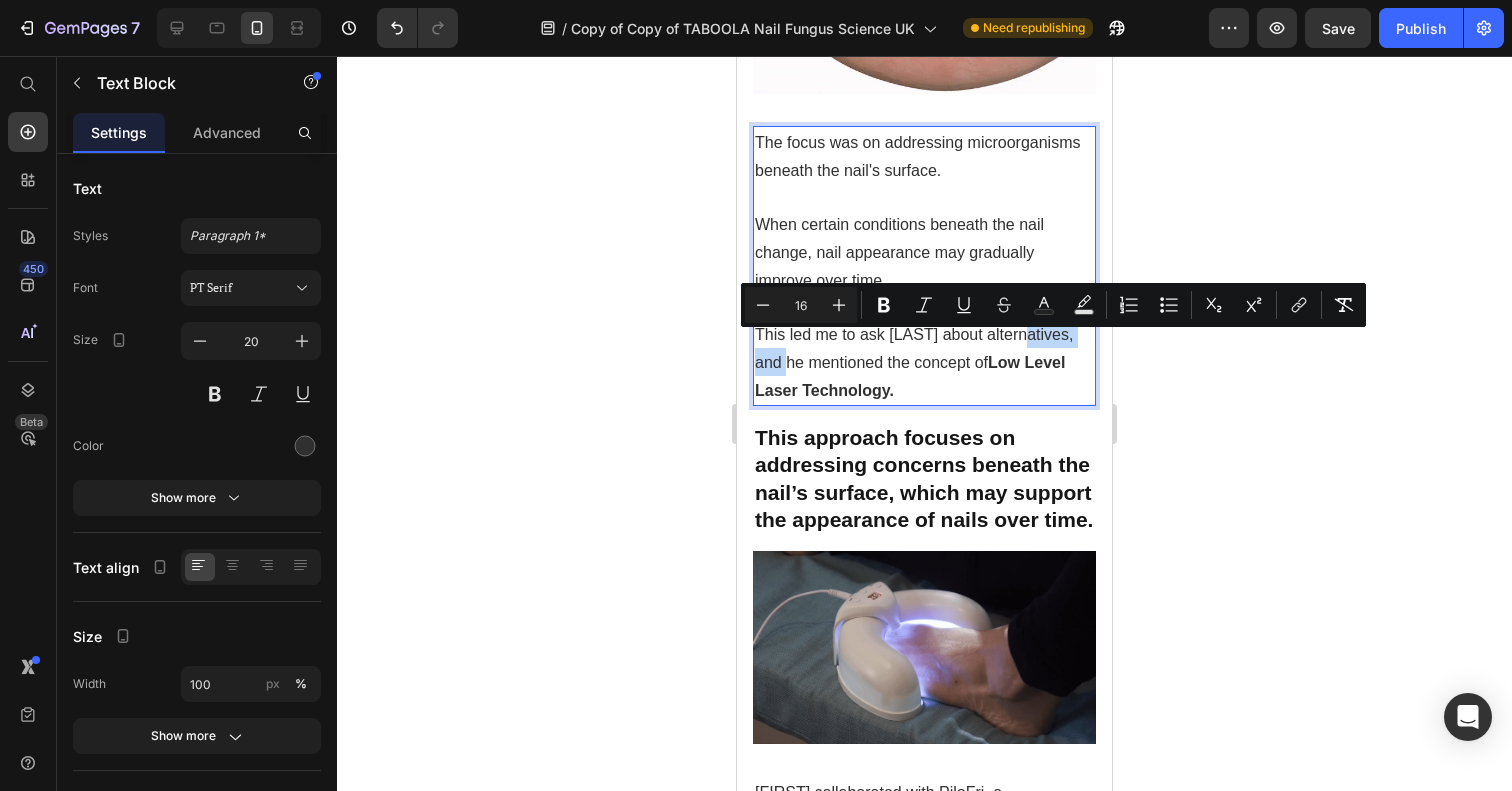 click on "This led me to ask Mr. Campbell about alternatives, and he mentioned the concept of  Low Level Laser Technology." at bounding box center [914, 362] 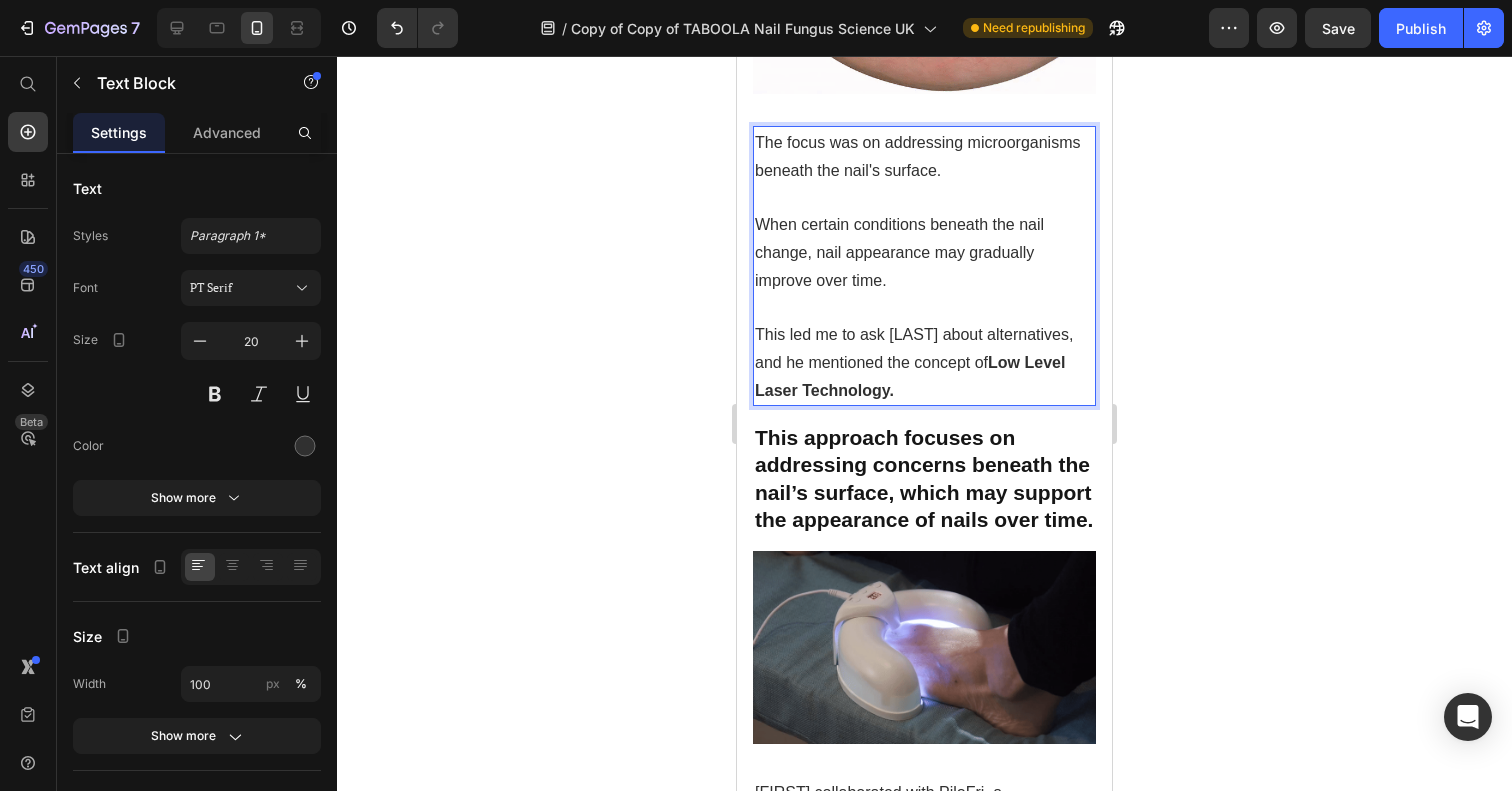 click on "This led me to ask Mr. Campbell about alternatives, and he mentioned the concept of  Low Level Laser Technology." at bounding box center [914, 362] 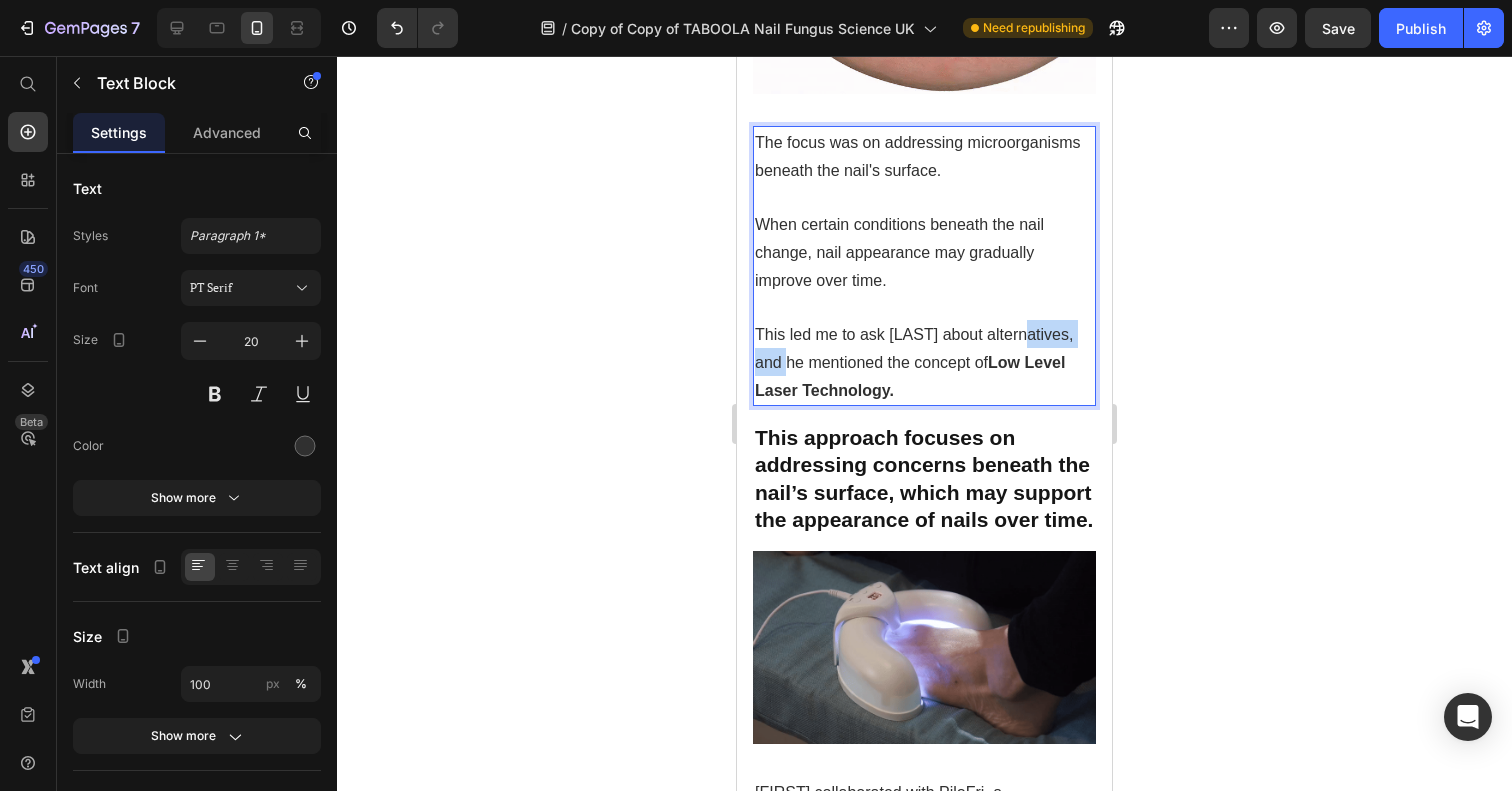 click on "This led me to ask Mr. Campbell about alternatives, and he mentioned the concept of  Low Level Laser Technology." at bounding box center (914, 362) 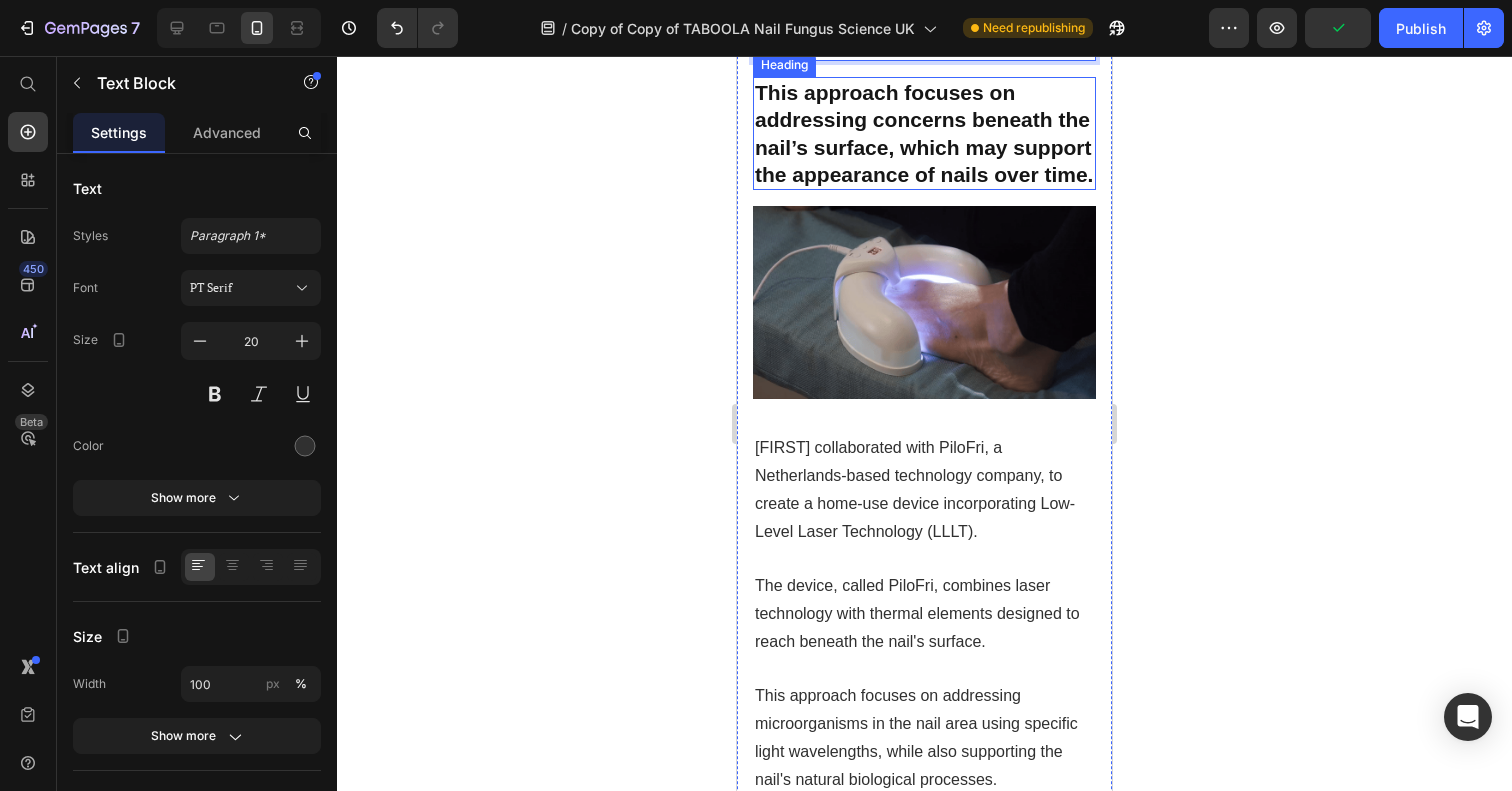 scroll, scrollTop: 3378, scrollLeft: 0, axis: vertical 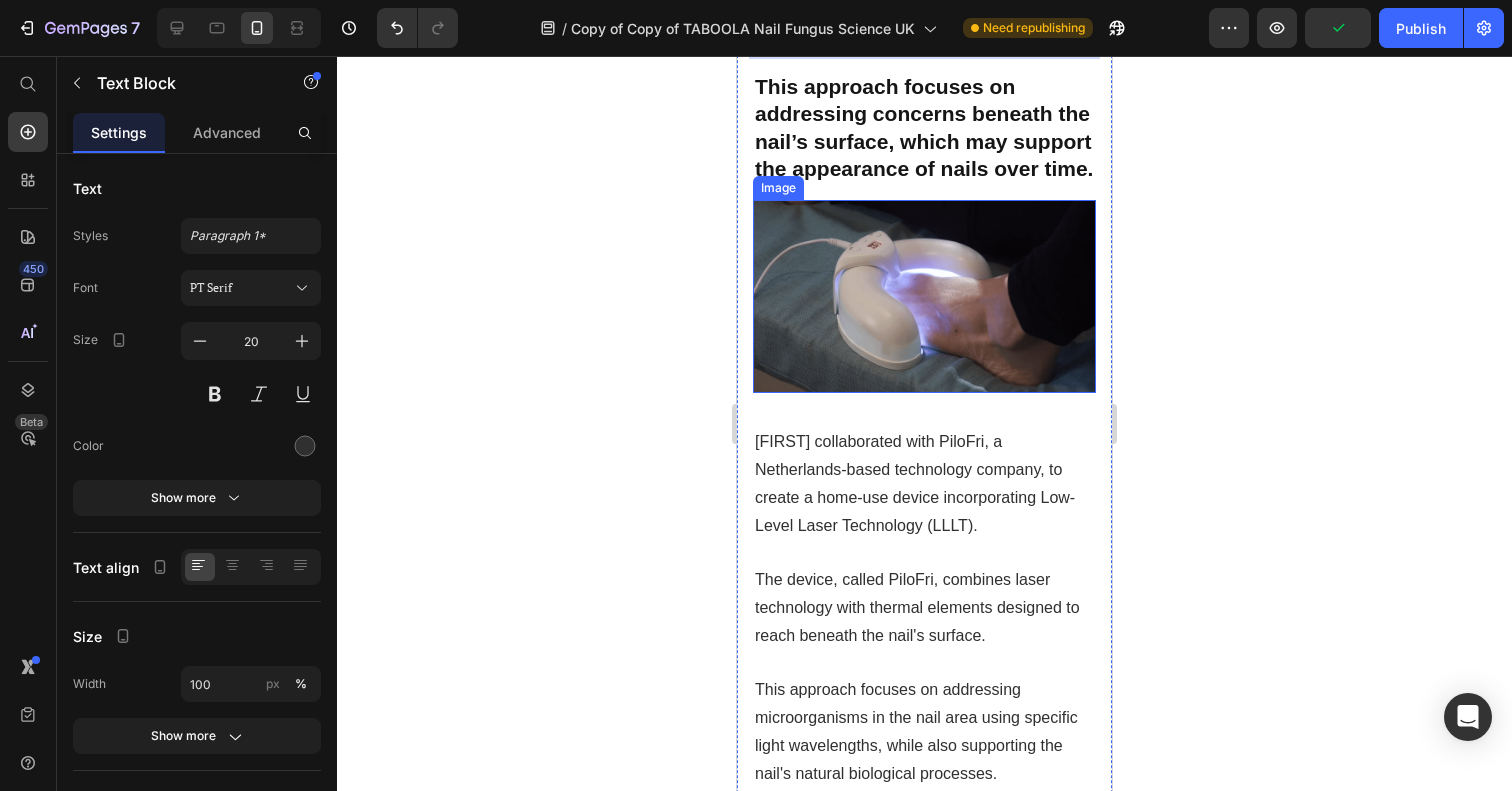 click on "This approach focuses on addressing concerns beneath the nail’s surface, which may support the appearance of nails over time." at bounding box center [924, 127] 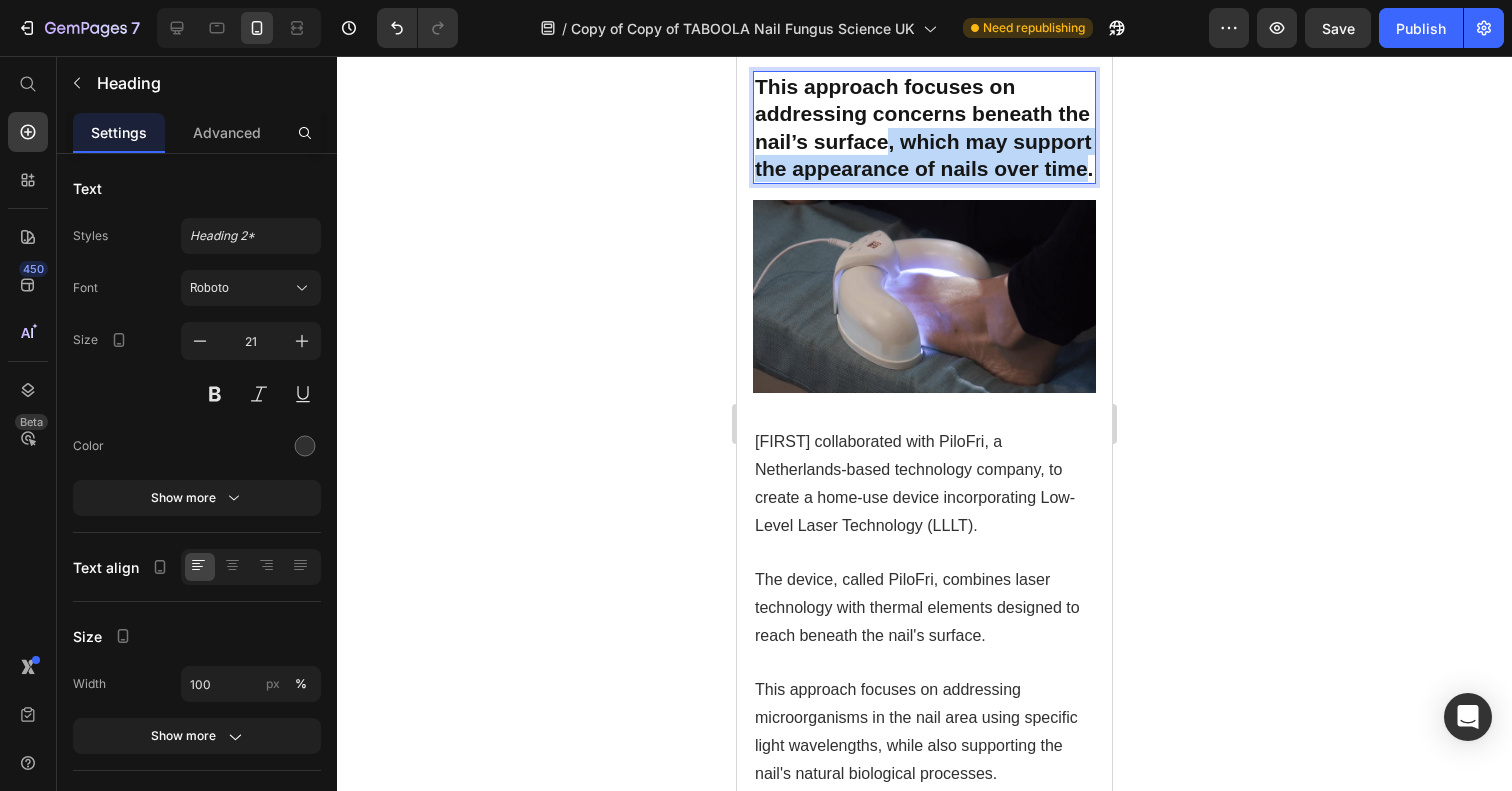 drag, startPoint x: 877, startPoint y: 158, endPoint x: 1065, endPoint y: 173, distance: 188.59746 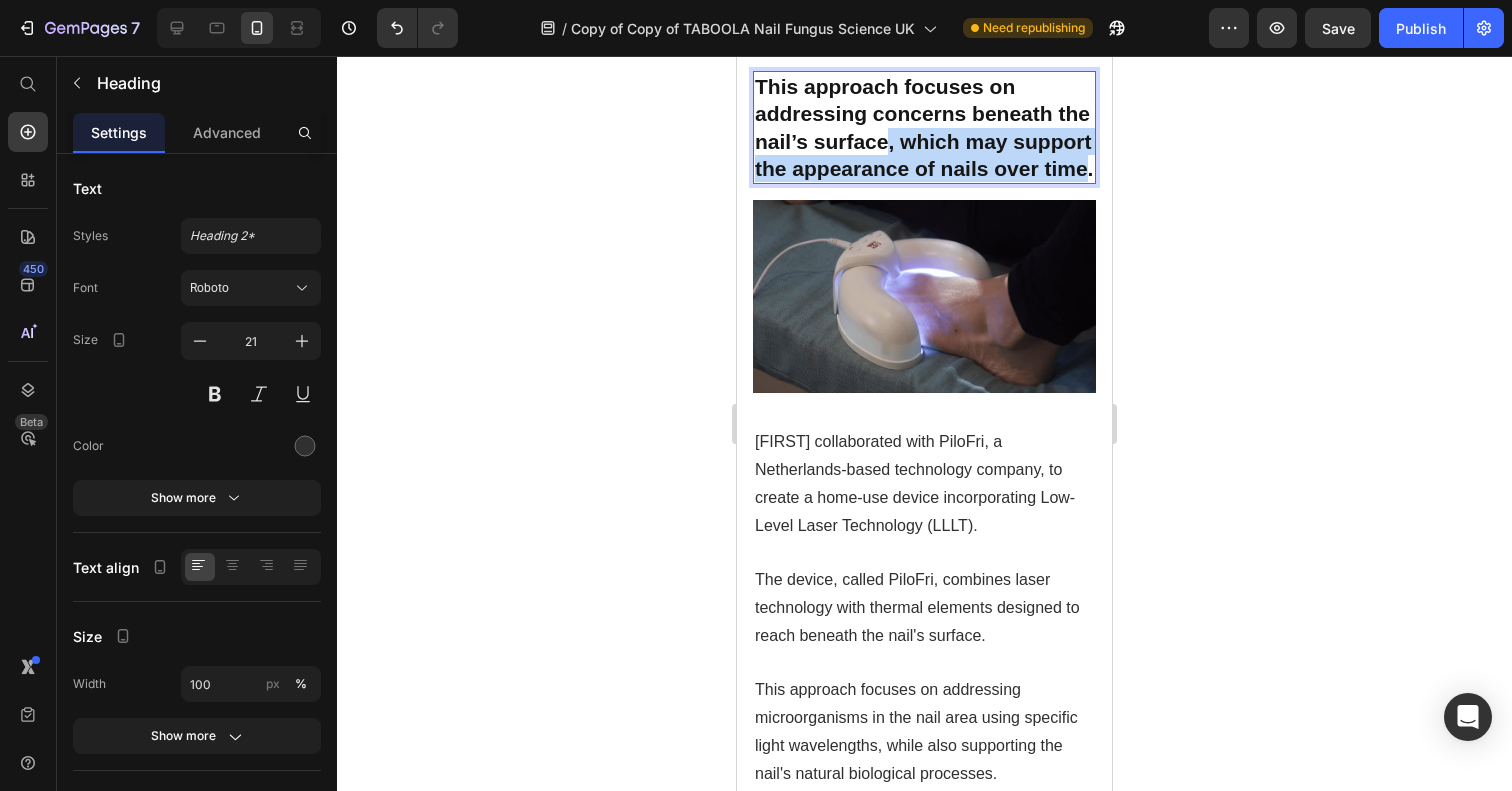 click on "This approach focuses on addressing concerns beneath the nail’s surface, which may support the appearance of nails over time." at bounding box center [924, 127] 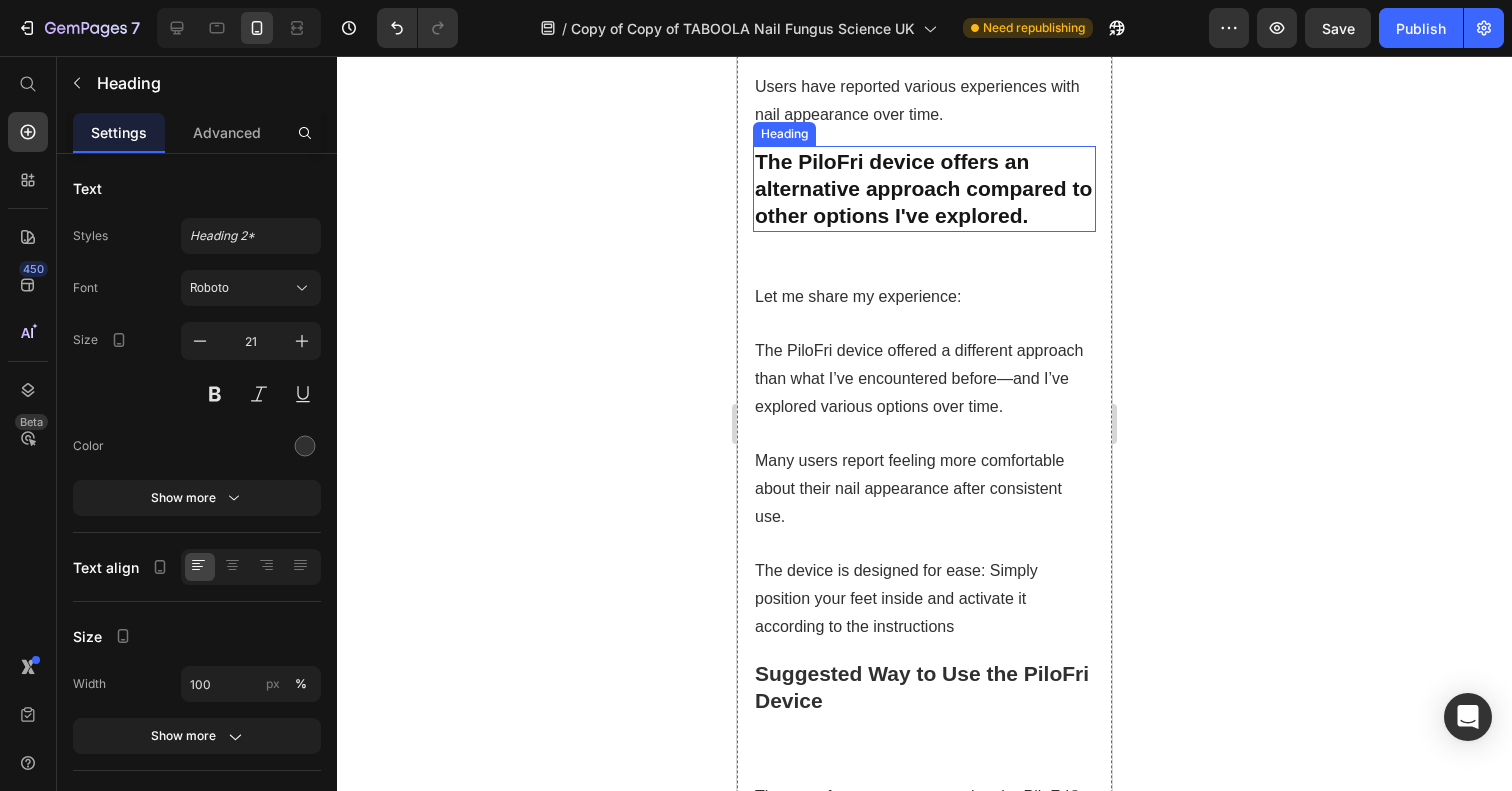 scroll, scrollTop: 4115, scrollLeft: 0, axis: vertical 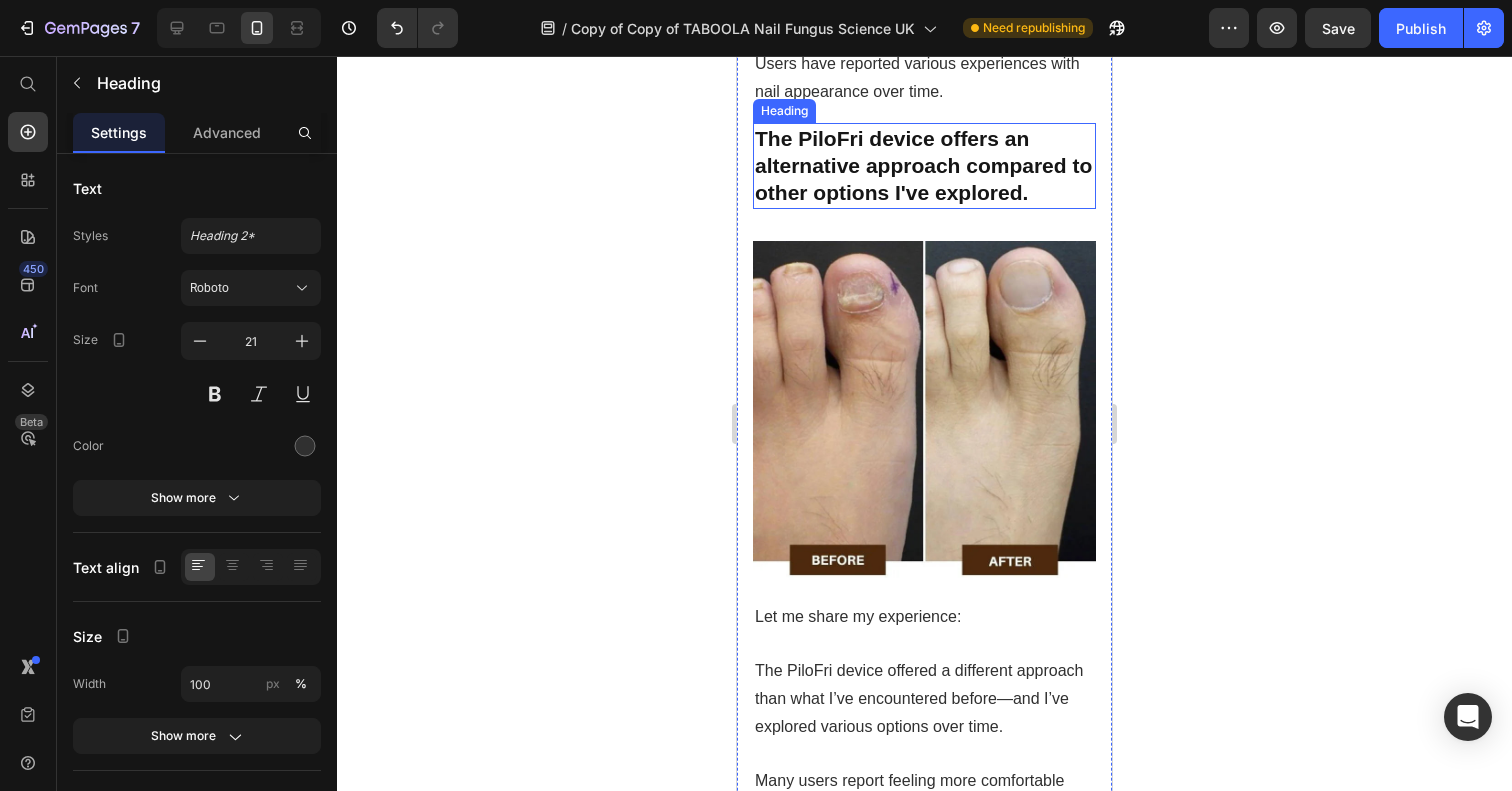 click on "The PiloFri device offers an alternative approach compared to other options I've explored." at bounding box center (923, 166) 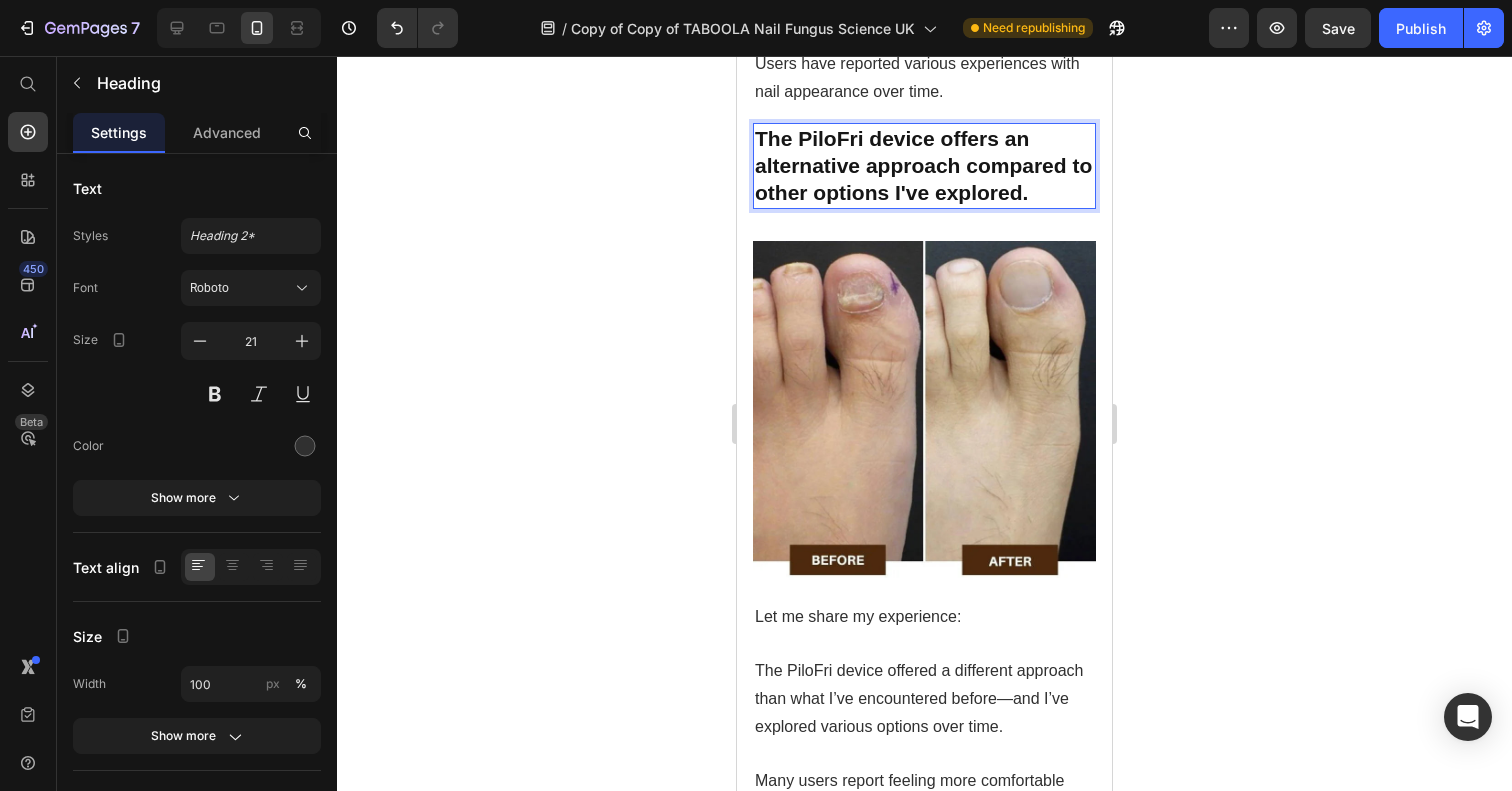 click on "The PiloFri device offers an alternative approach compared to other options I've explored." at bounding box center (923, 166) 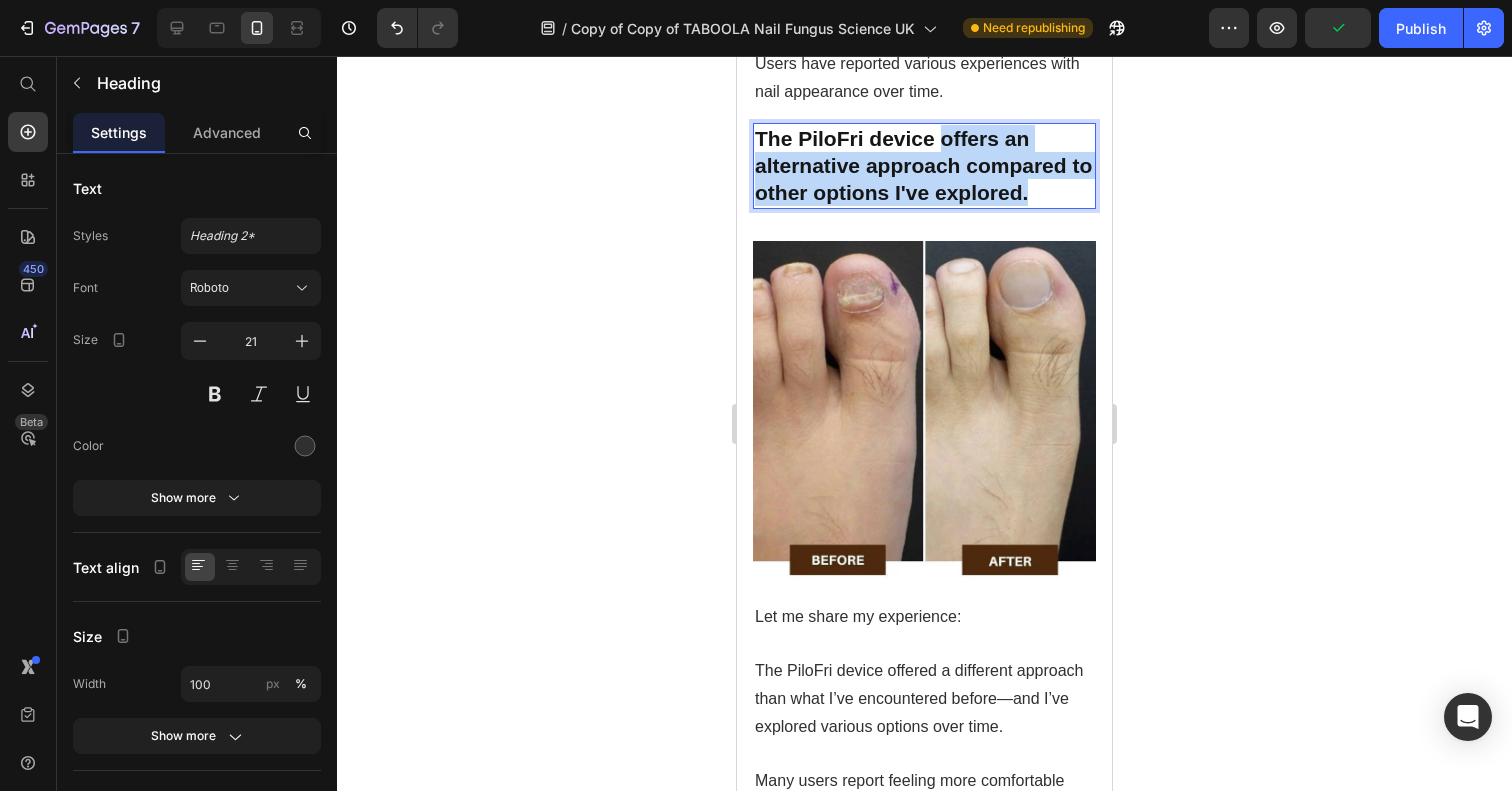 drag, startPoint x: 1019, startPoint y: 192, endPoint x: 929, endPoint y: 146, distance: 101.07423 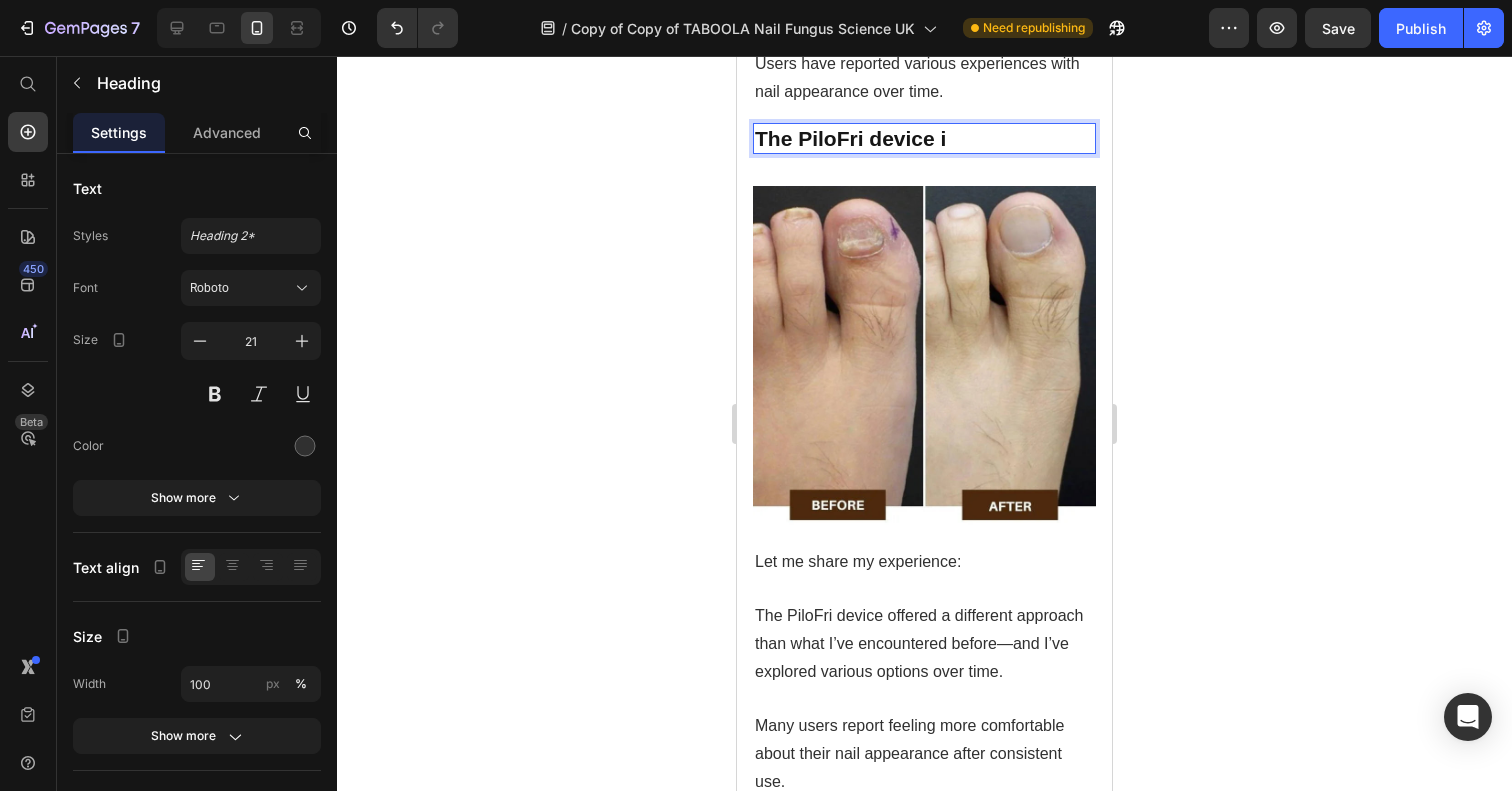 type 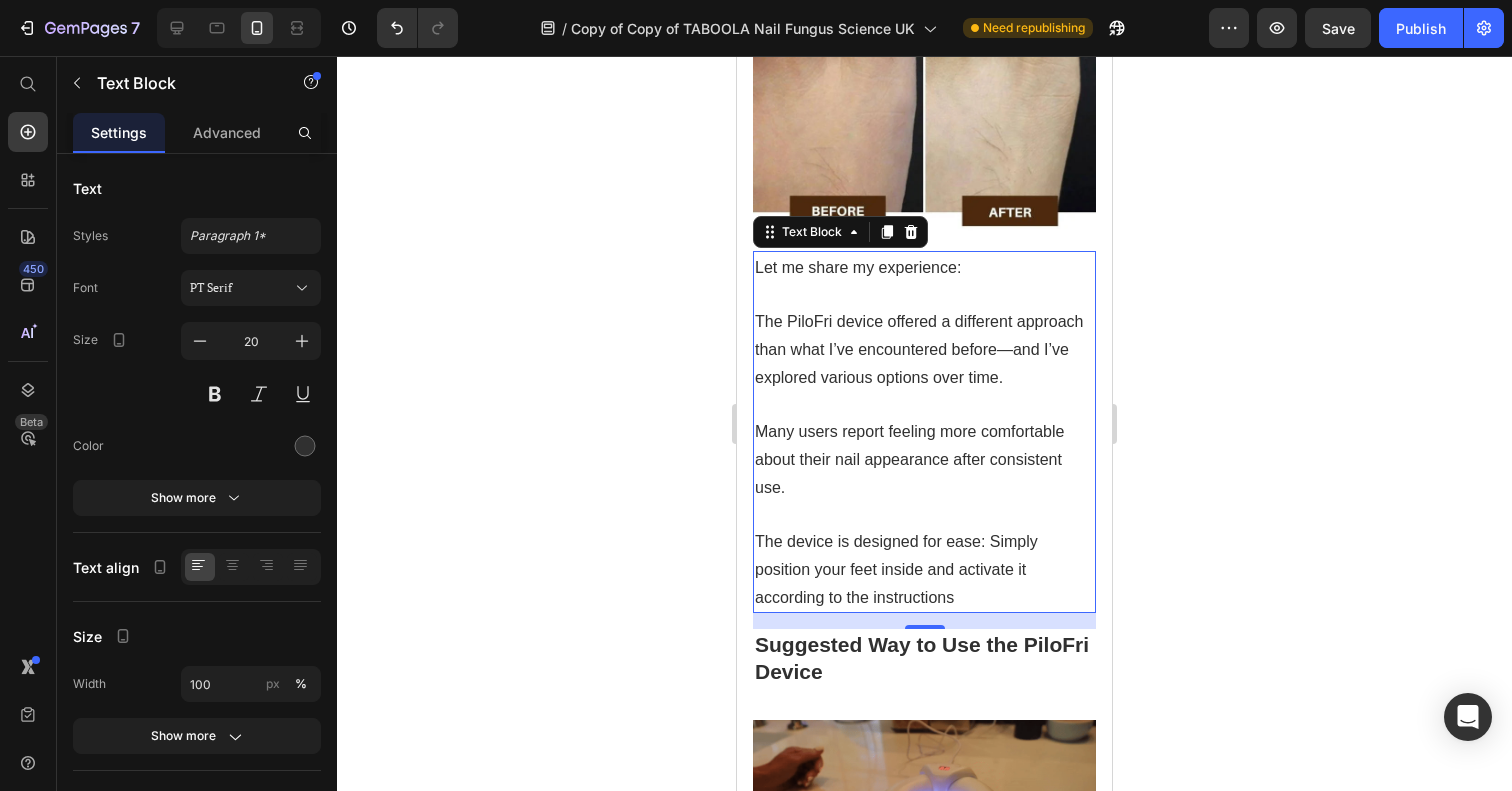 click on "The PiloFri device offered a different approach than what I’ve encountered before—and I’ve explored various options over time." at bounding box center [924, 349] 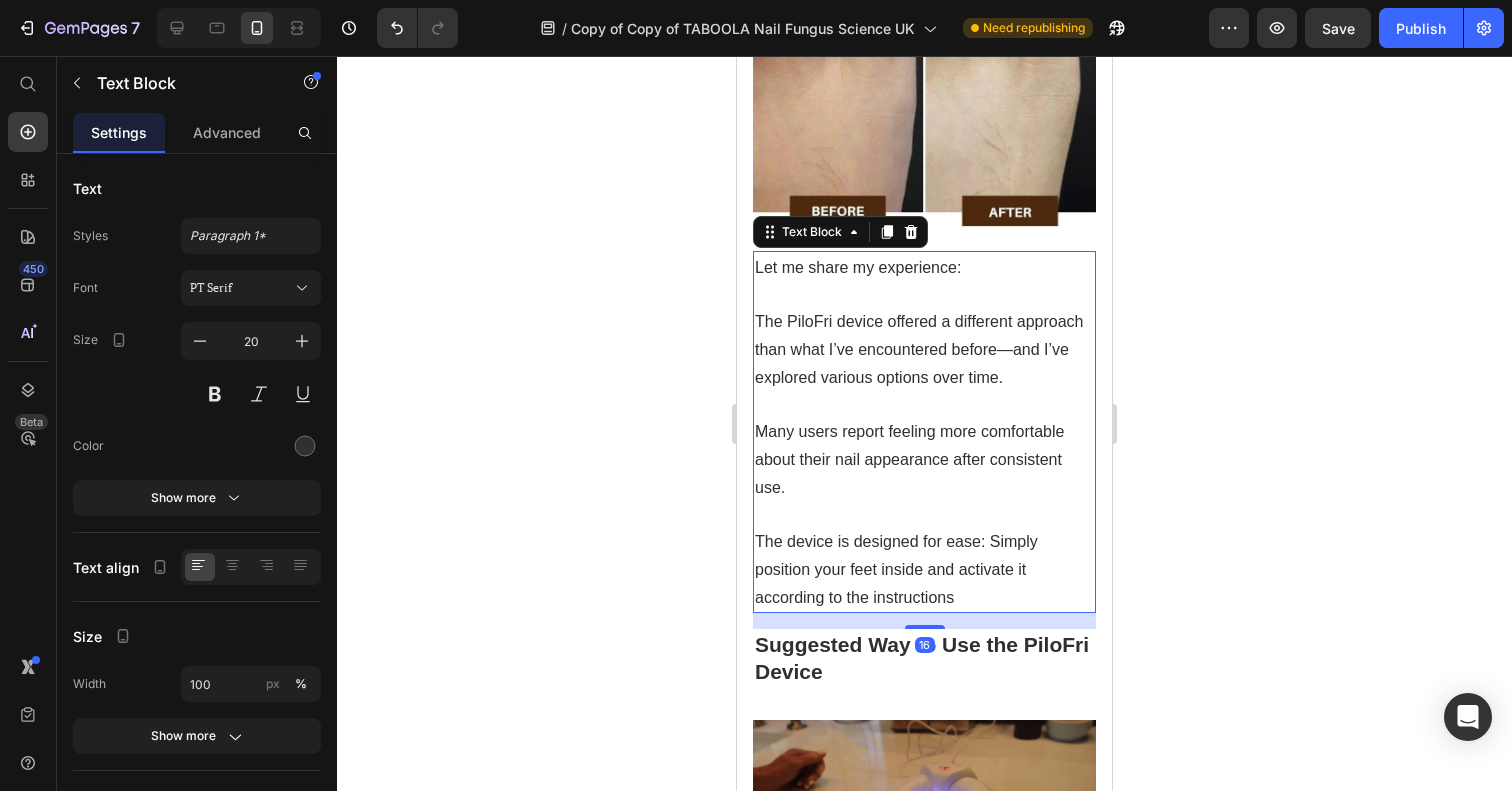 scroll, scrollTop: 4465, scrollLeft: 0, axis: vertical 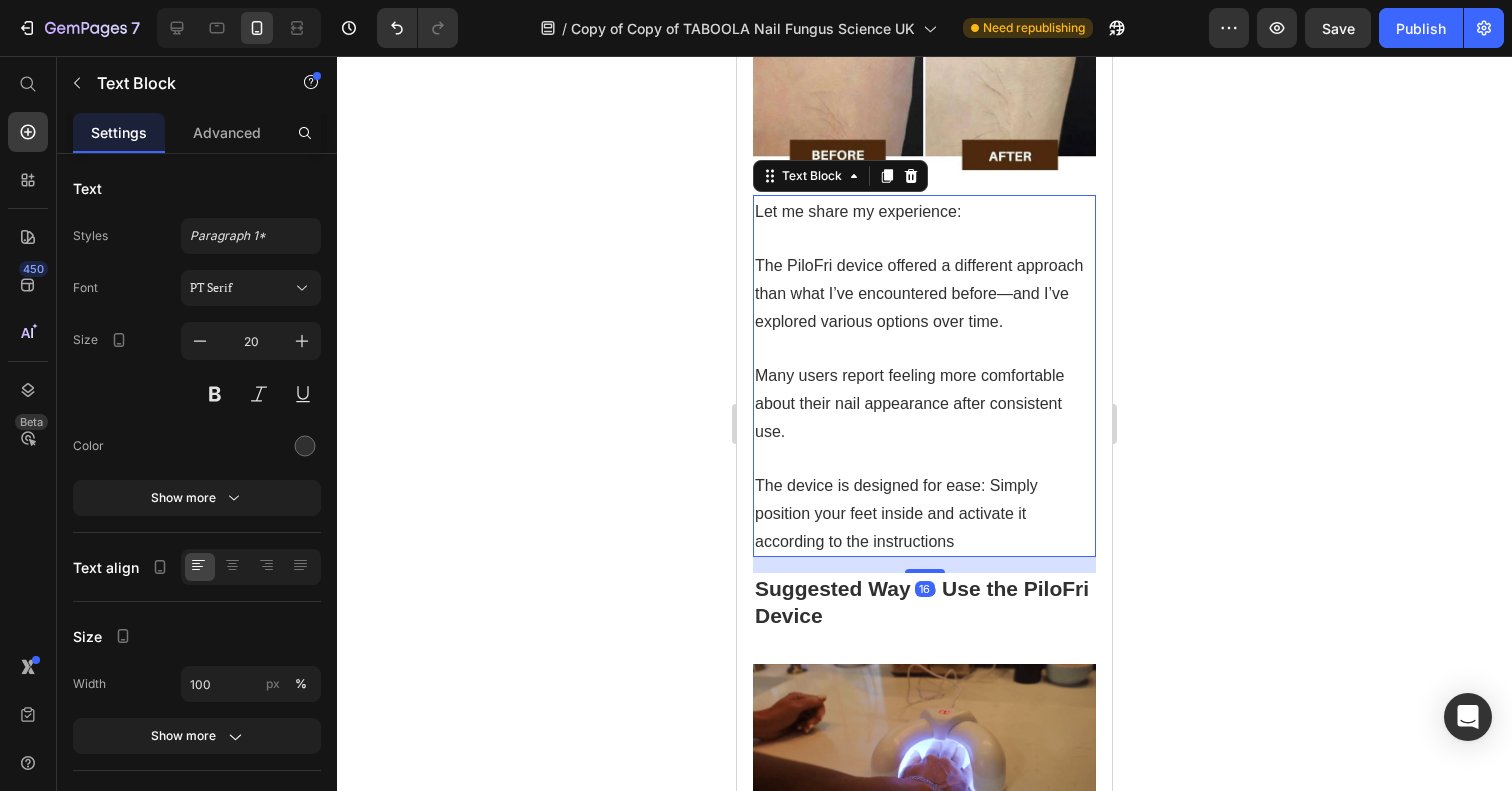 click on "The PiloFri device offered a different approach than what I’ve encountered before—and I’ve explored various options over time." at bounding box center [919, 293] 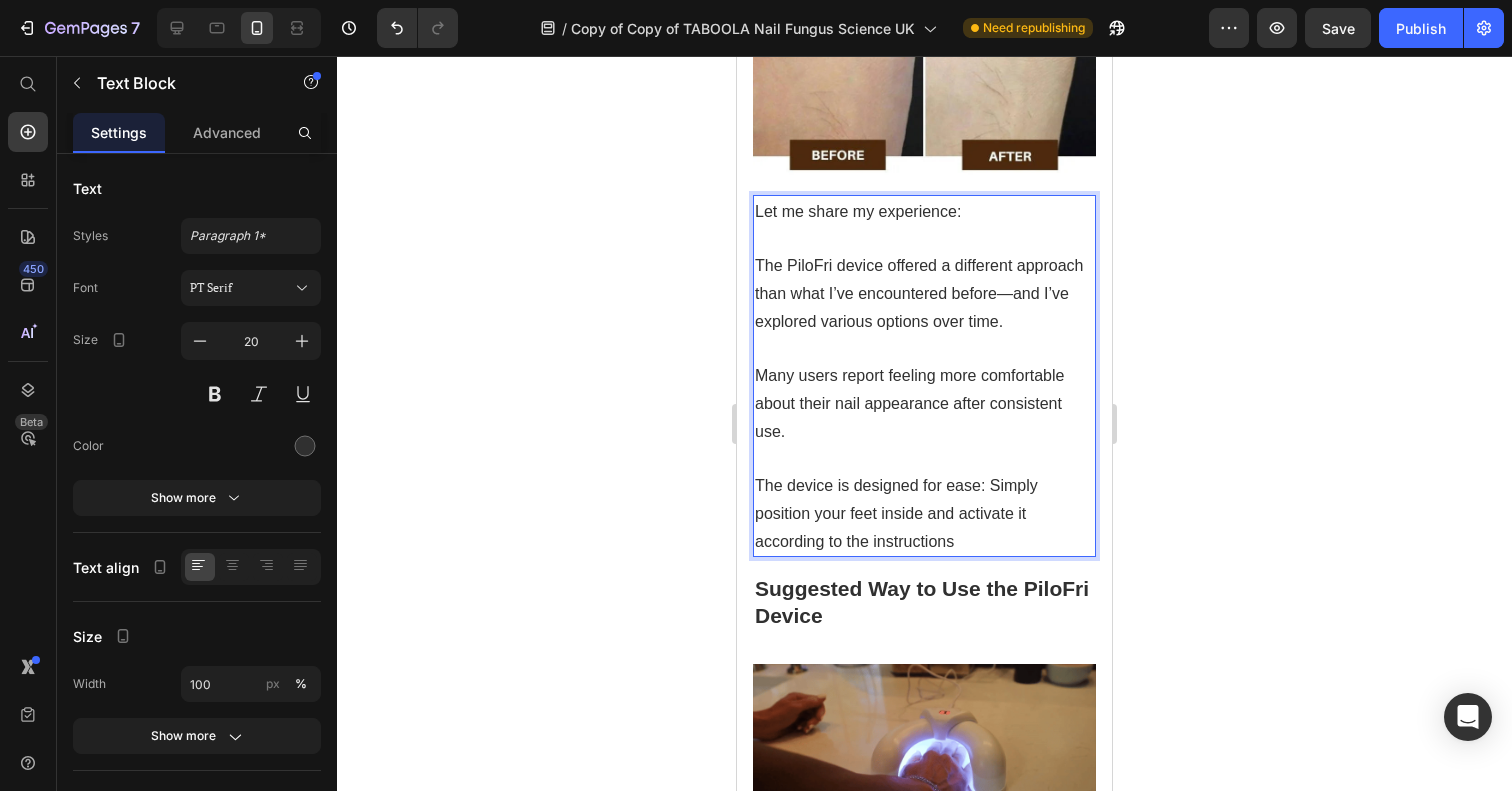 click on "The PiloFri device offered a different approach than what I’ve encountered before—and I’ve explored various options over time." at bounding box center (919, 293) 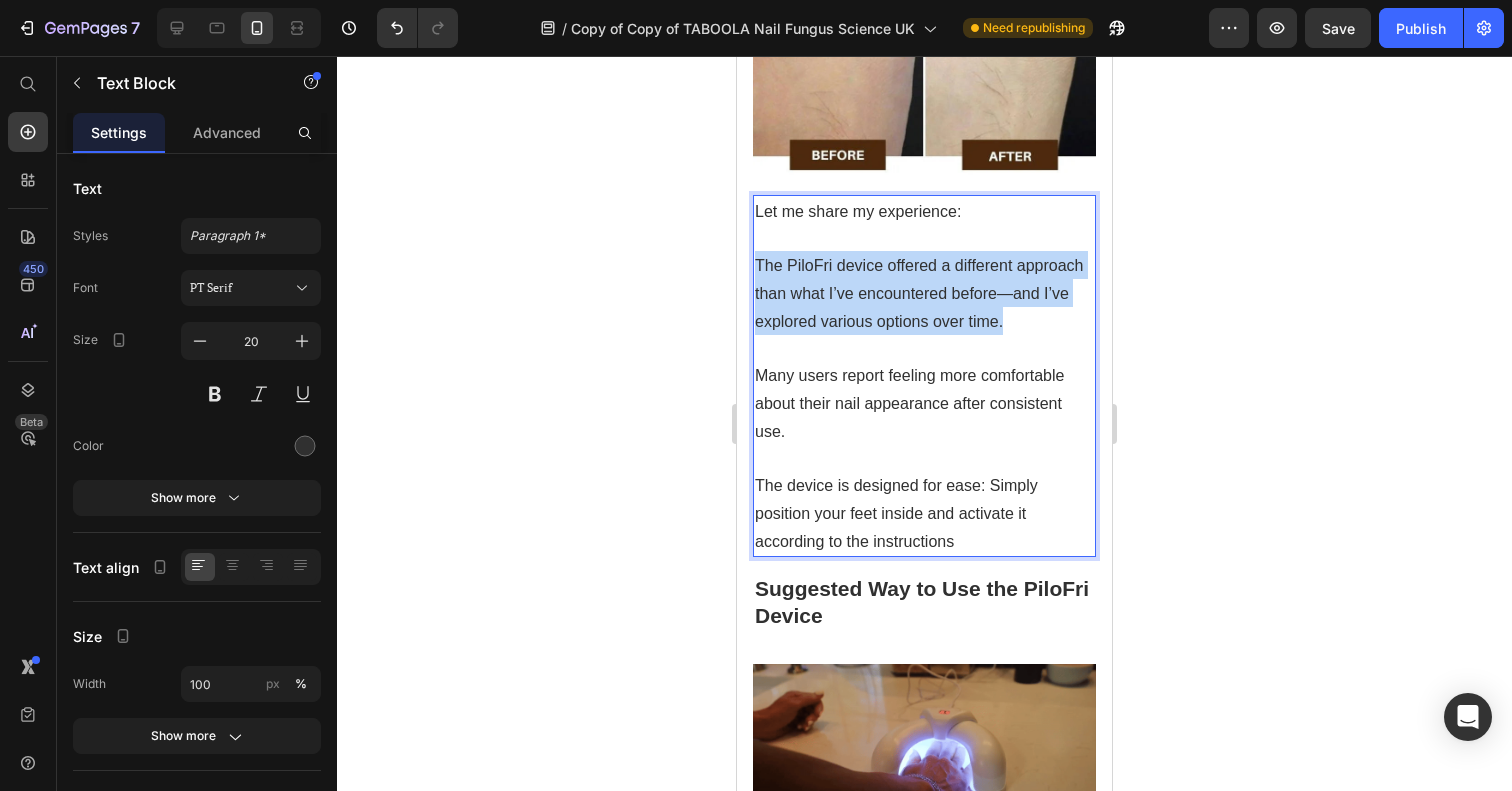 drag, startPoint x: 1027, startPoint y: 344, endPoint x: 755, endPoint y: 297, distance: 276.0308 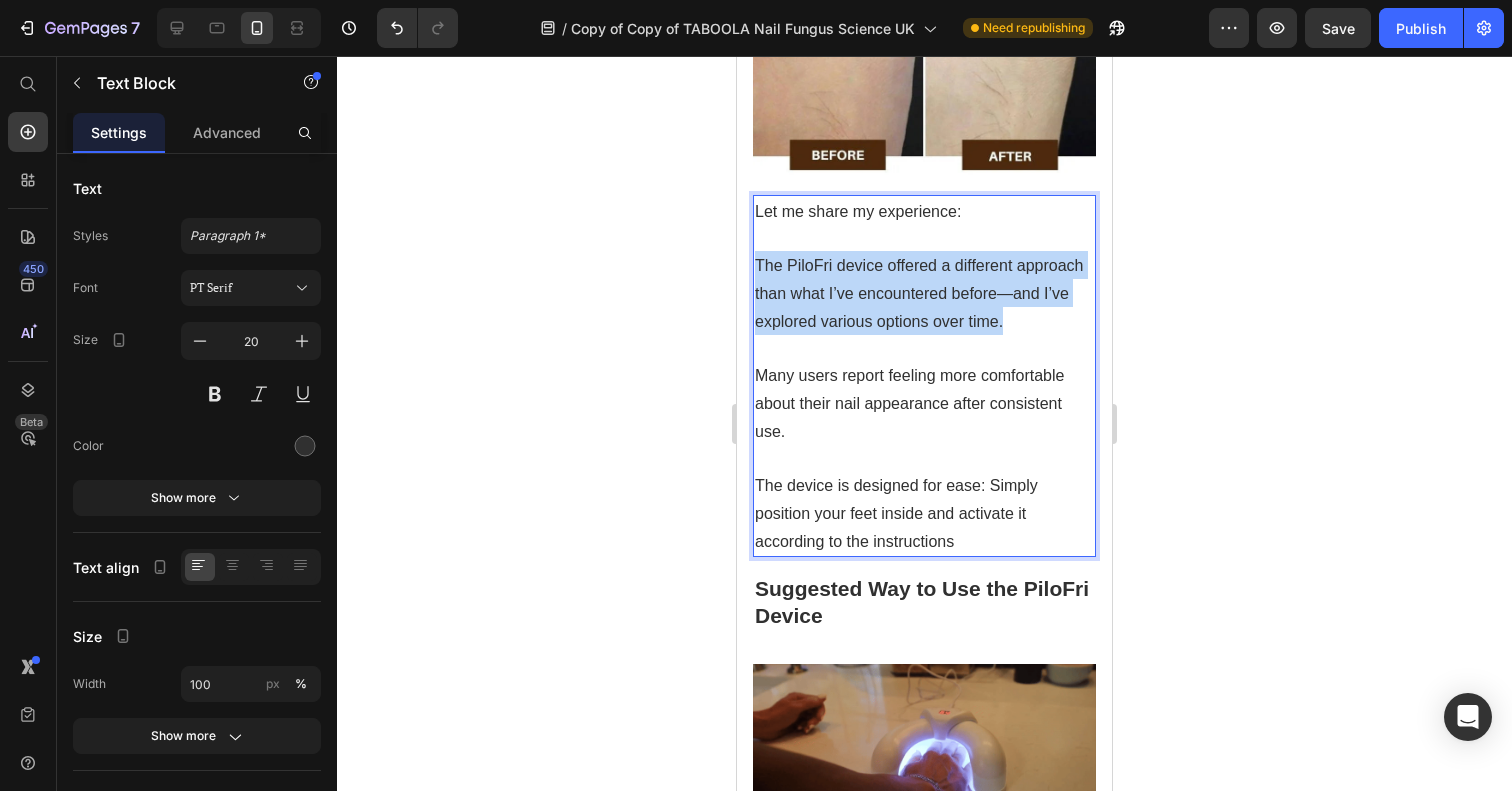 click on "The PiloFri device offered a different approach than what I’ve encountered before—and I’ve explored various options over time." at bounding box center [924, 293] 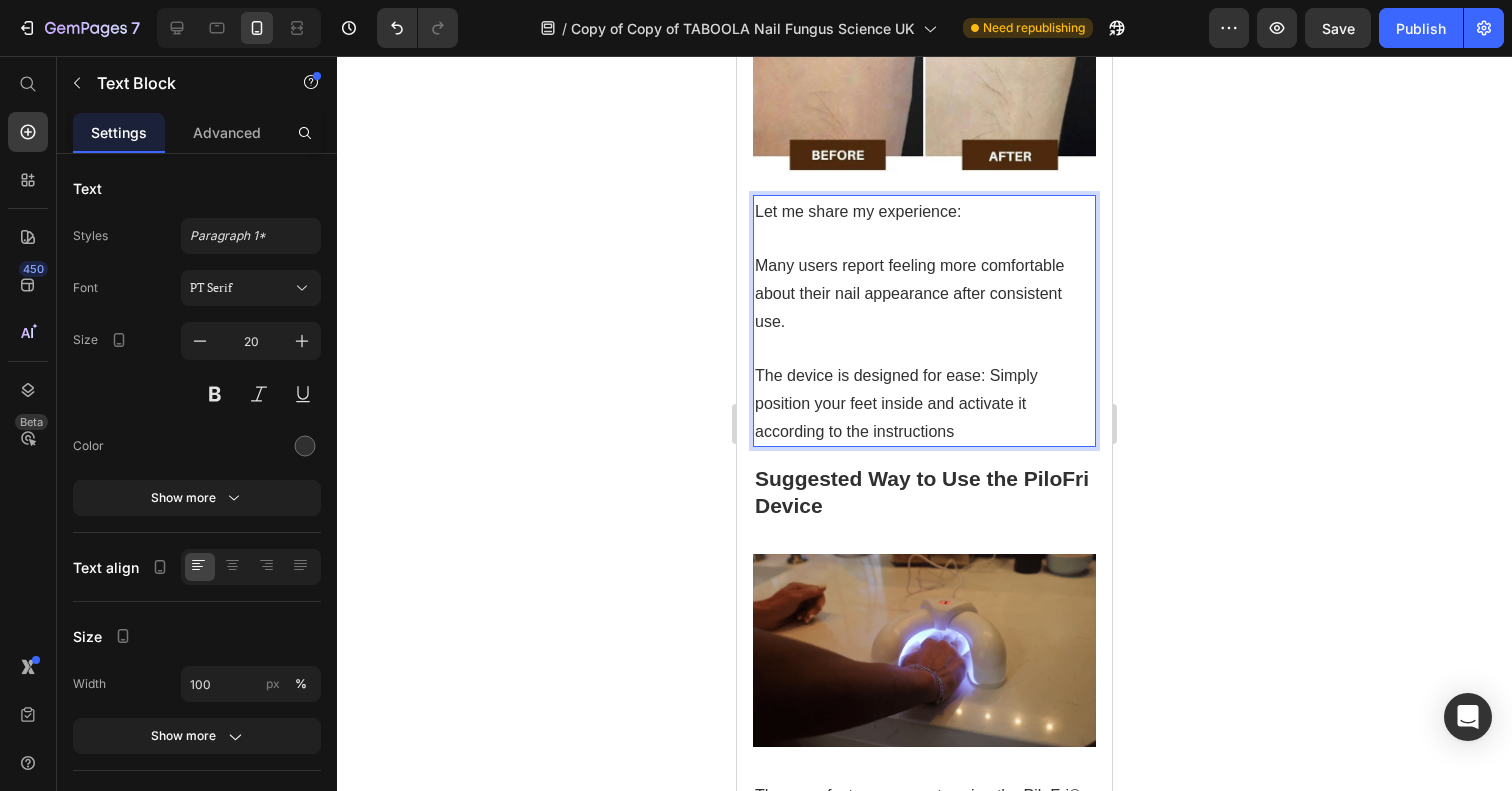 click on "Many users report feeling more comfortable about their nail appearance after consistent use." at bounding box center [924, 293] 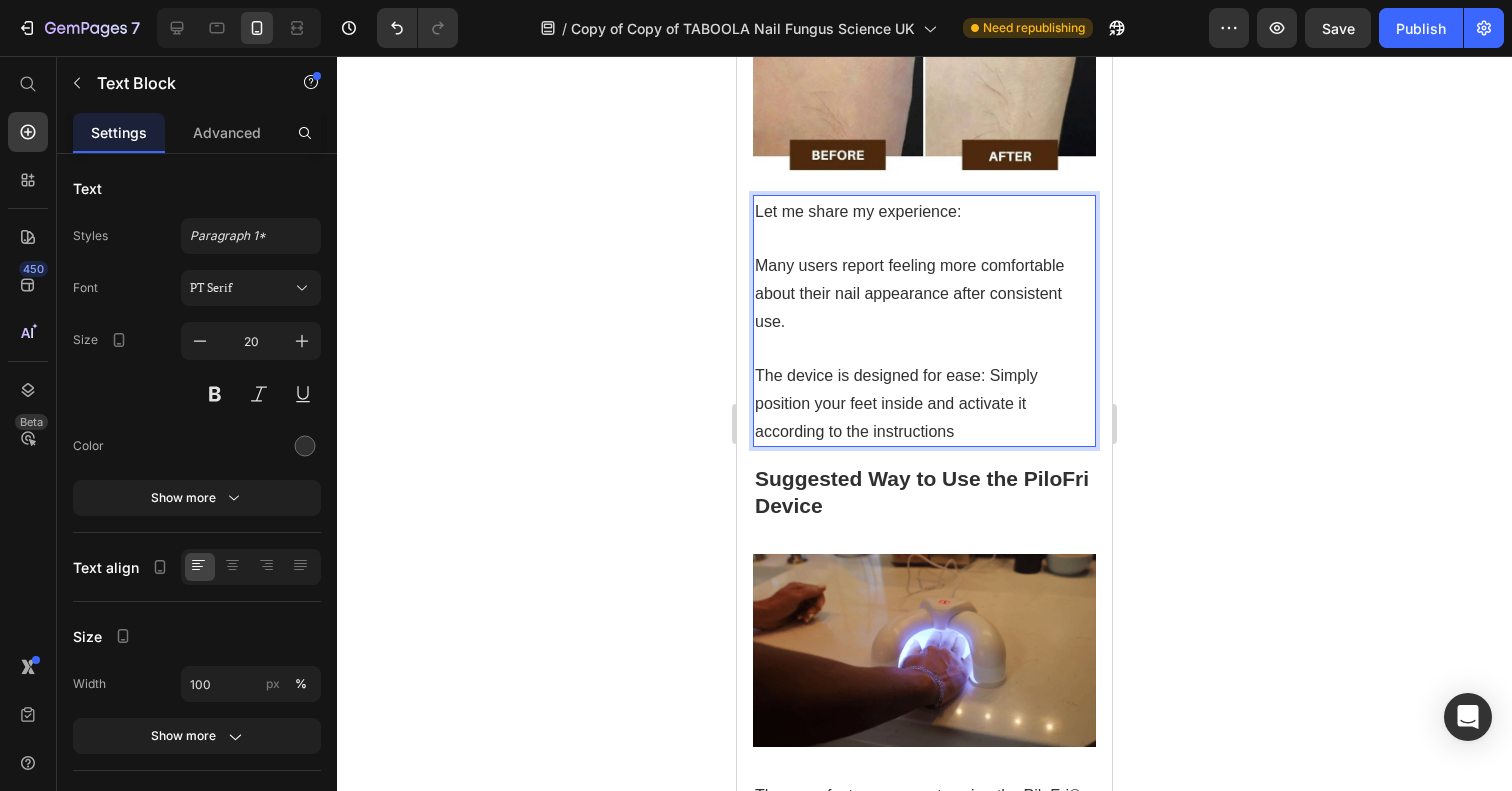 click on "Many users report feeling more comfortable about their nail appearance after consistent use." at bounding box center (909, 293) 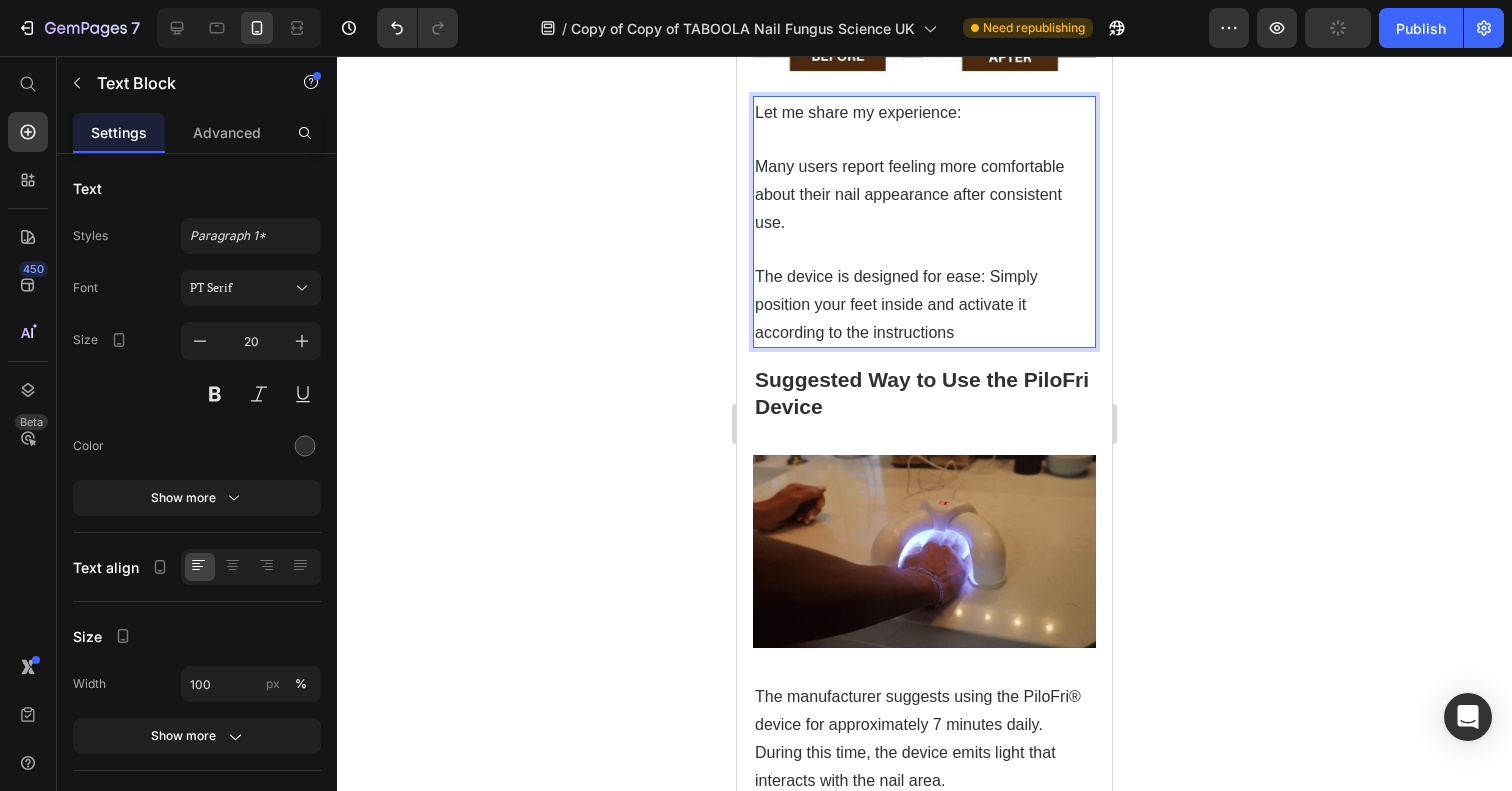 scroll, scrollTop: 4563, scrollLeft: 0, axis: vertical 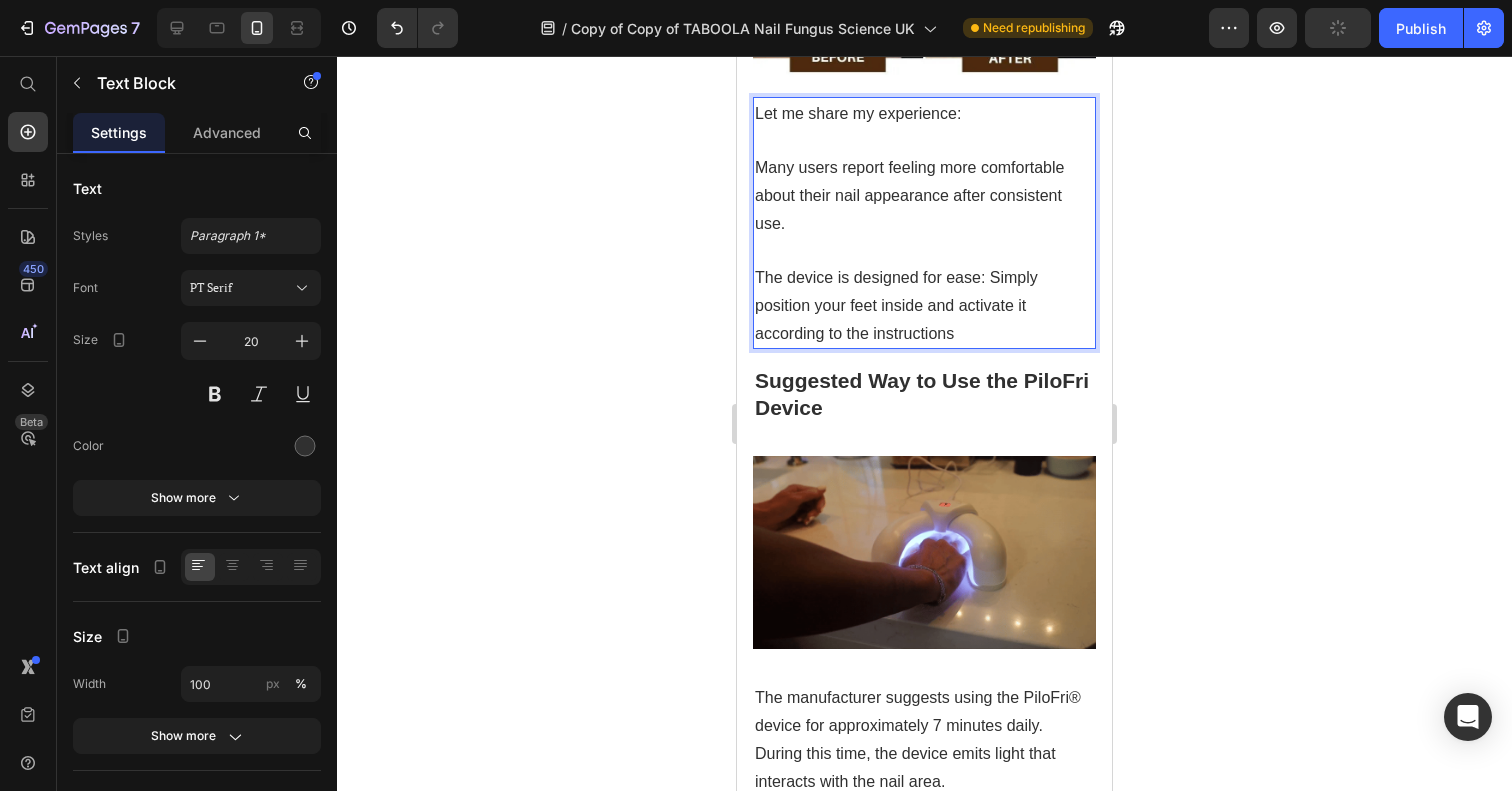 click on "The device is designed for ease: Simply position your feet inside and activate it according to the instructions" at bounding box center [924, 305] 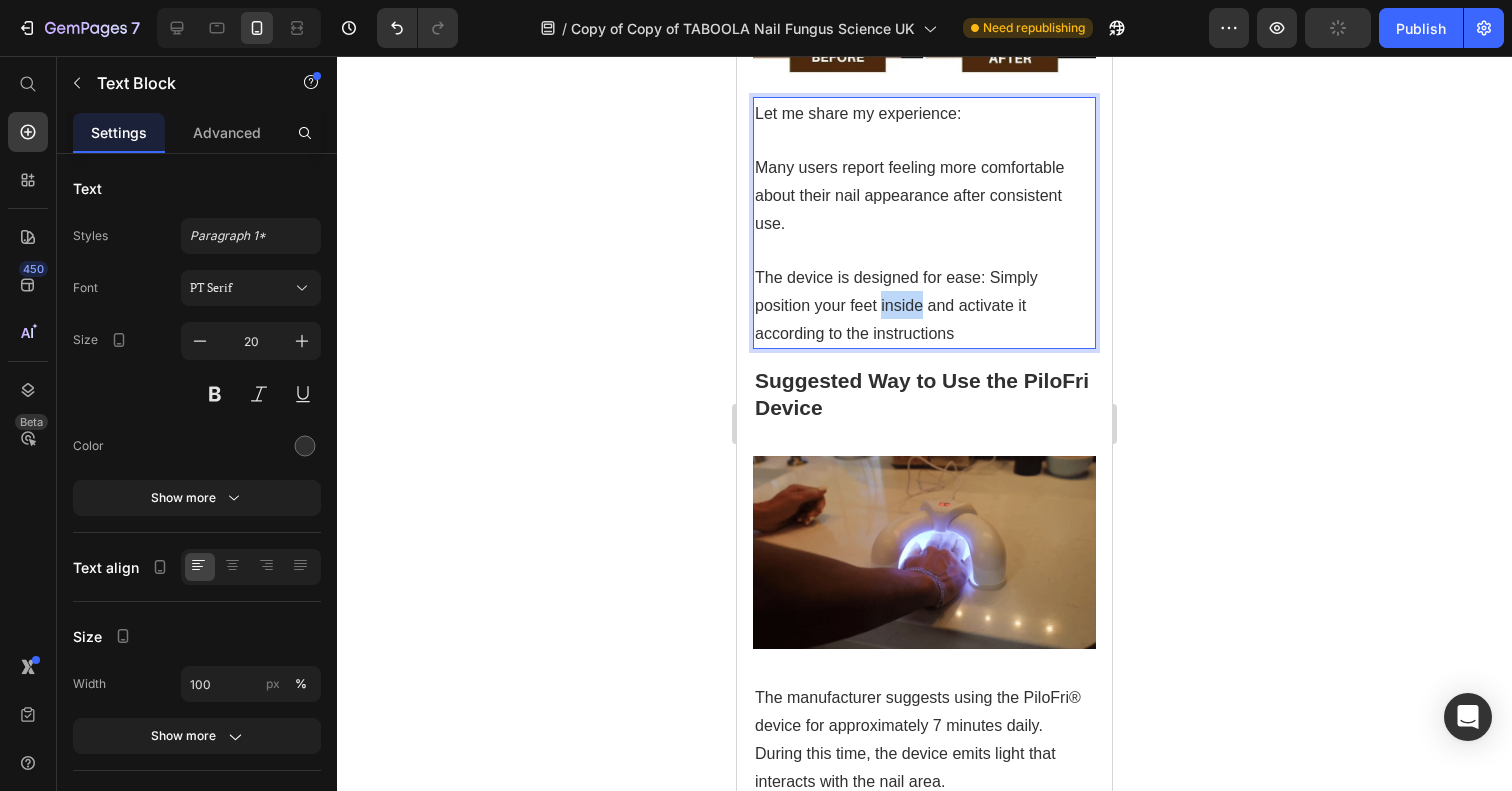 click on "The device is designed for ease: Simply position your feet inside and activate it according to the instructions" at bounding box center [924, 305] 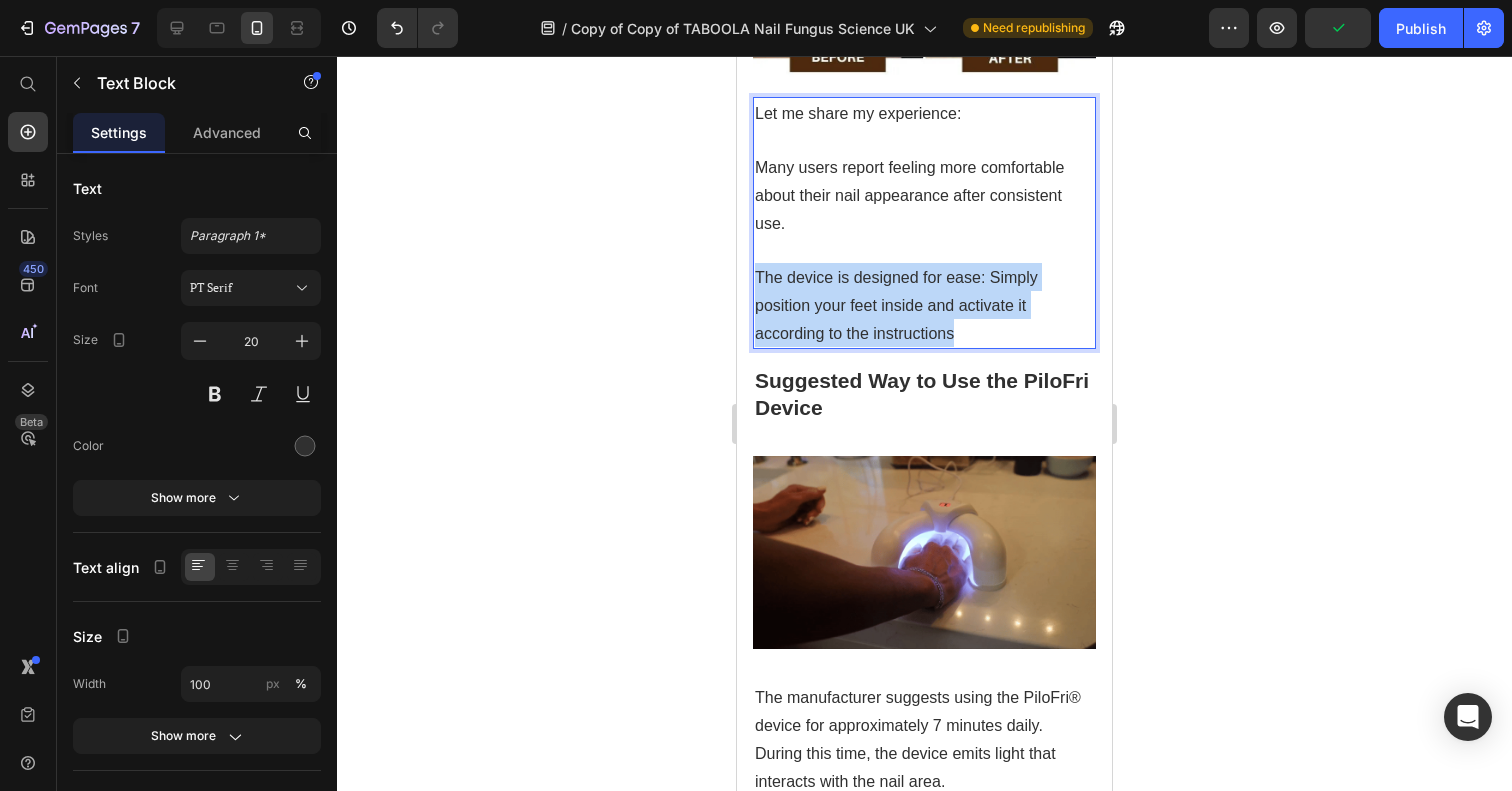 click on "The device is designed for ease: Simply position your feet inside and activate it according to the instructions" at bounding box center [924, 305] 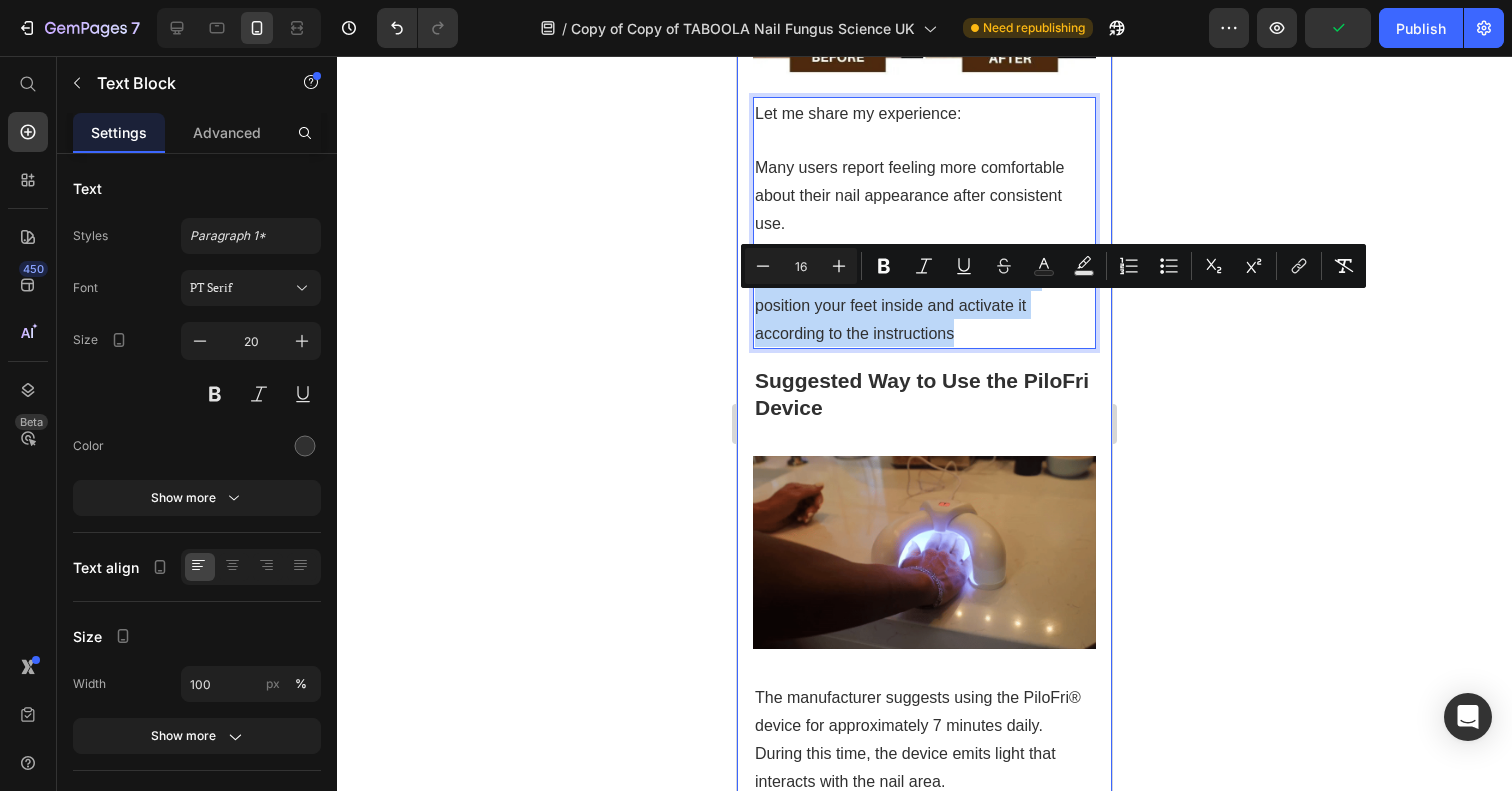 click on "Suggested Way to Use the PiloFri Device" at bounding box center [924, 394] 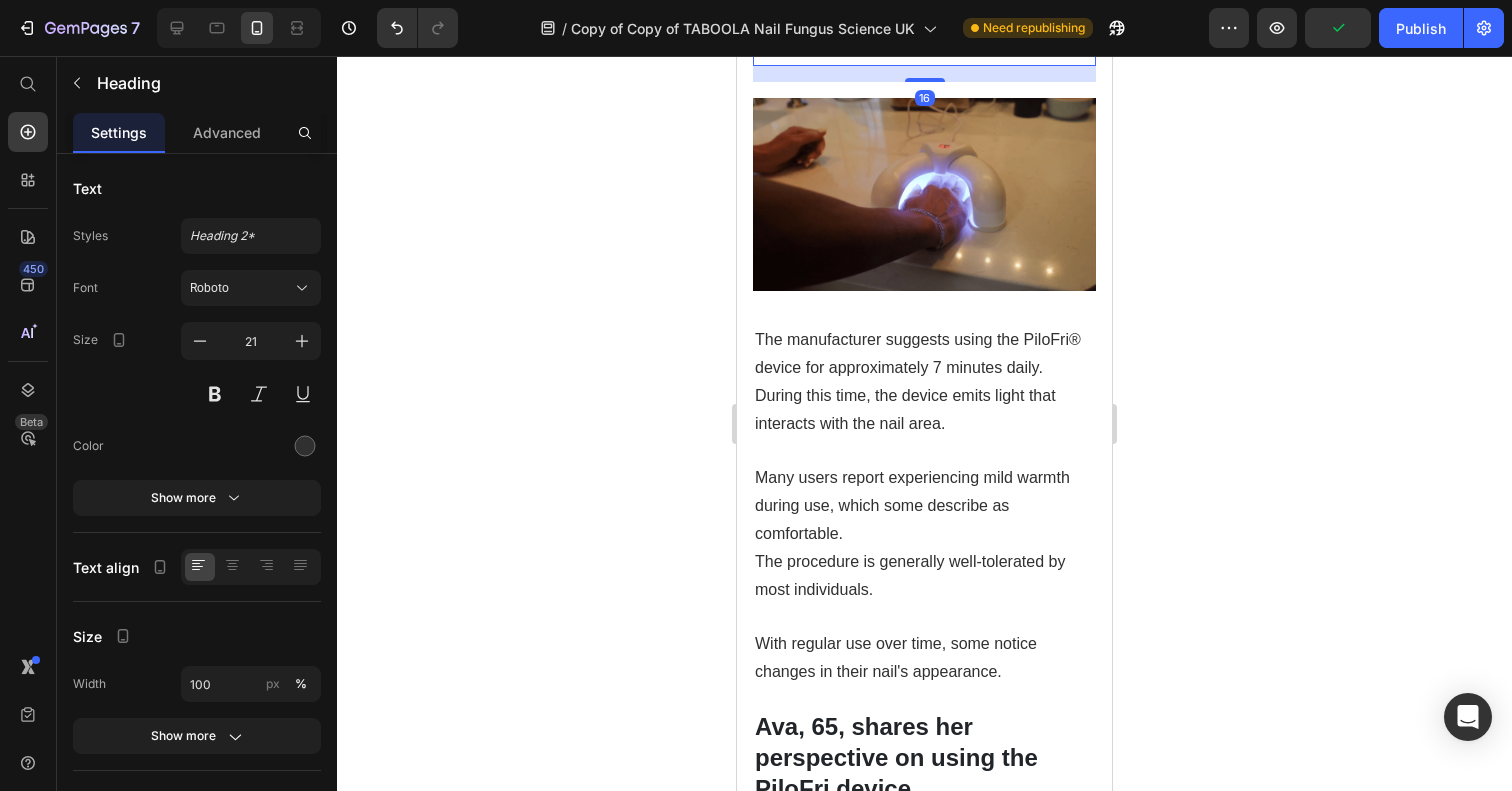 scroll, scrollTop: 4970, scrollLeft: 0, axis: vertical 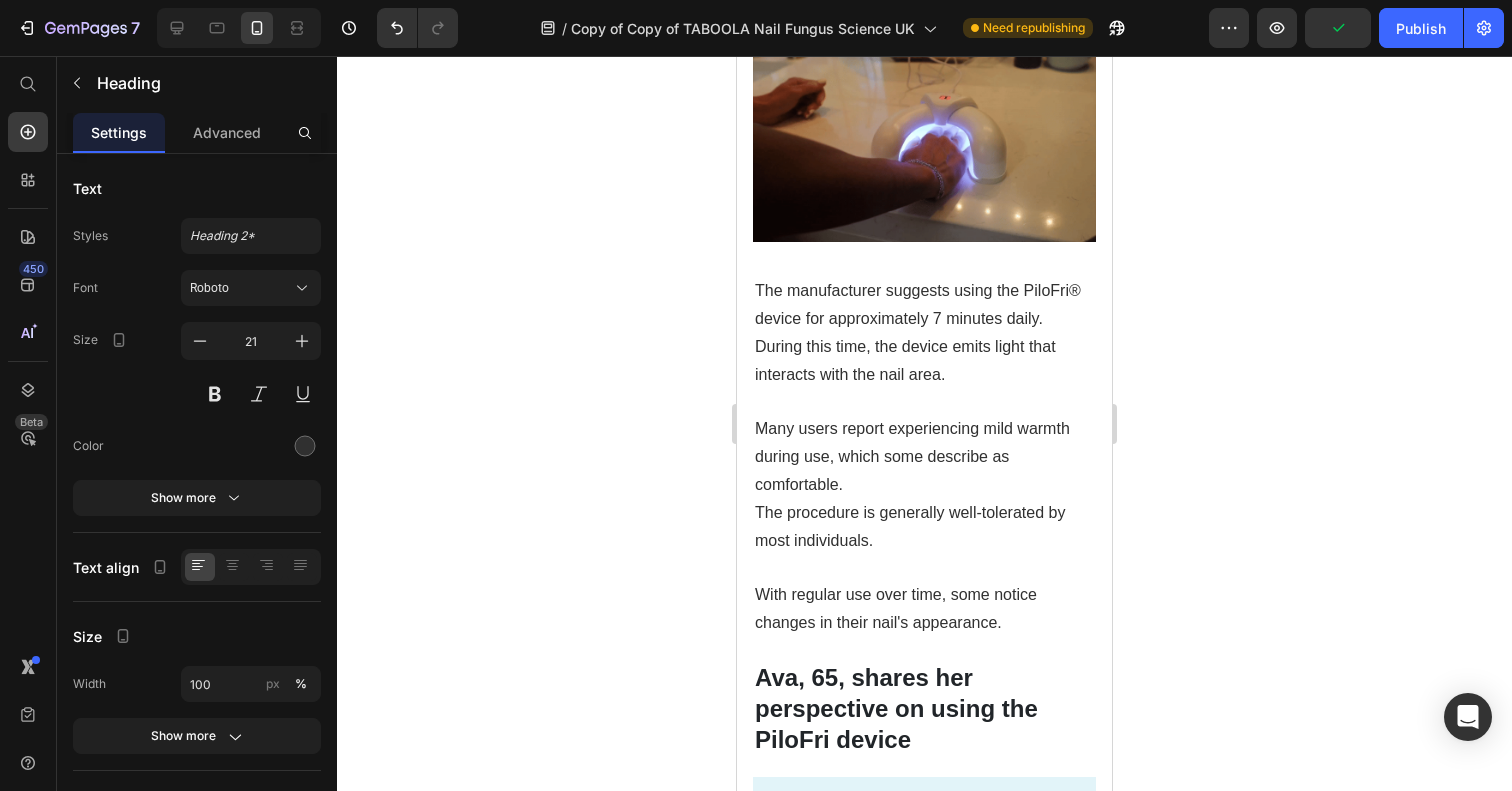 click on "The manufacturer suggests using the PiloFri® device for approximately 7 minutes daily. During this time, the device emits light that interacts with the nail area." at bounding box center (918, 332) 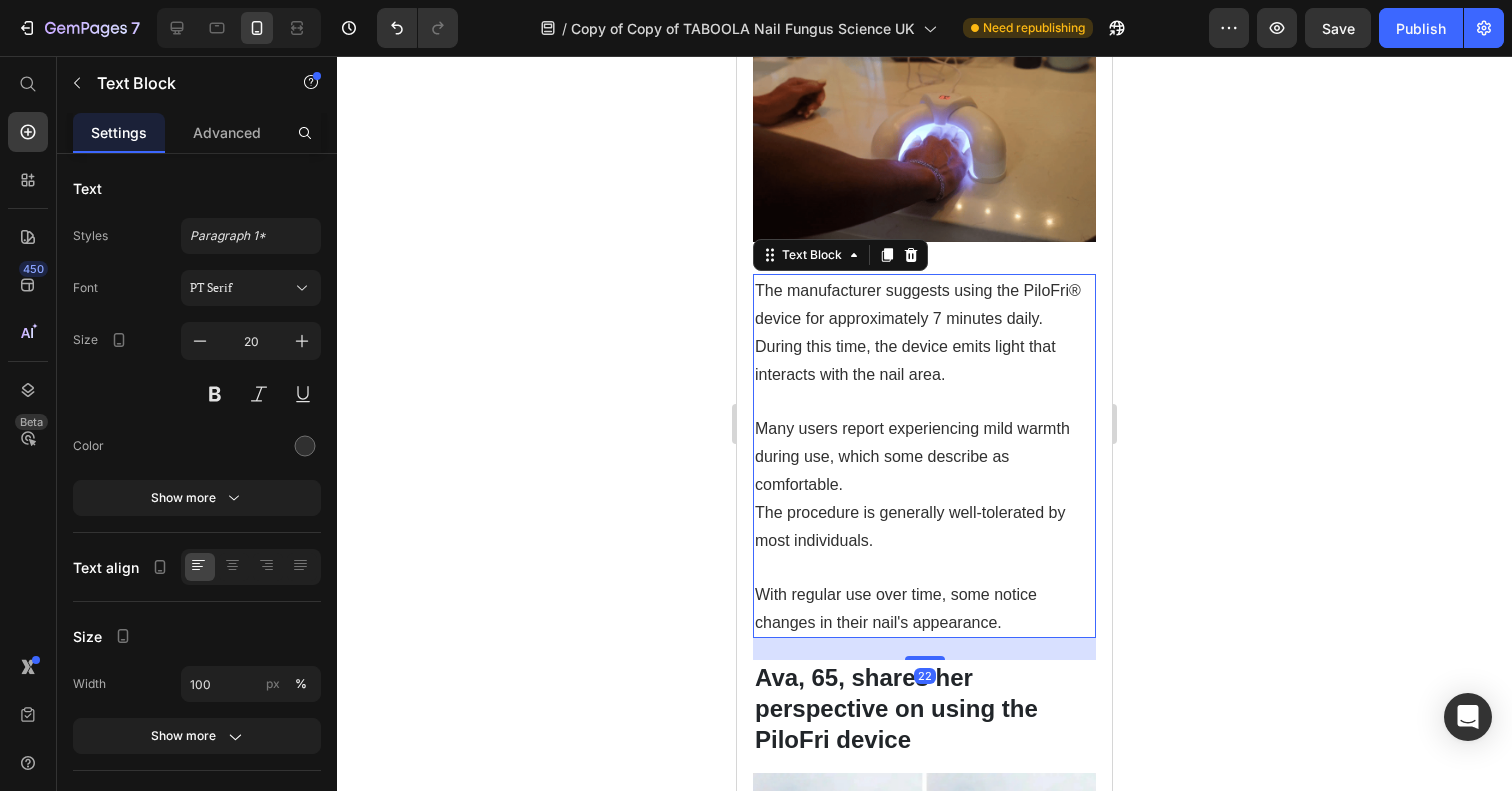 click on "The manufacturer suggests using the PiloFri® device for approximately 7 minutes daily. During this time, the device emits light that interacts with the nail area." at bounding box center (918, 332) 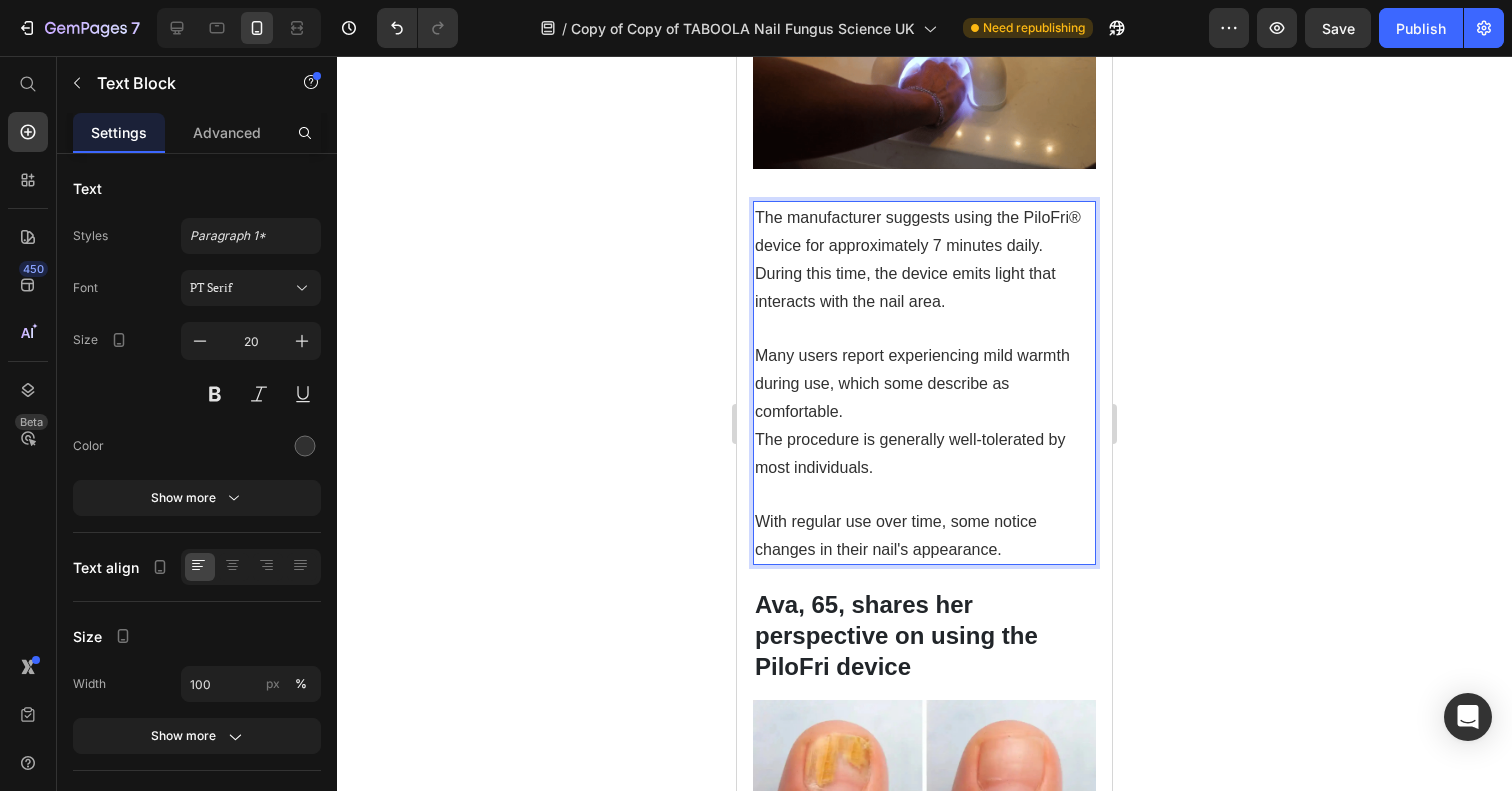 scroll, scrollTop: 5063, scrollLeft: 0, axis: vertical 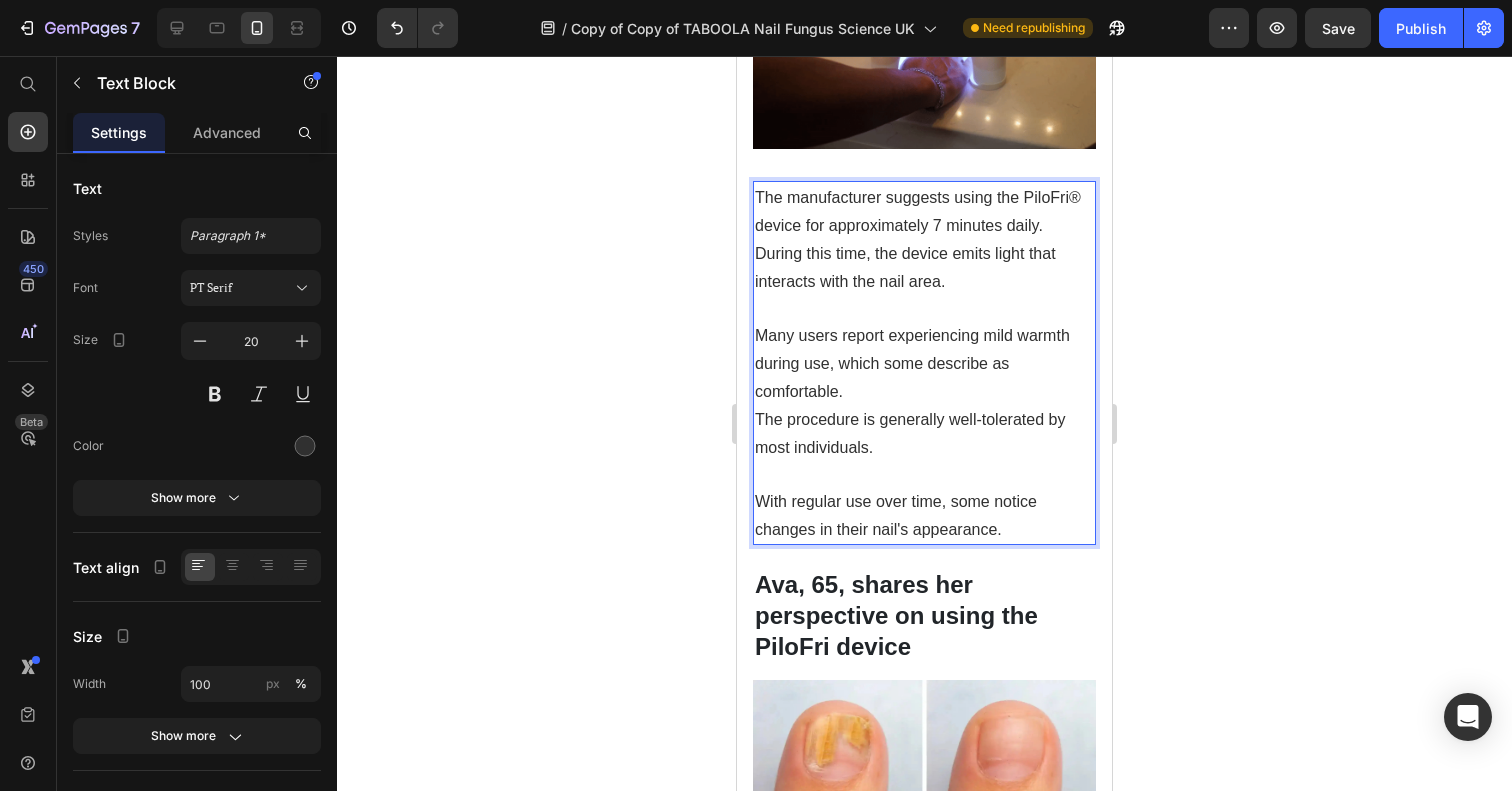 click on "Many users report experiencing mild warmth during use, which some describe as comfortable." at bounding box center [912, 363] 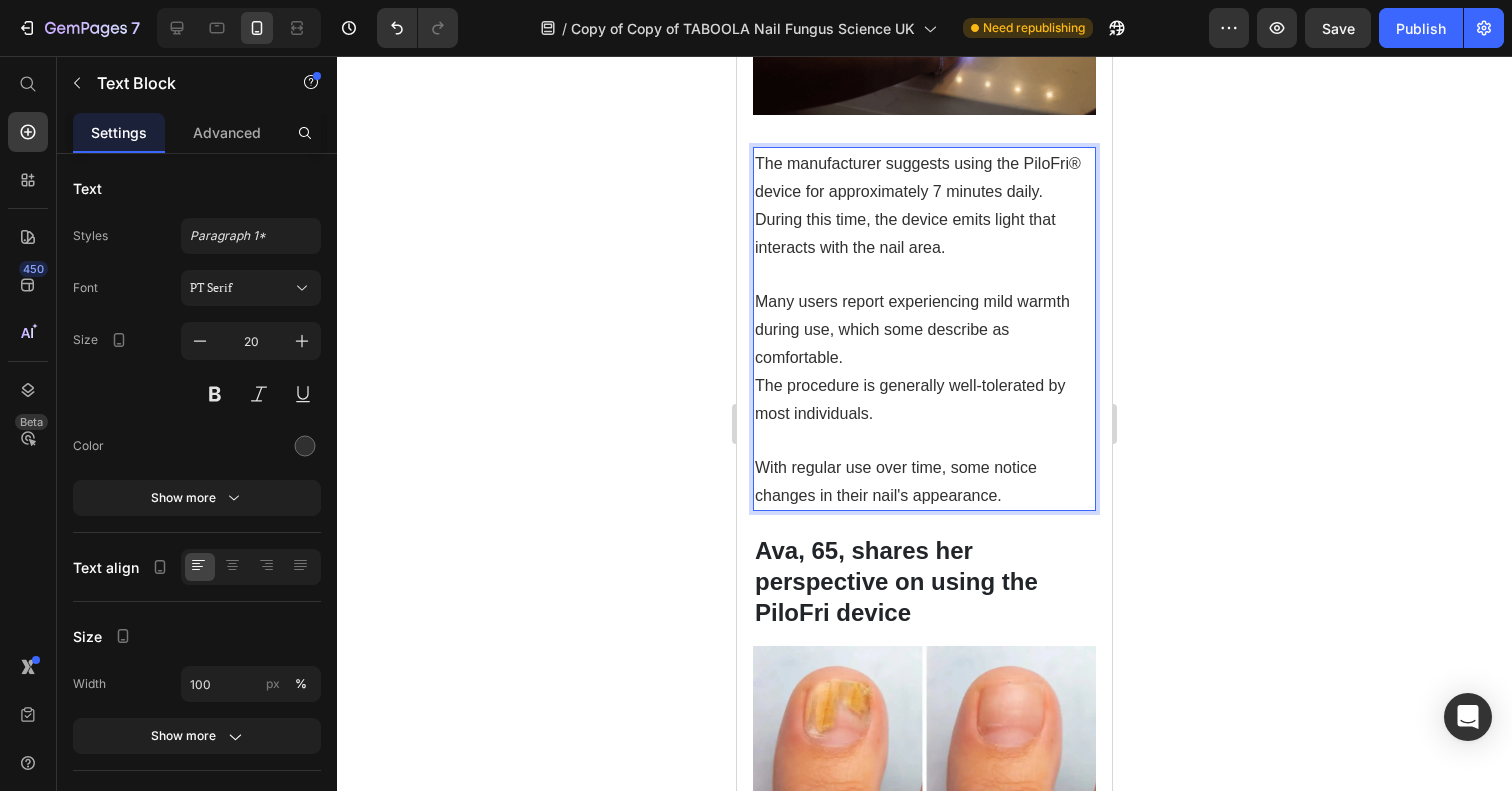 scroll, scrollTop: 5102, scrollLeft: 0, axis: vertical 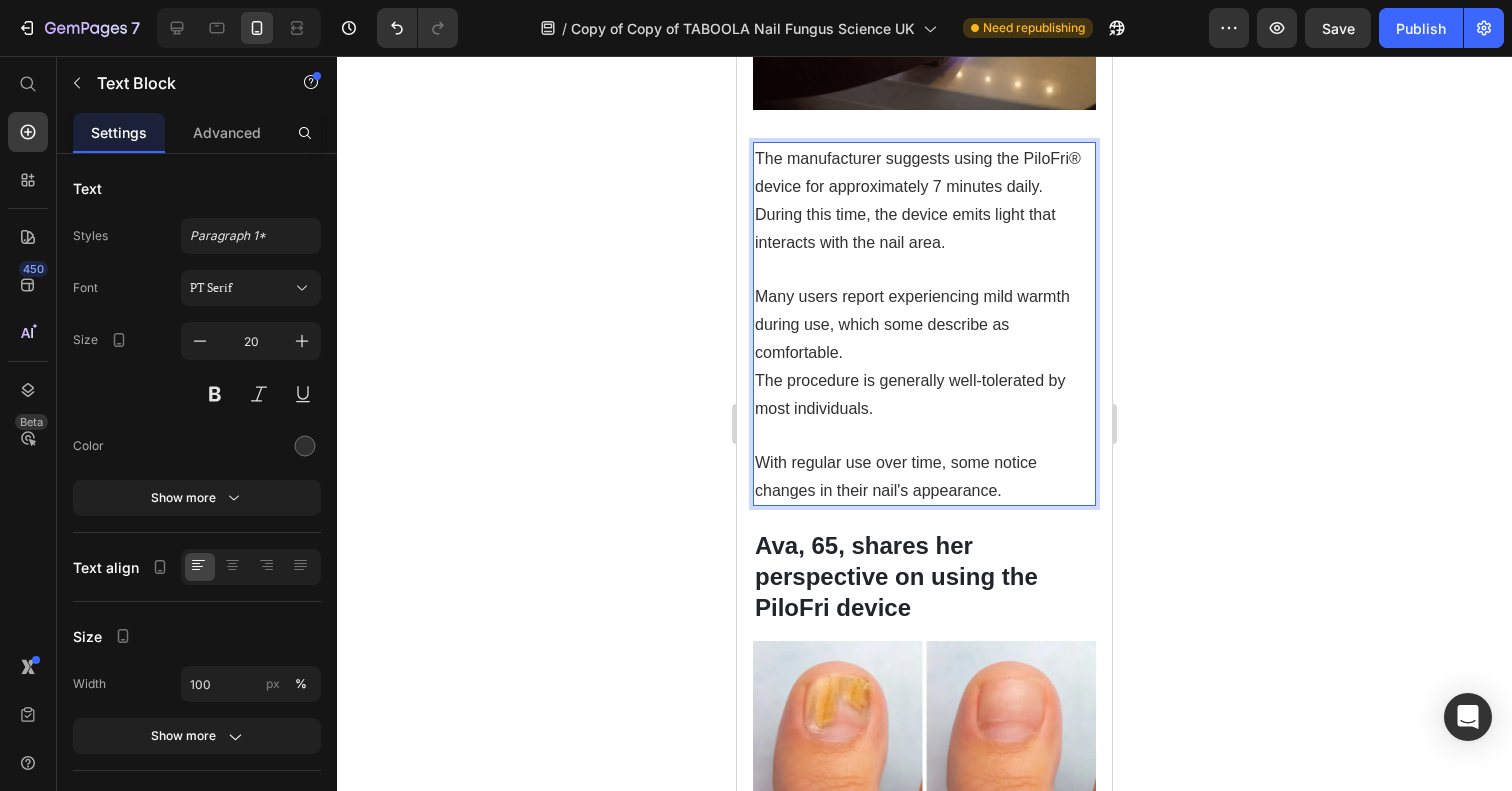 click on "Many users report experiencing mild warmth during use, which some describe as comfortable." at bounding box center (924, 324) 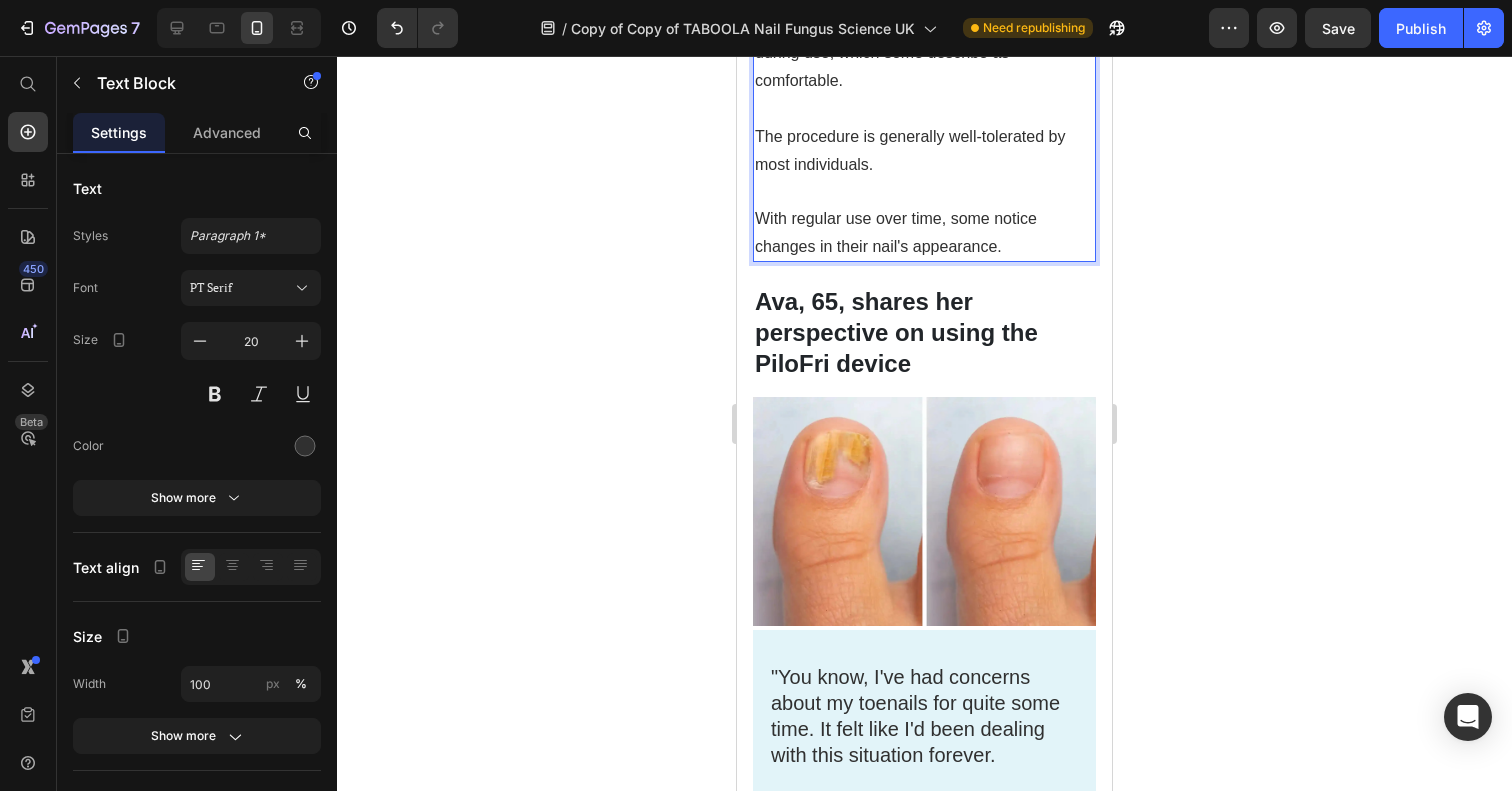 scroll, scrollTop: 5477, scrollLeft: 0, axis: vertical 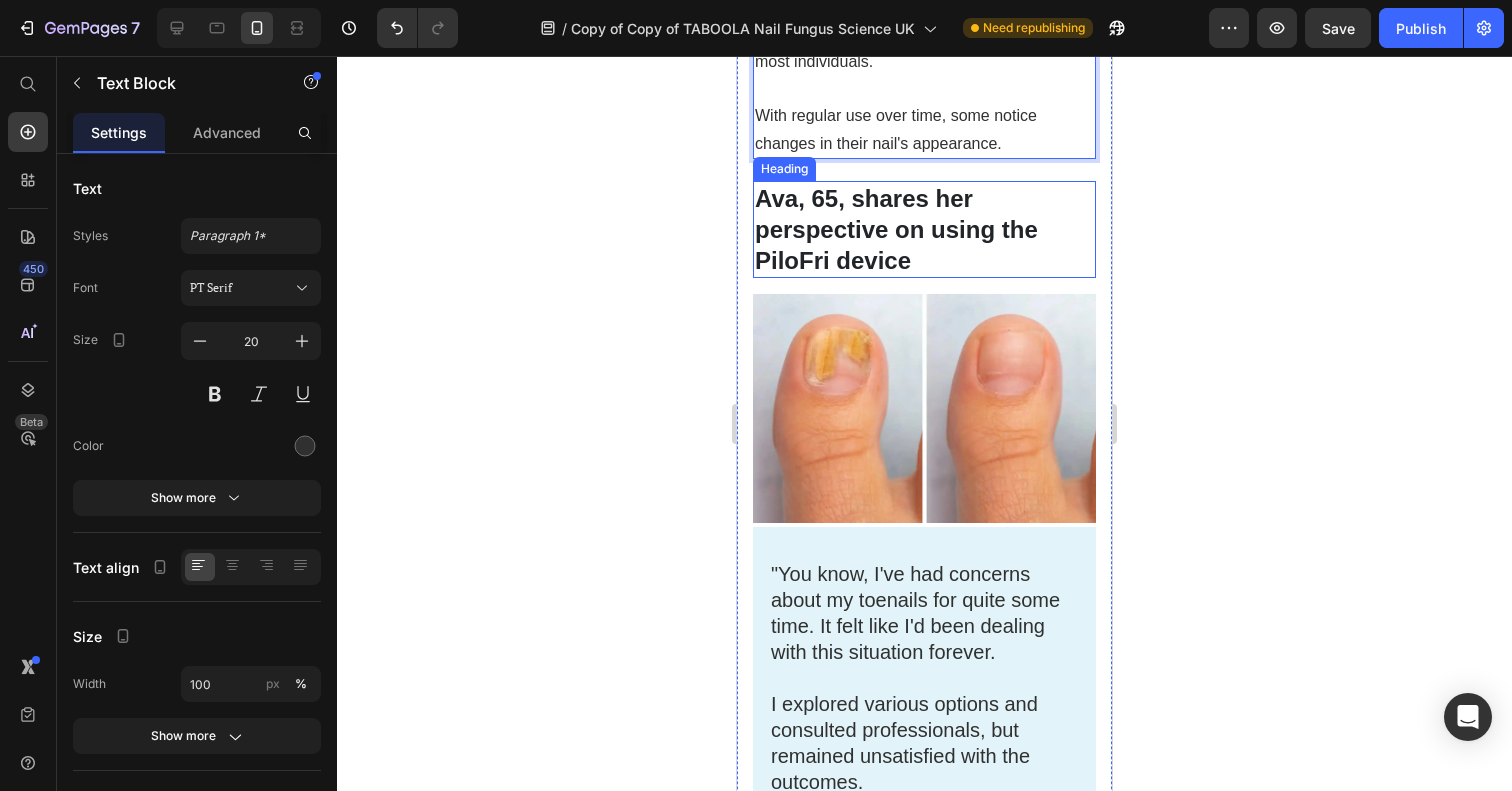 click on "Ava, 65, shares her perspective on using the PiloFri device" at bounding box center [896, 229] 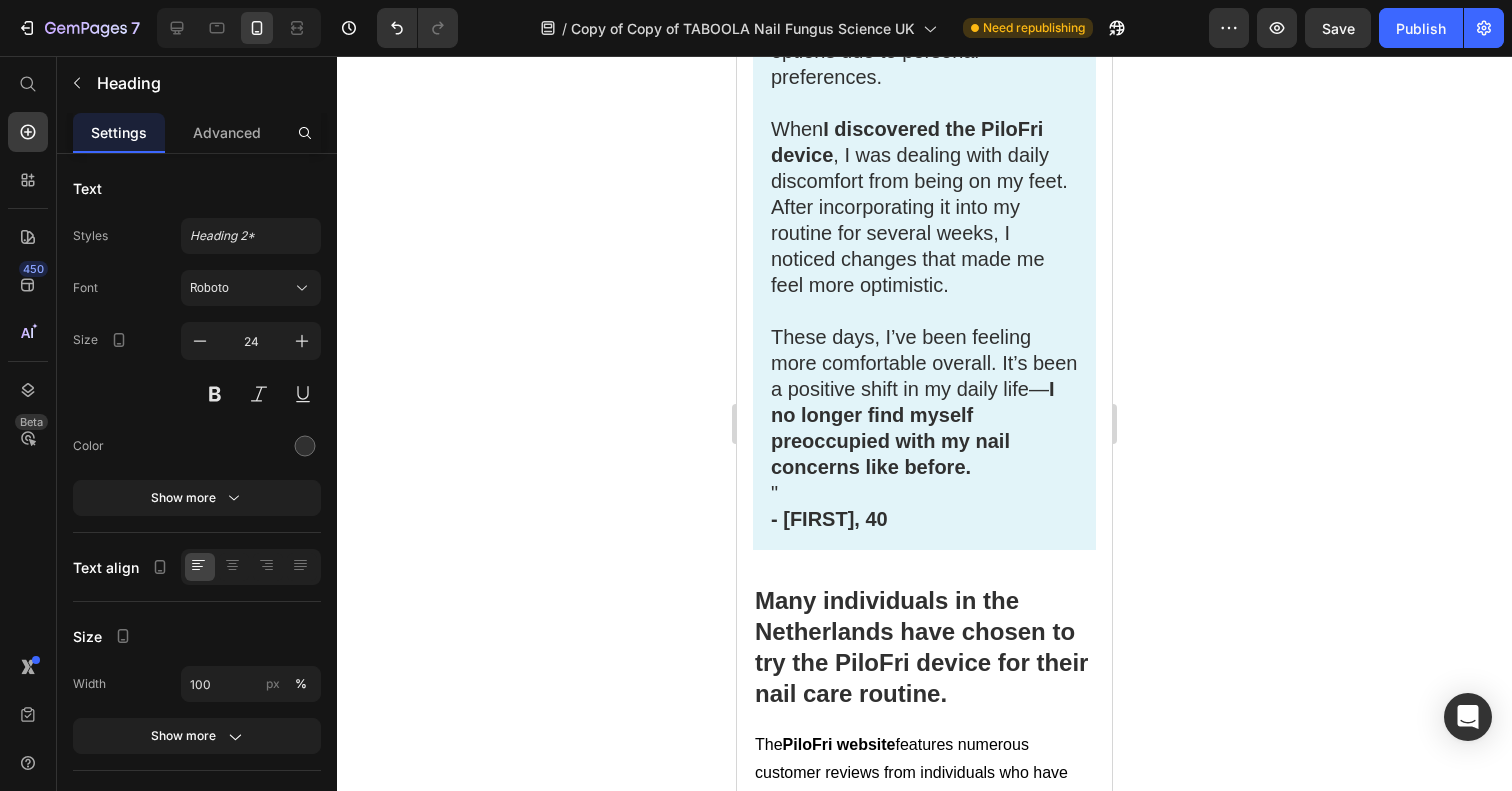 scroll, scrollTop: 6914, scrollLeft: 0, axis: vertical 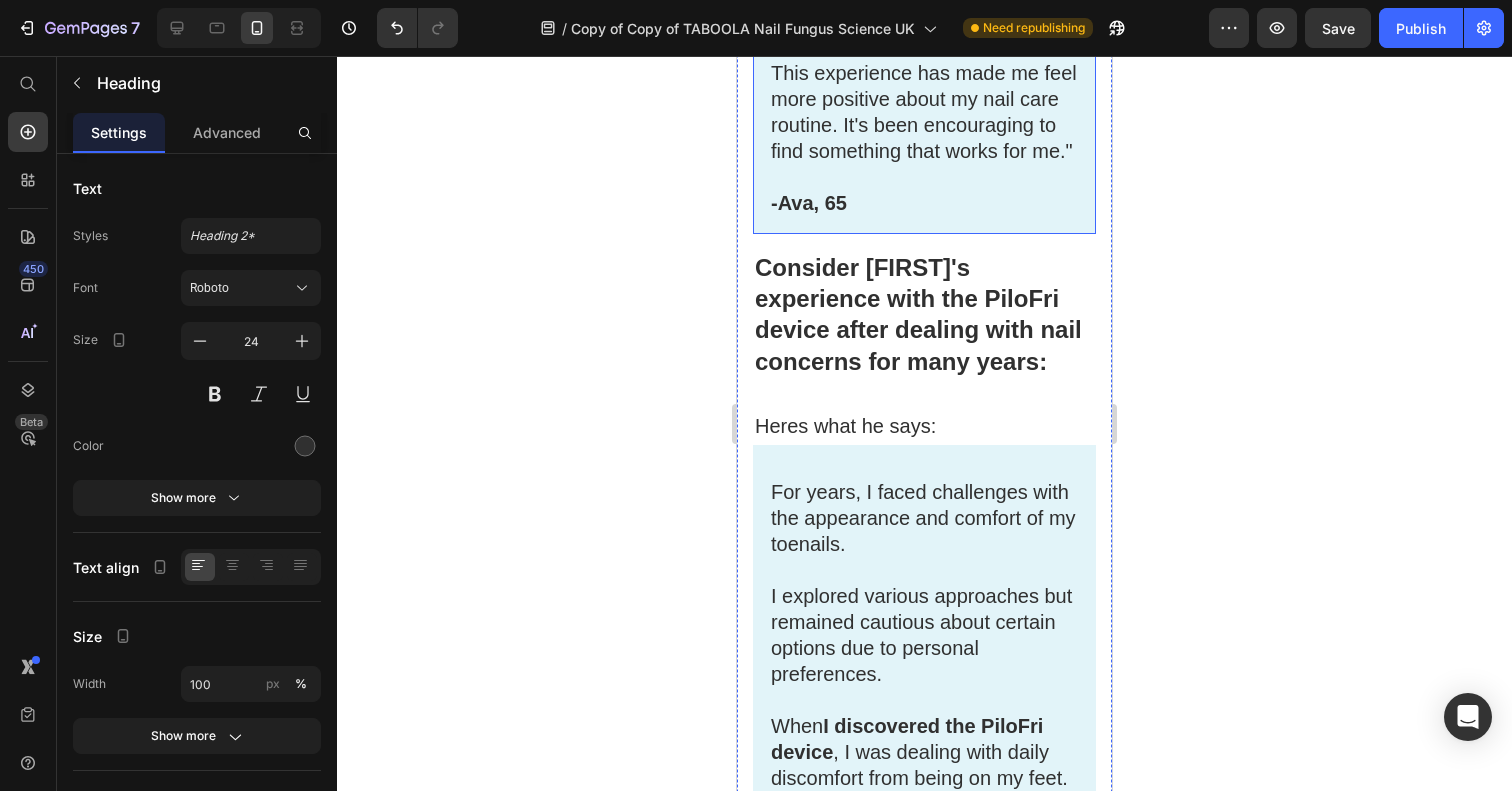 click on "Consider Mike's experience with the PiloFri device after dealing with nail concerns for many years:" at bounding box center [918, 314] 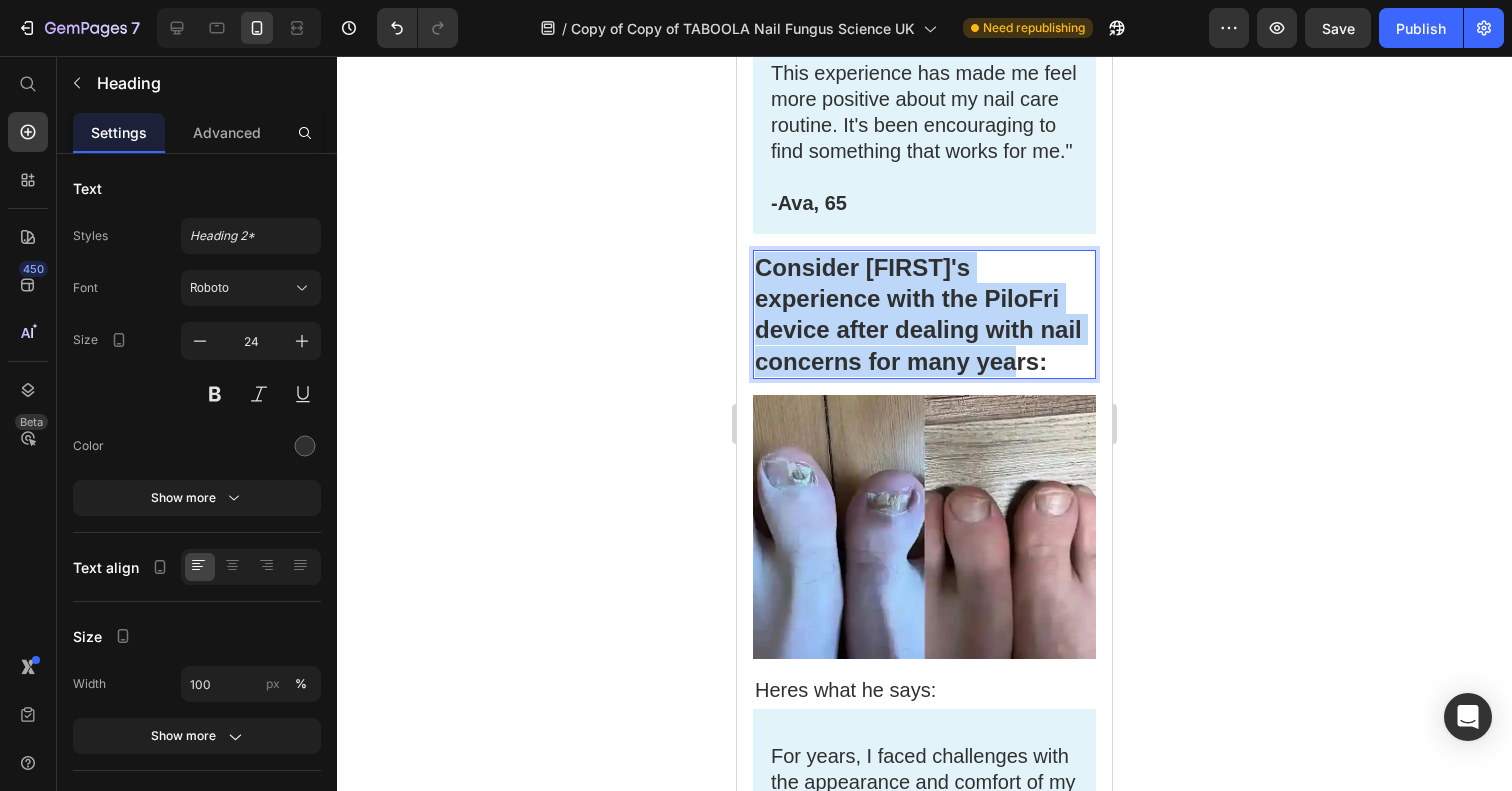 click on "Consider Mike's experience with the PiloFri device after dealing with nail concerns for many years:" at bounding box center [918, 314] 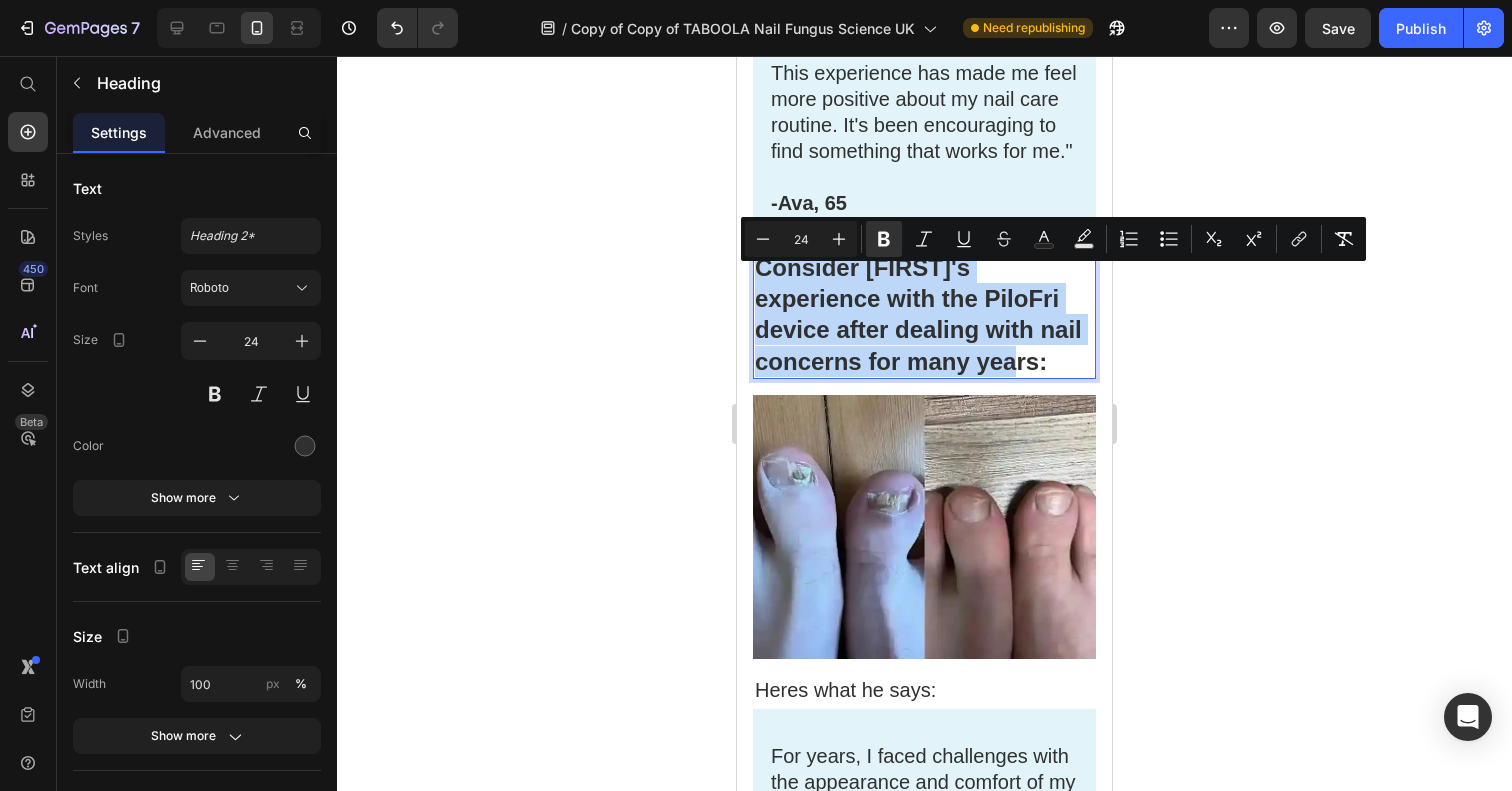 click on "Consider Mike's experience with the PiloFri device after dealing with nail concerns for many years:" at bounding box center (918, 314) 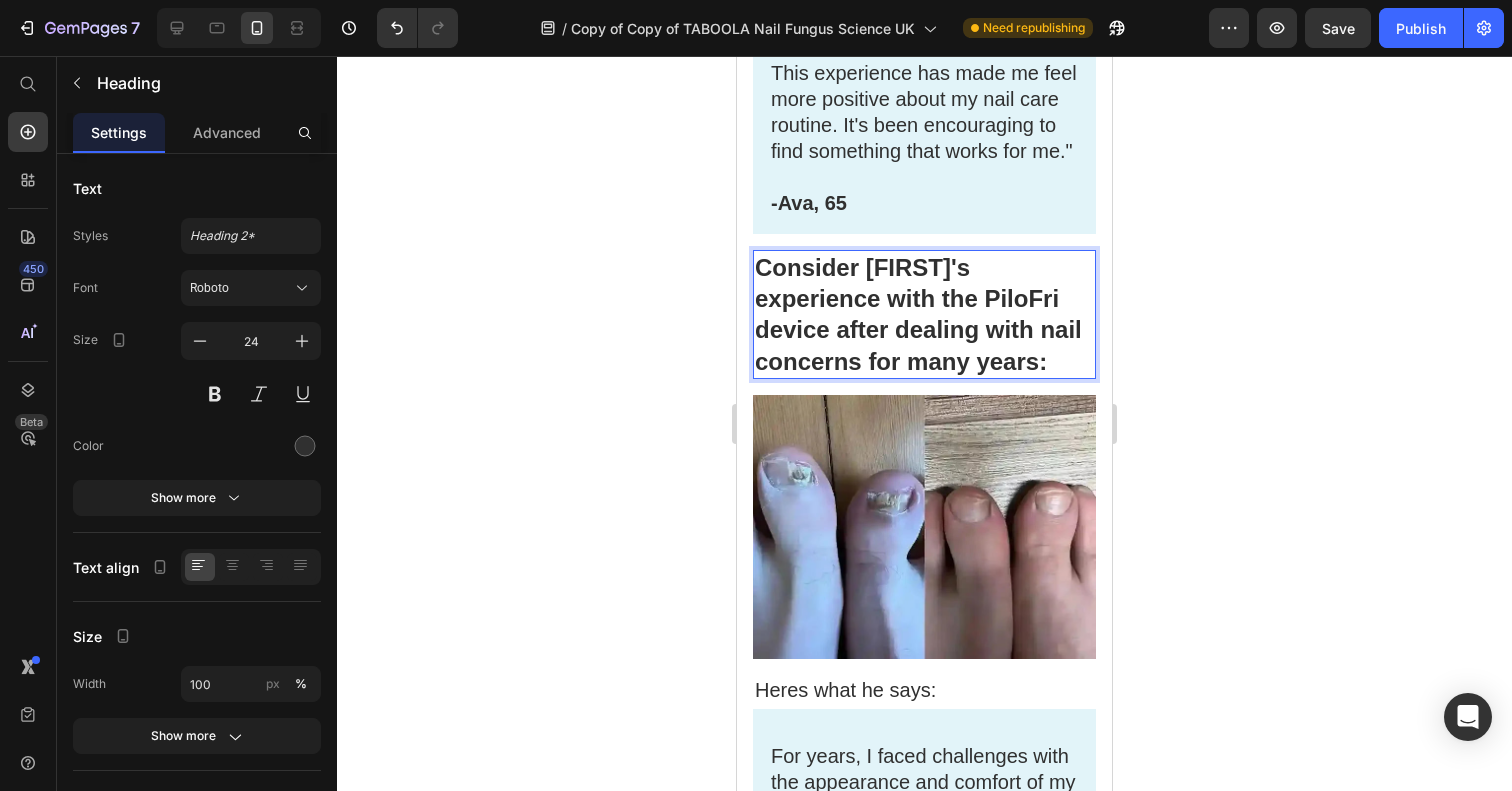 click on "Consider Mike's experience with the PiloFri device after dealing with nail concerns for many years:" at bounding box center [924, 314] 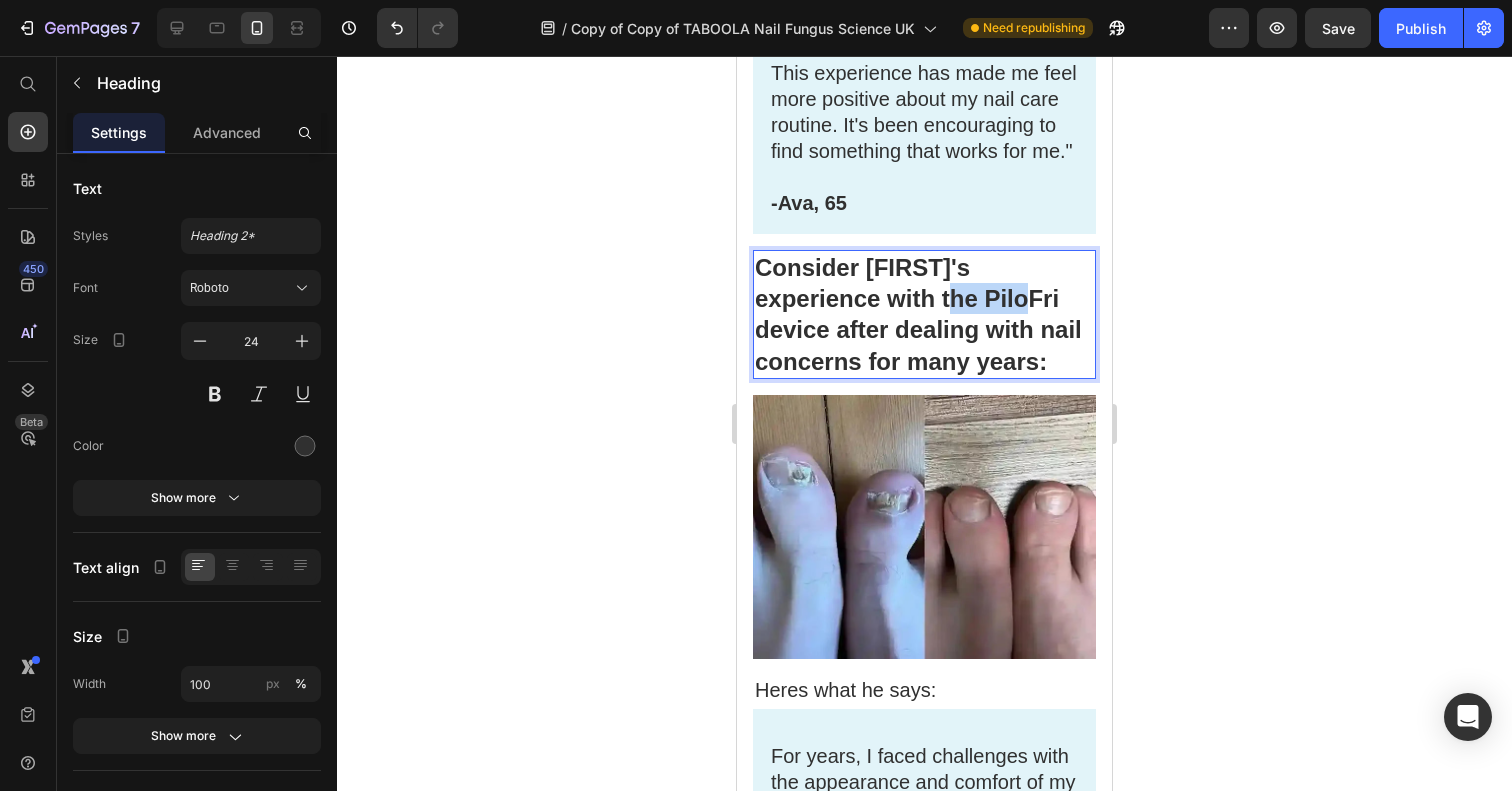 click on "Consider Mike's experience with the PiloFri device after dealing with nail concerns for many years:" at bounding box center (924, 314) 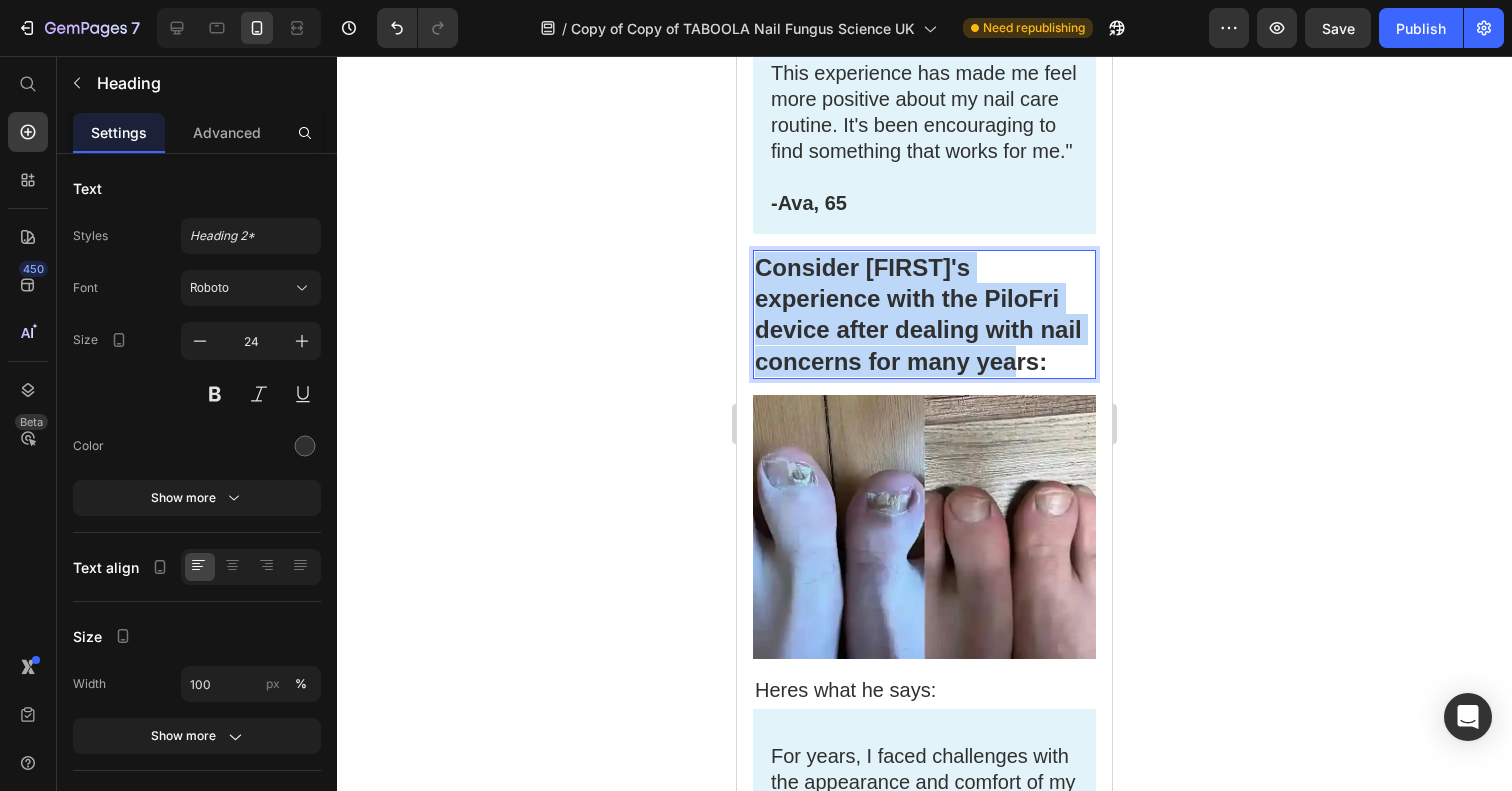 click on "Consider Mike's experience with the PiloFri device after dealing with nail concerns for many years:" at bounding box center (924, 314) 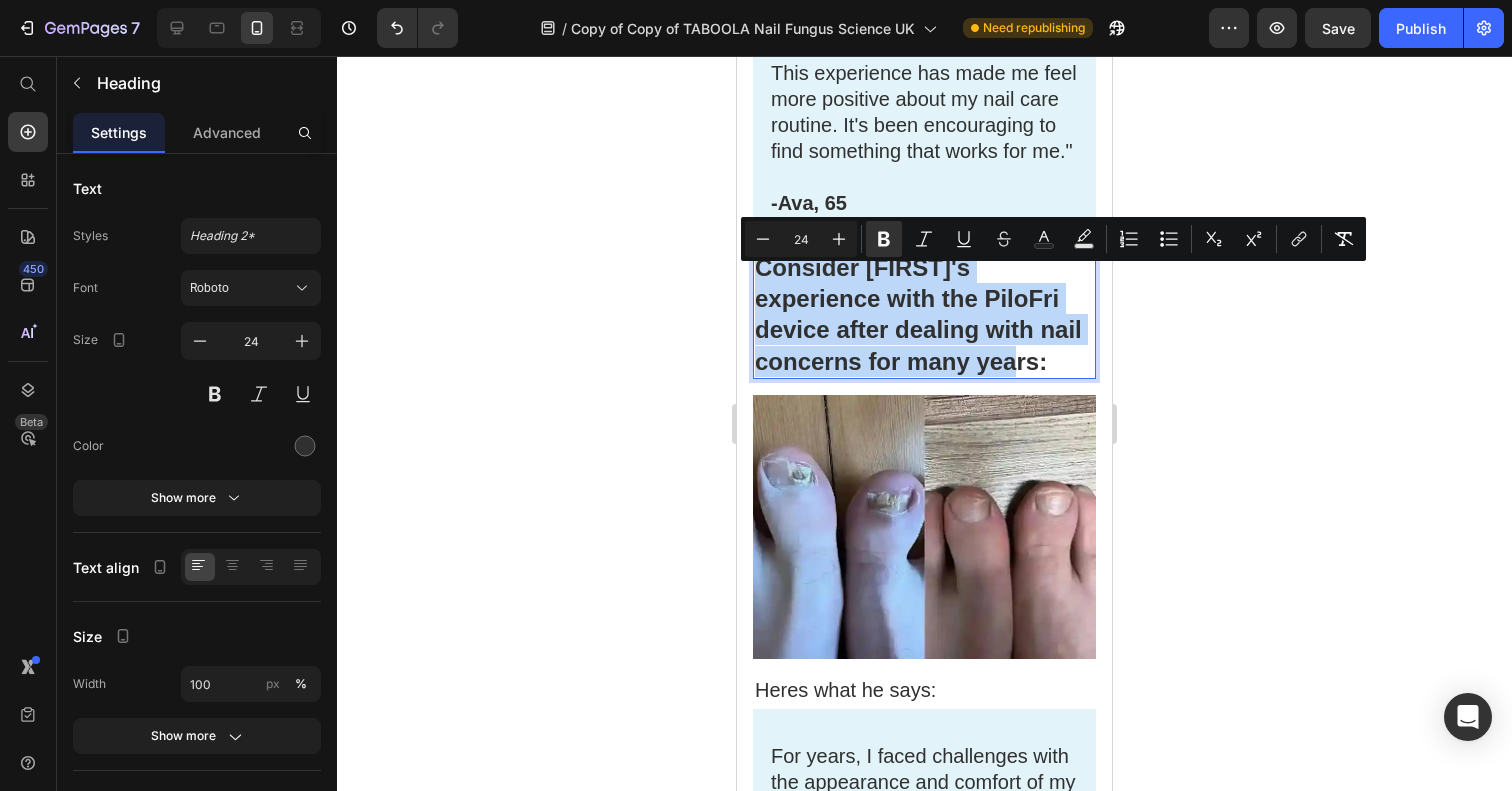 click on "Consider Mike's experience with the PiloFri device after dealing with nail concerns for many years:" at bounding box center (918, 314) 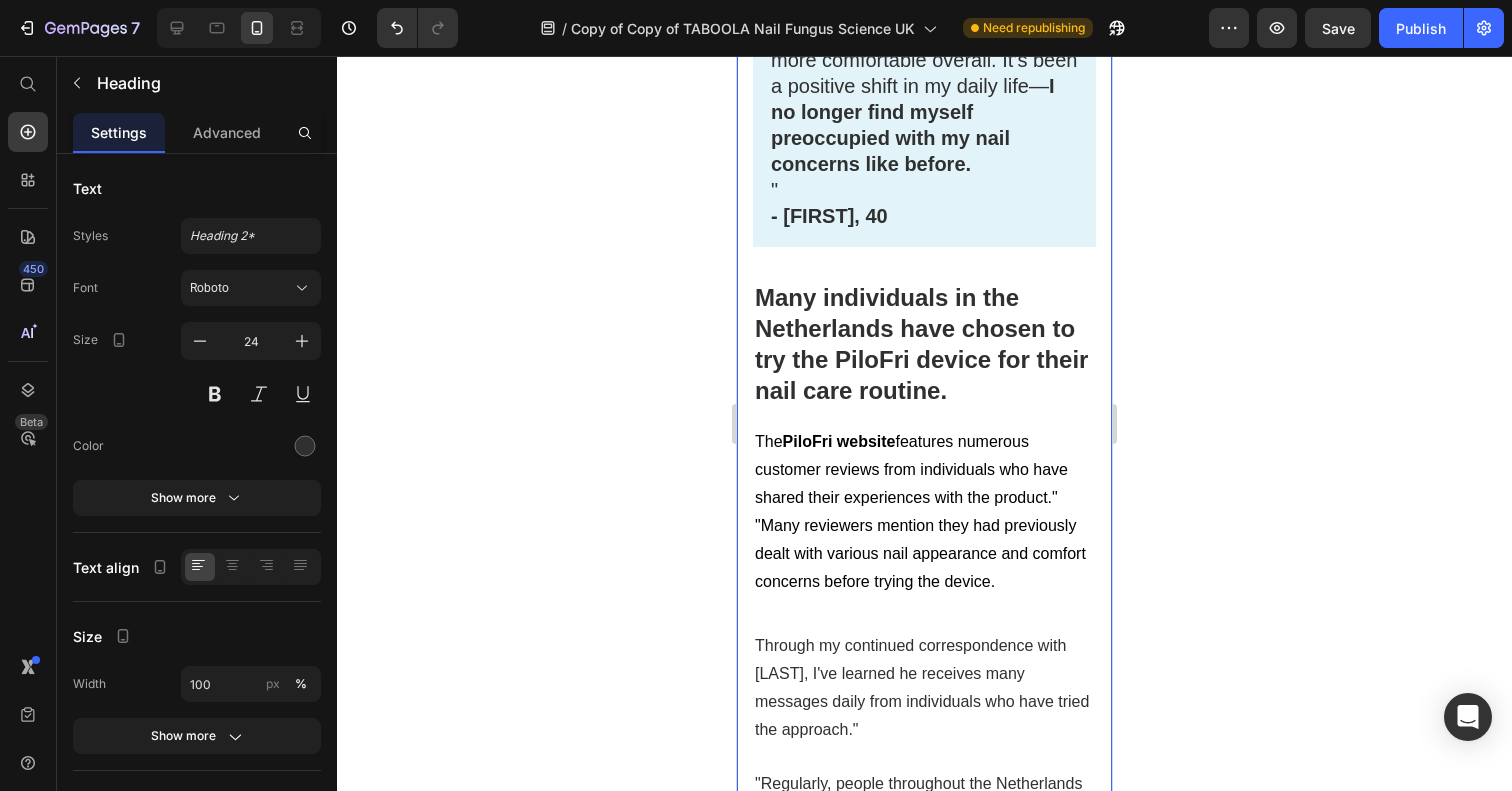 scroll, scrollTop: 8101, scrollLeft: 0, axis: vertical 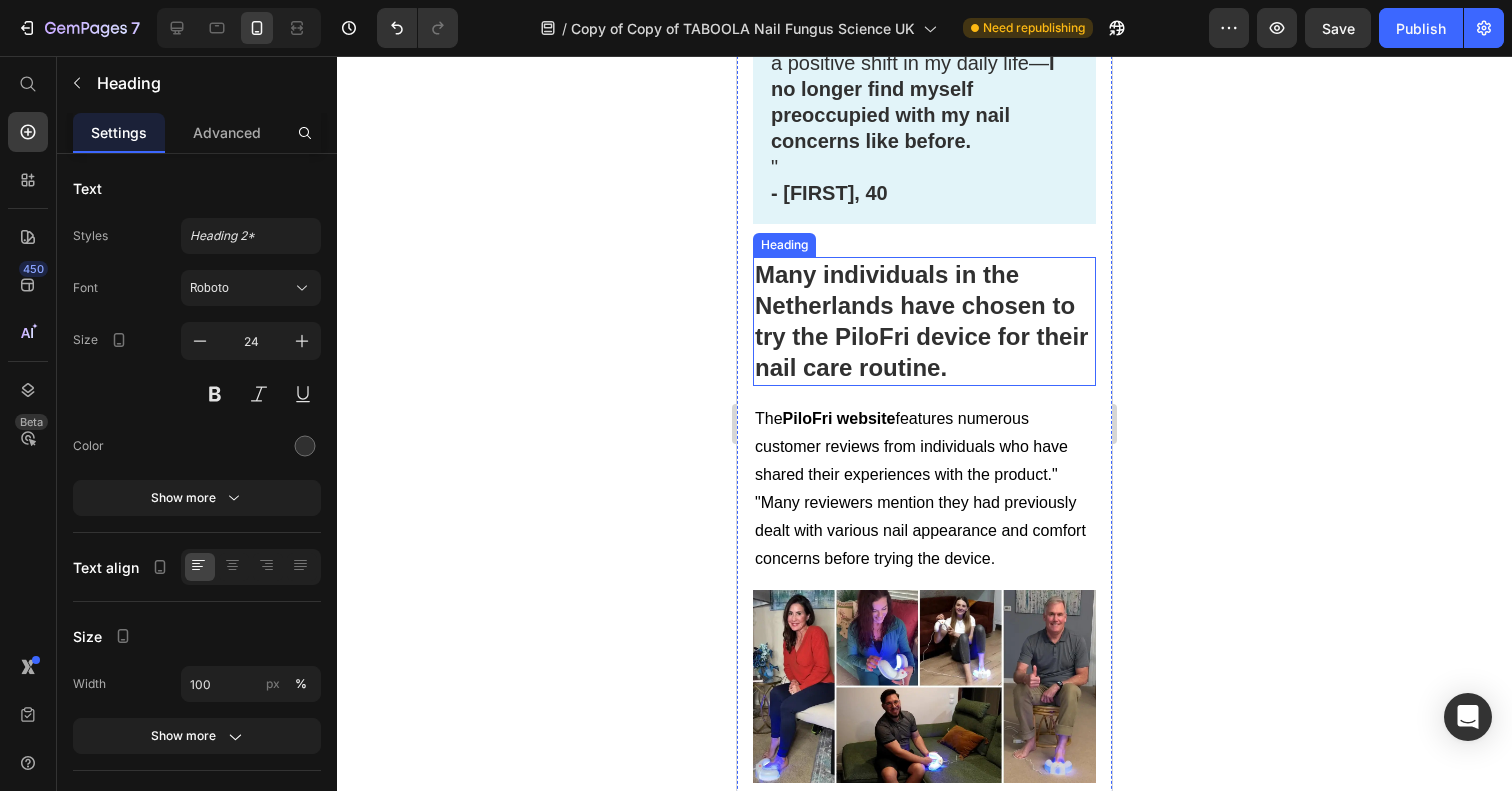 click on "Many individuals in the Netherlands have chosen to try the PiloFri device for their nail care routine." at bounding box center (921, 321) 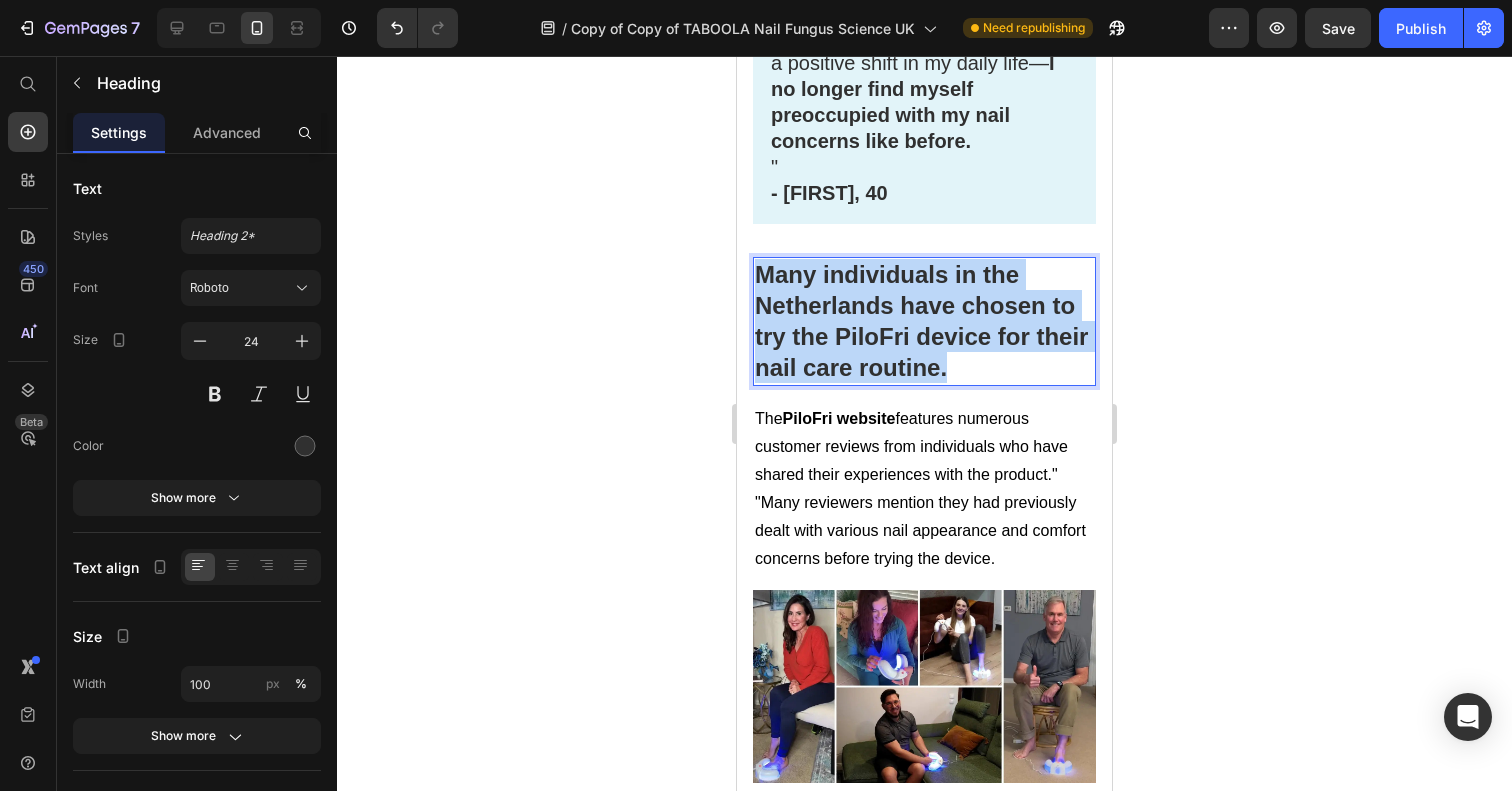 click on "Many individuals in the Netherlands have chosen to try the PiloFri device for their nail care routine." at bounding box center (921, 321) 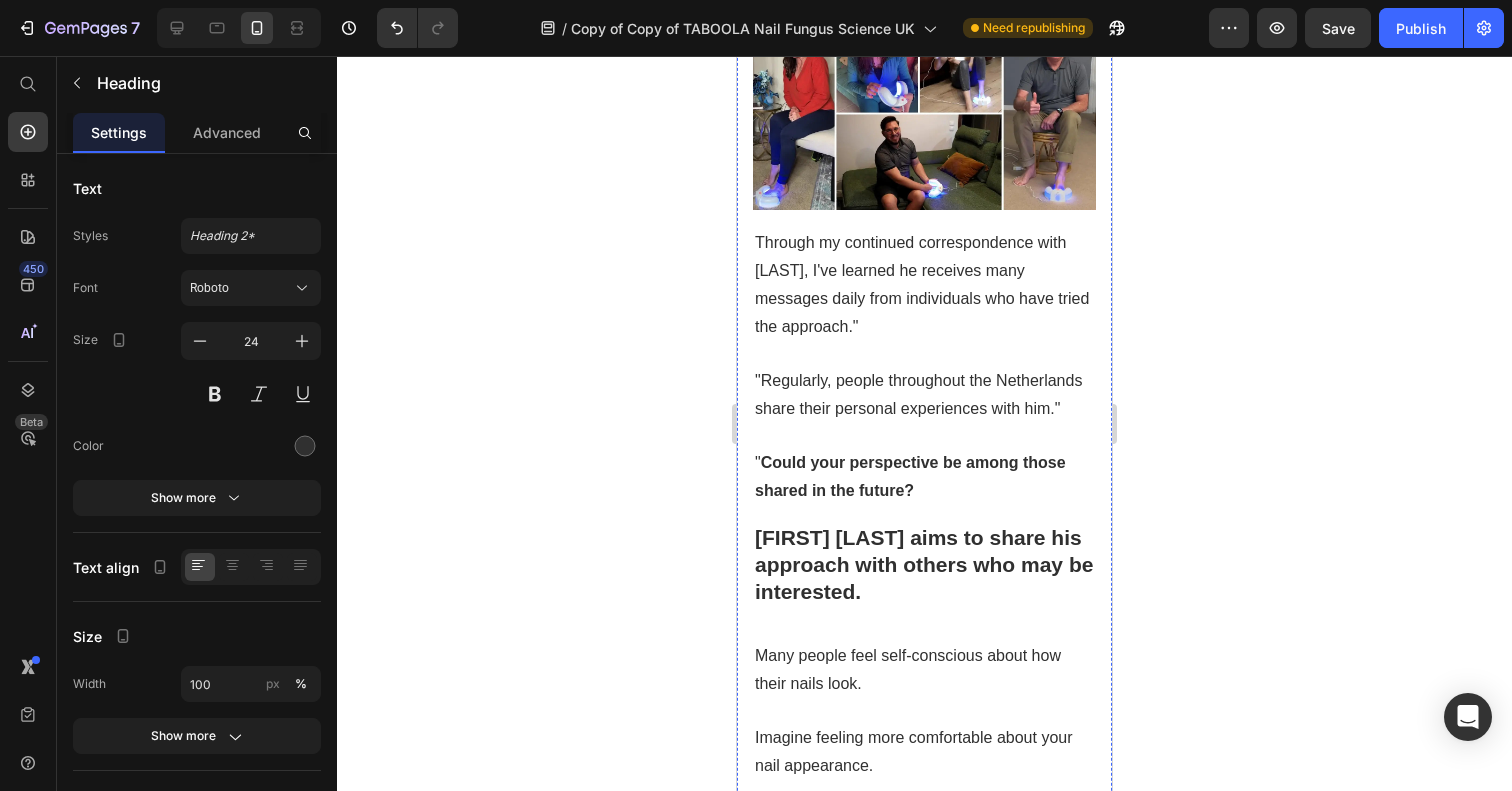 scroll, scrollTop: 8693, scrollLeft: 0, axis: vertical 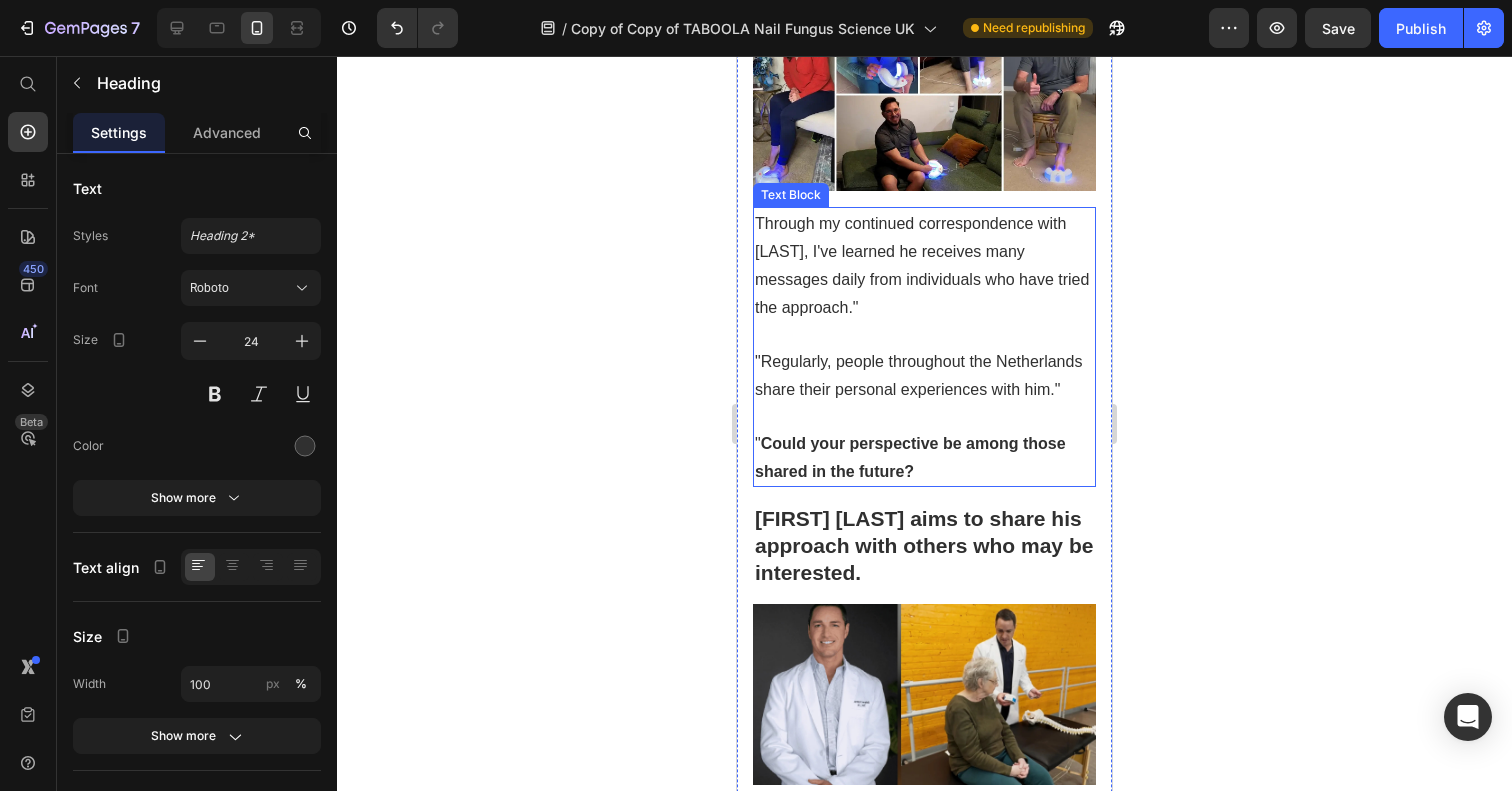 click on "Through my continued correspondence with Mr. Campbell, I've learned he receives many messages daily from individuals who have tried the approach."" at bounding box center [922, 265] 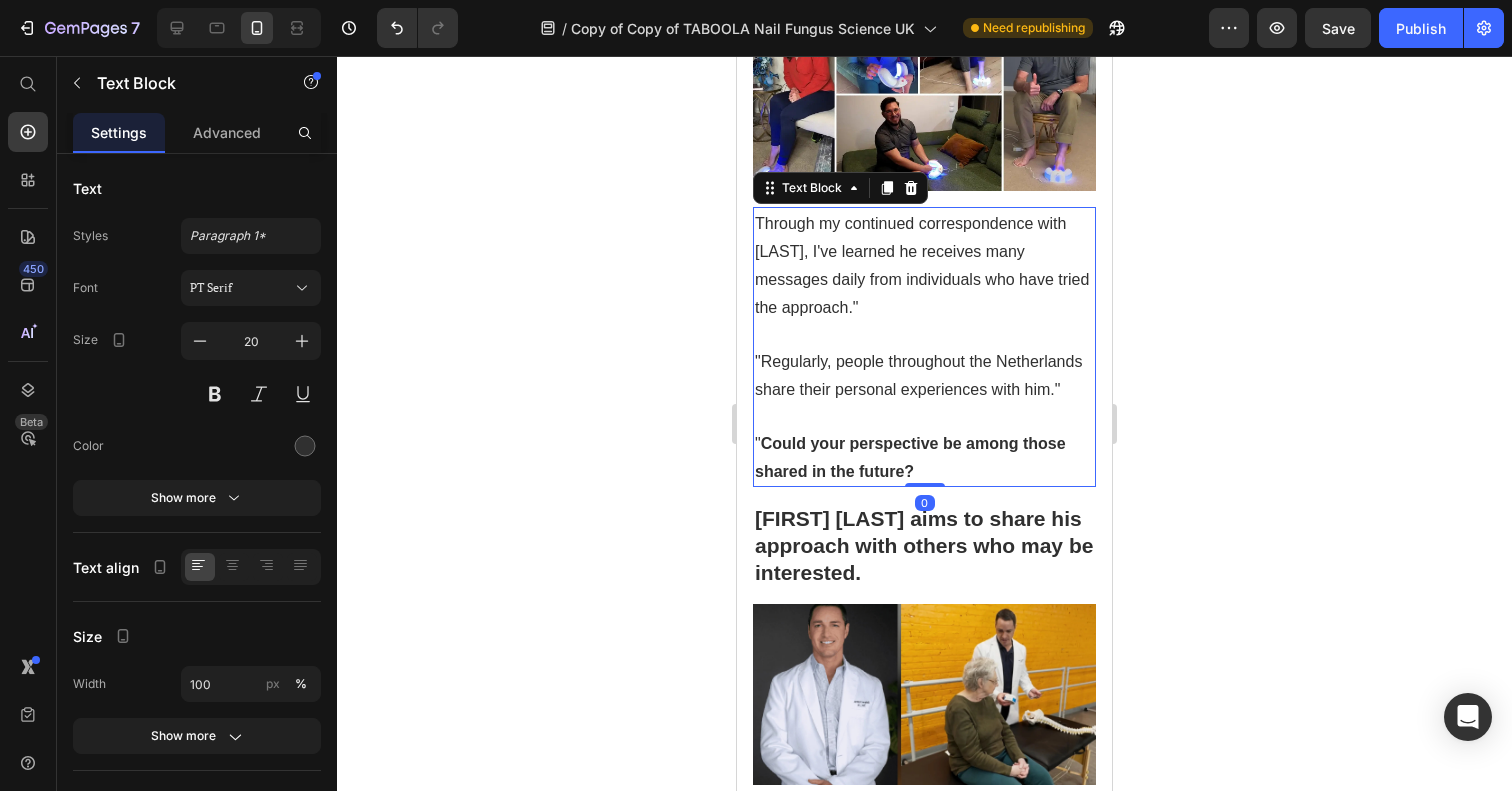 click on "Through my continued correspondence with Mr. Campbell, I've learned he receives many messages daily from individuals who have tried the approach."" at bounding box center (922, 265) 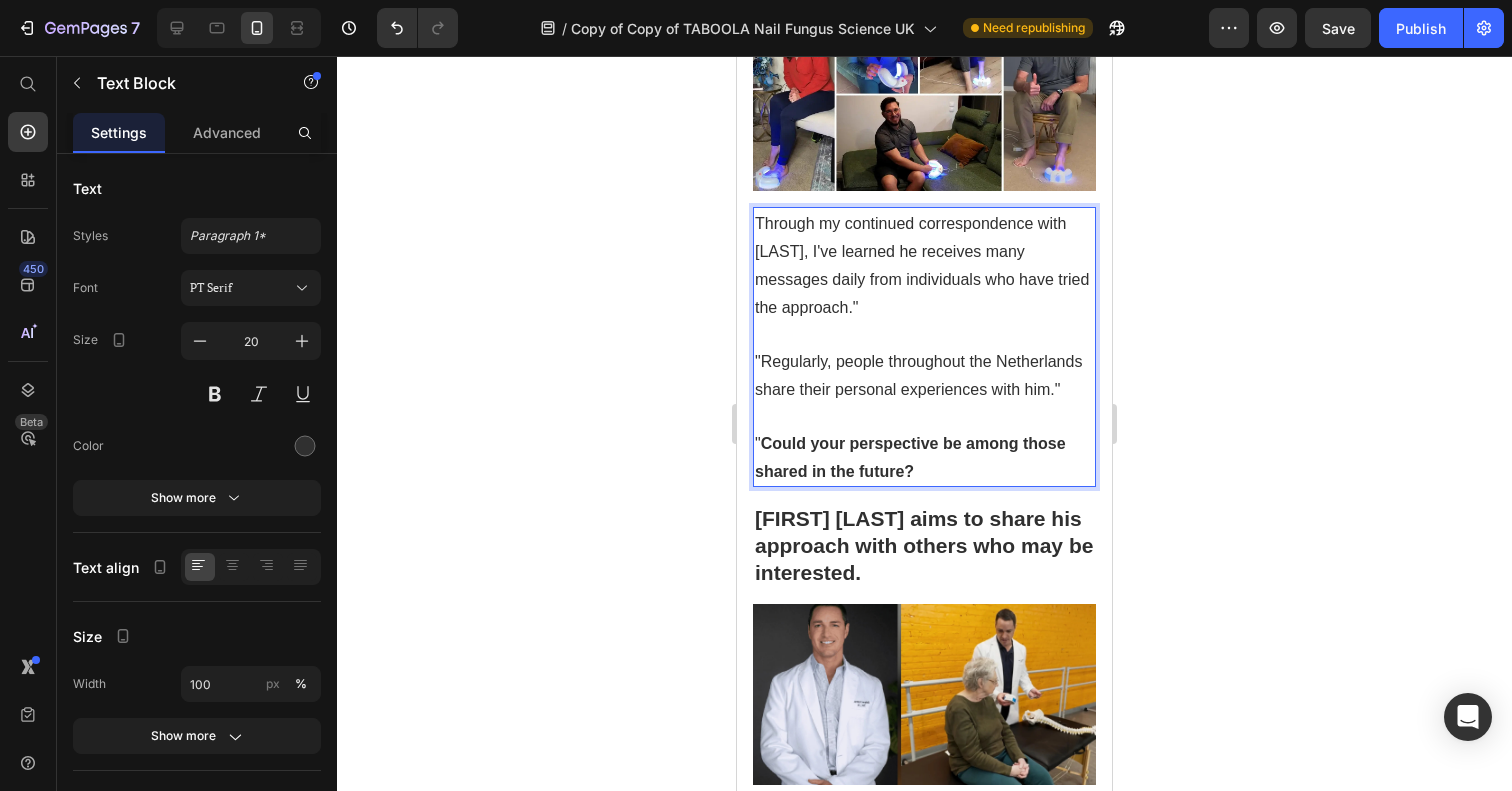 click on "Through my continued correspondence with Mr. Campbell, I've learned he receives many messages daily from individuals who have tried the approach."" at bounding box center [922, 265] 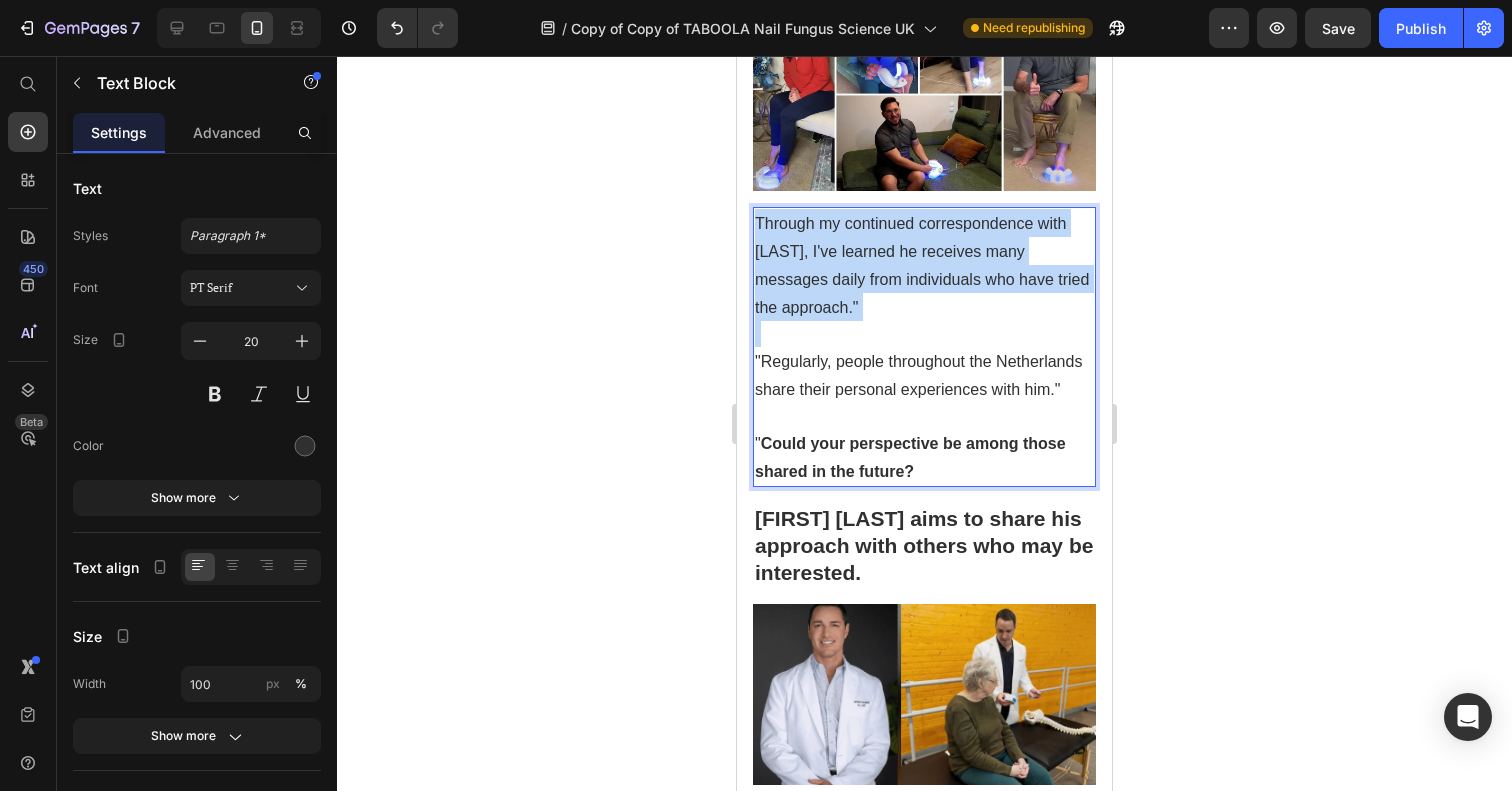 click on "Through my continued correspondence with Mr. Campbell, I've learned he receives many messages daily from individuals who have tried the approach."" at bounding box center (922, 265) 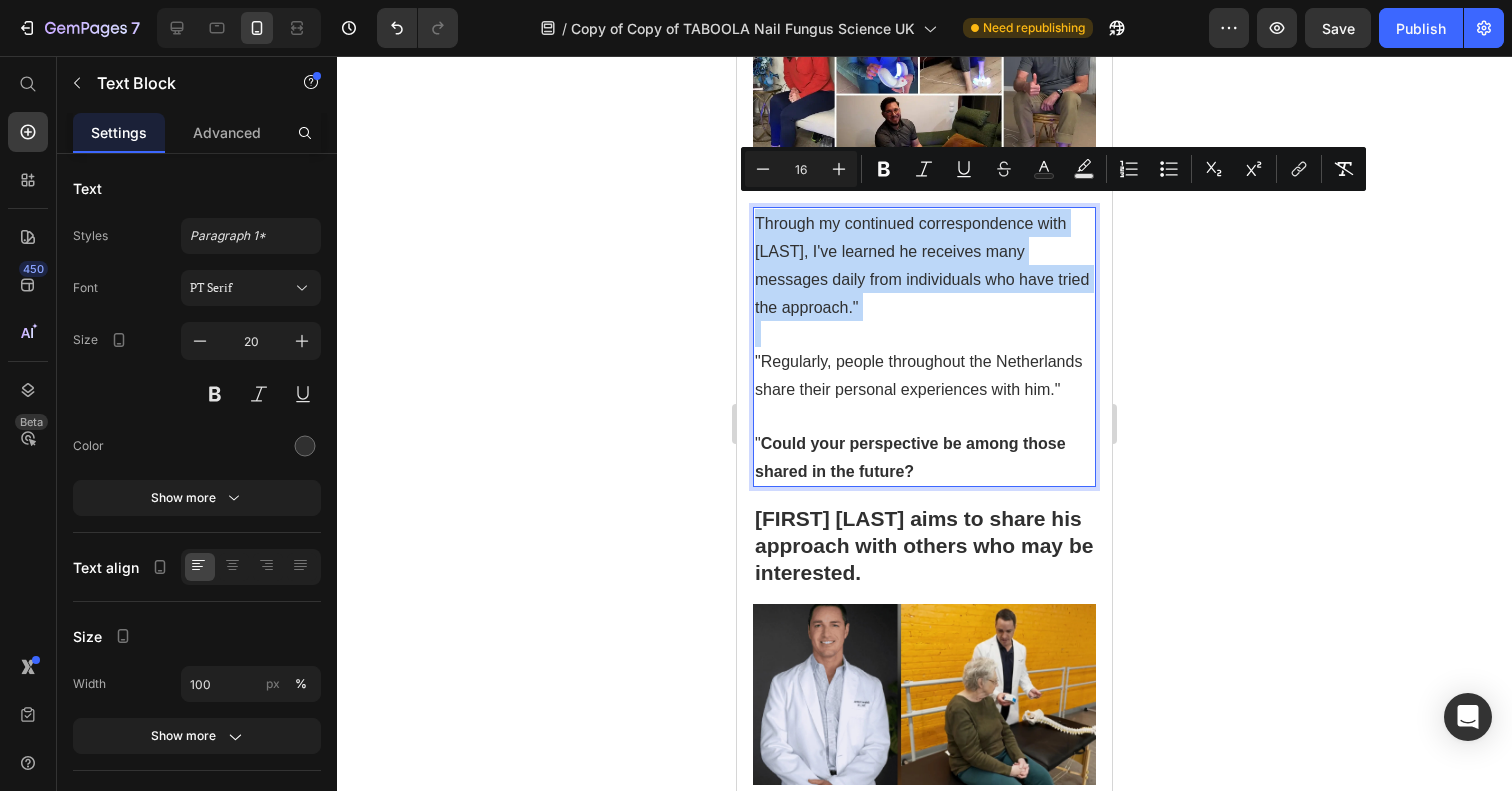 click on "Through my continued correspondence with Mr. Campbell, I've learned he receives many messages daily from individuals who have tried the approach."" at bounding box center (924, 265) 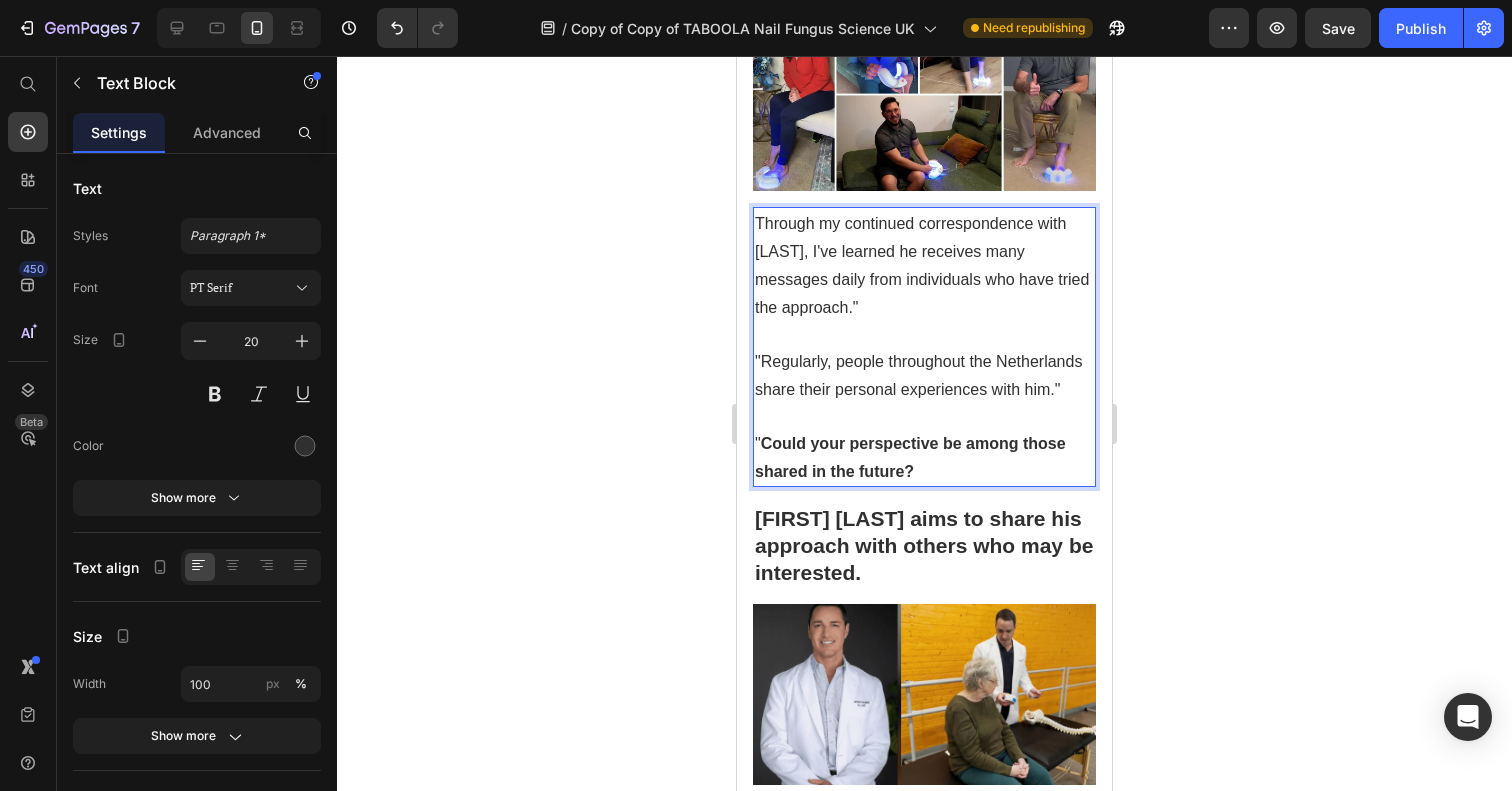 click on ""Regularly, people throughout the Netherlands share their personal experiences with him."" at bounding box center (918, 375) 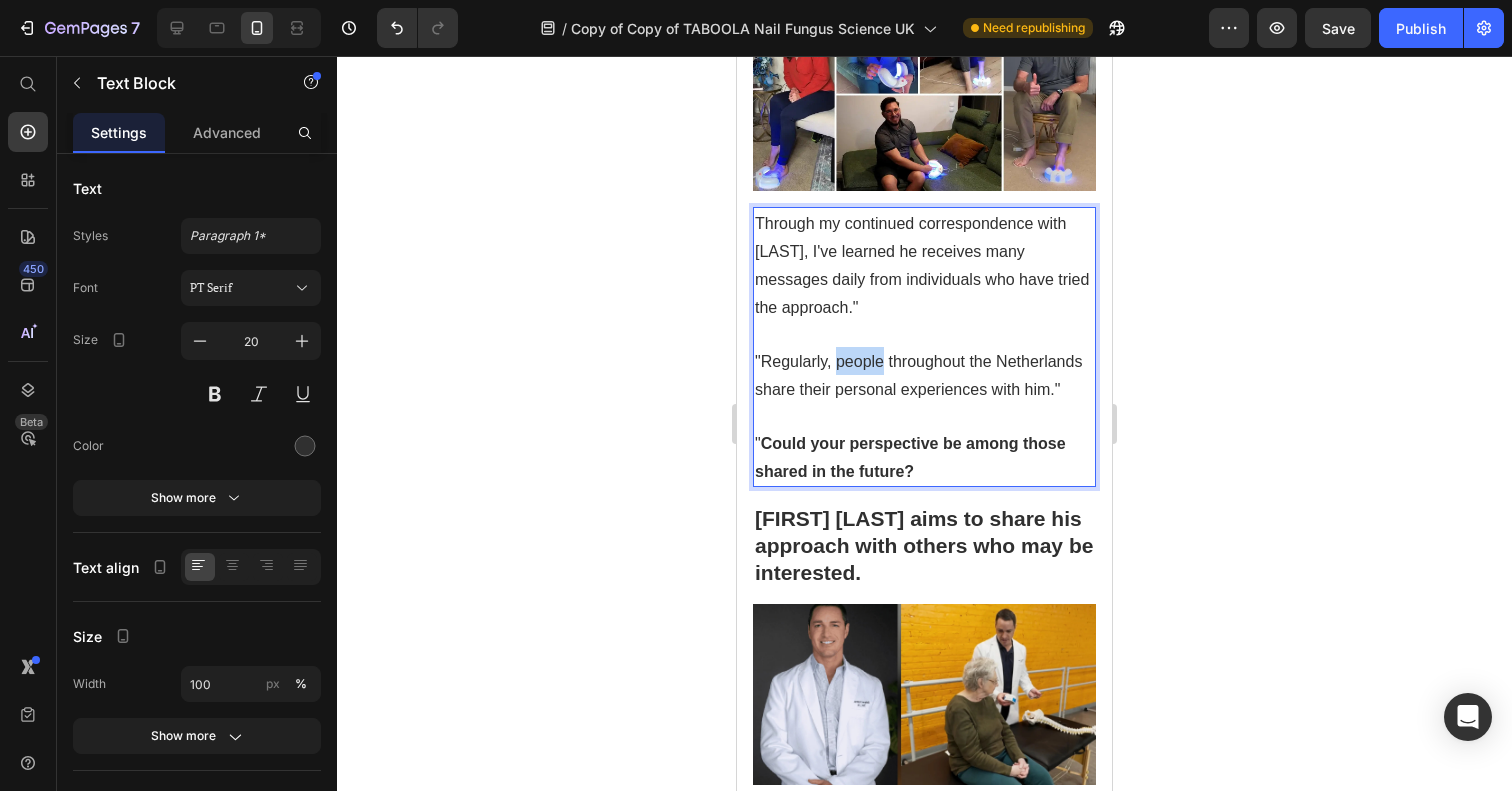 click on ""Regularly, people throughout the Netherlands share their personal experiences with him."" at bounding box center [918, 375] 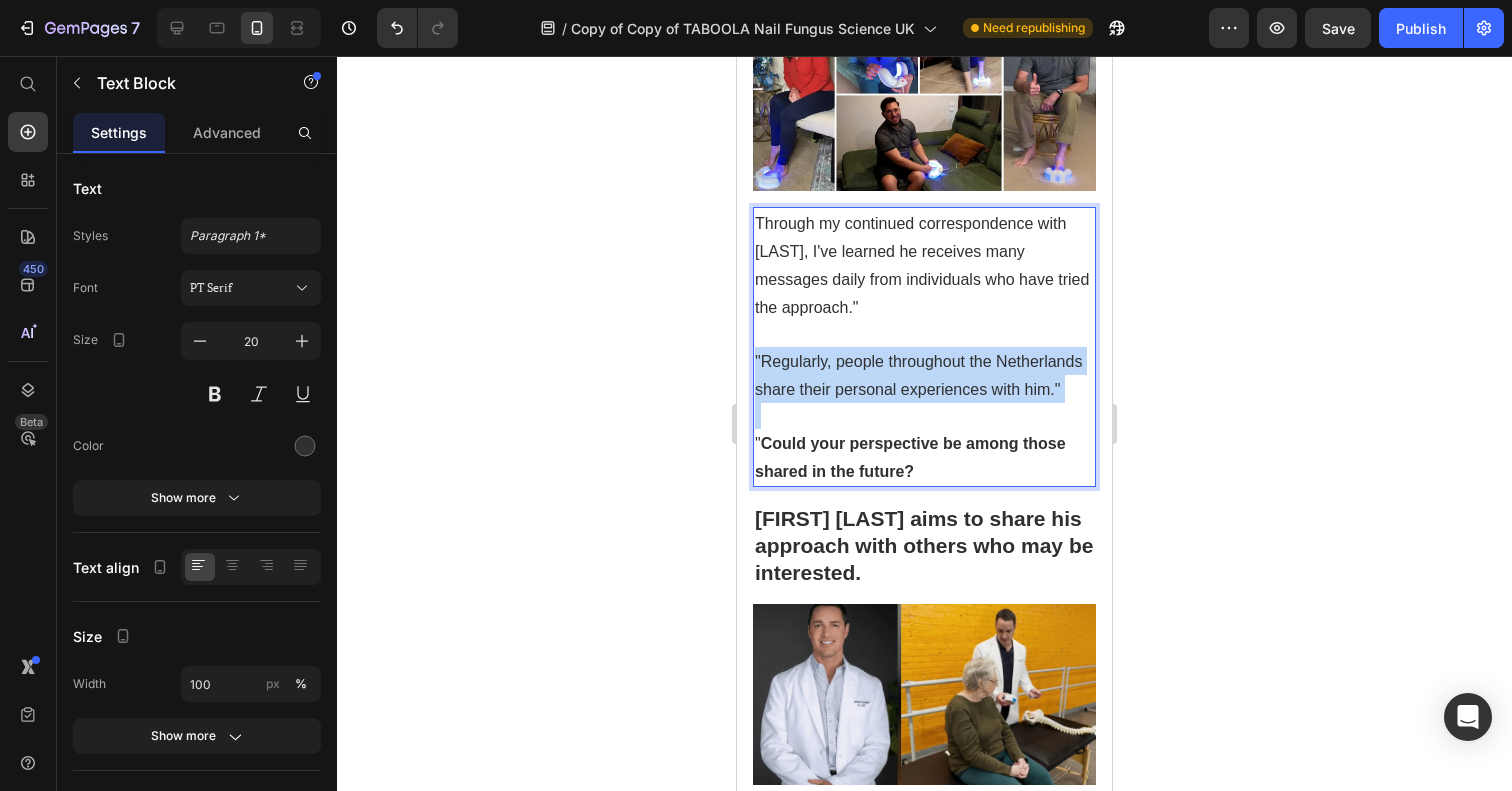 click on ""Regularly, people throughout the Netherlands share their personal experiences with him."" at bounding box center (918, 375) 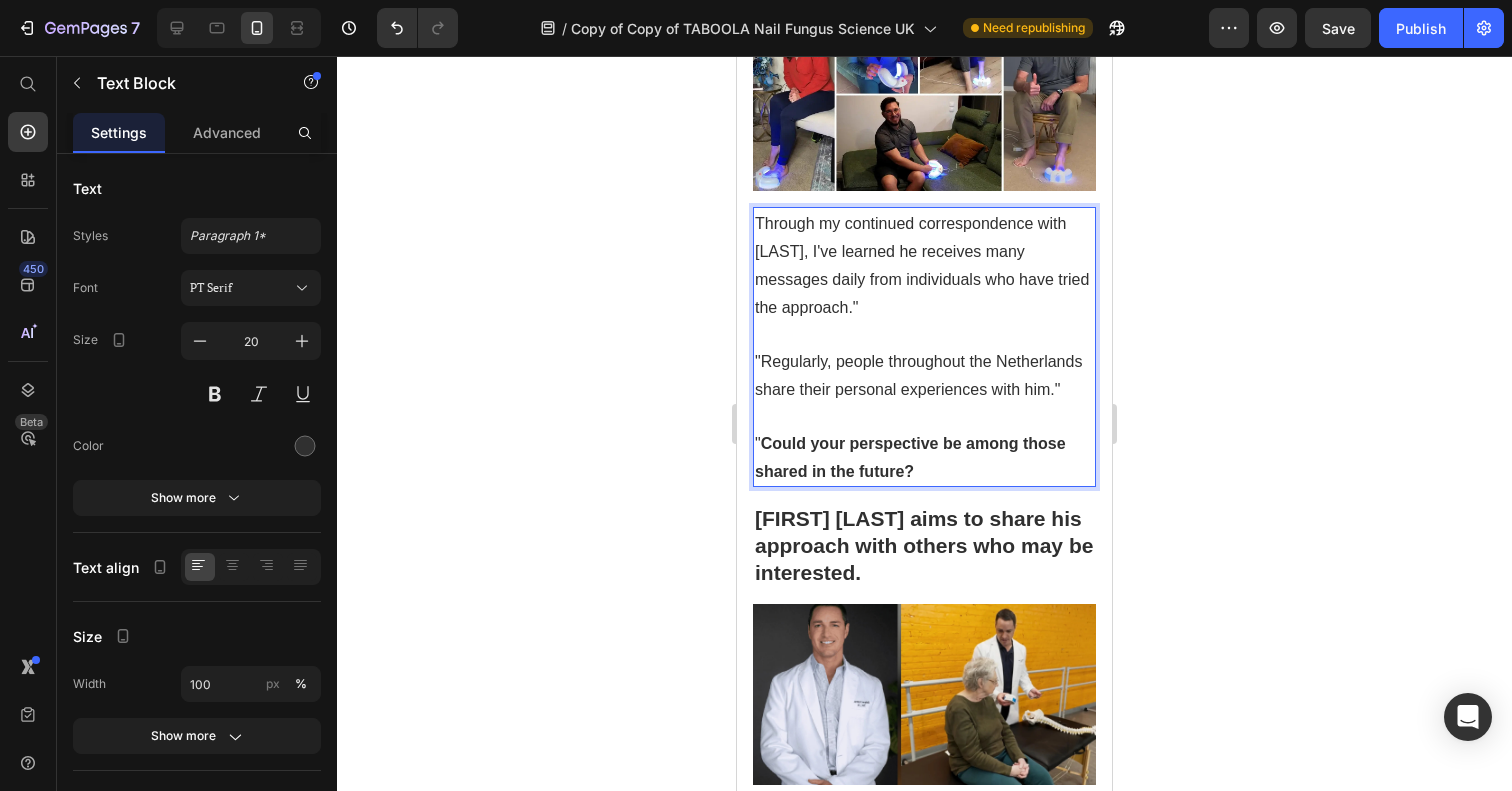 click on "Could your perspective be among those shared in the future?" at bounding box center [910, 457] 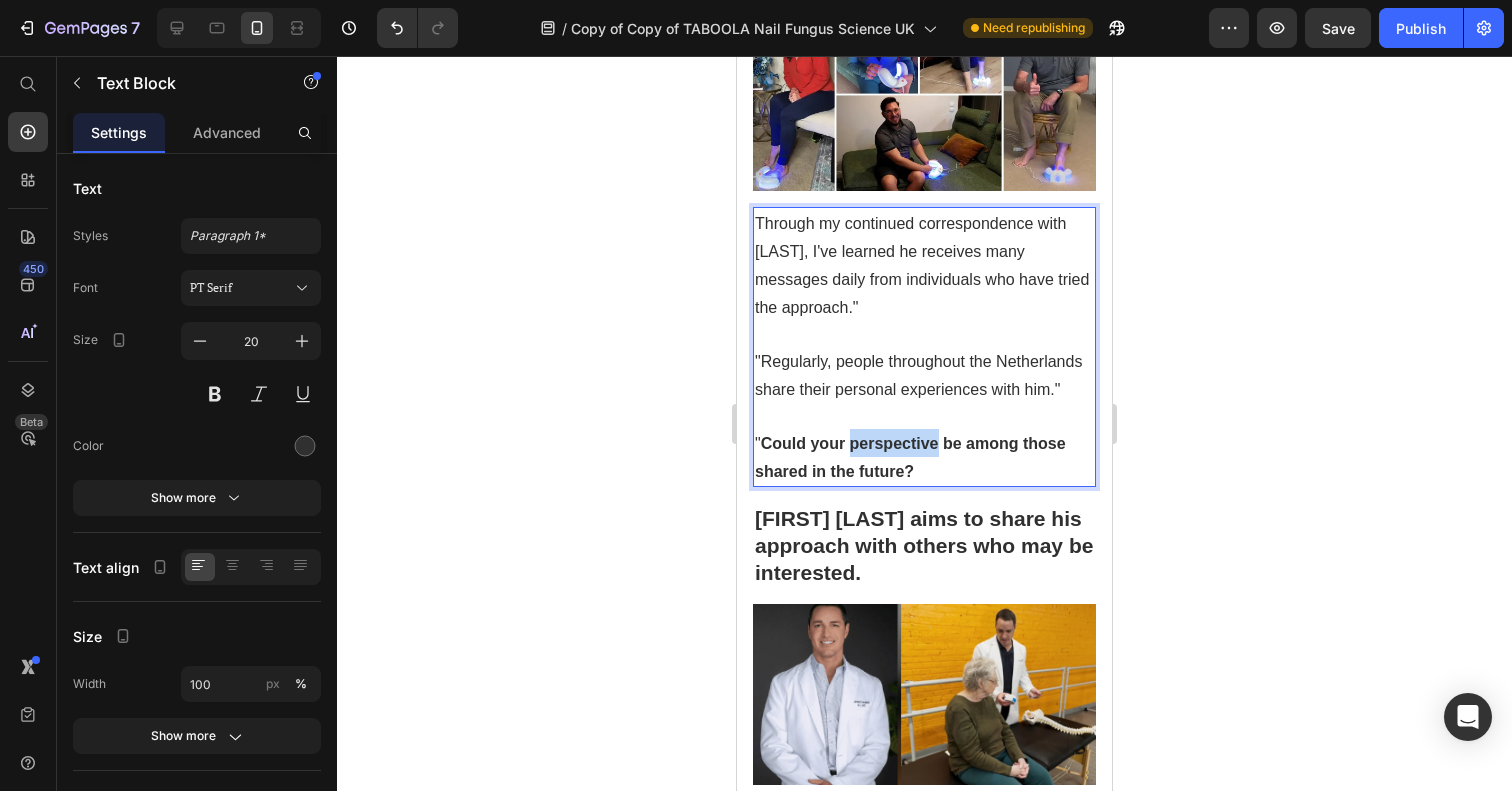 click on "Could your perspective be among those shared in the future?" at bounding box center [910, 457] 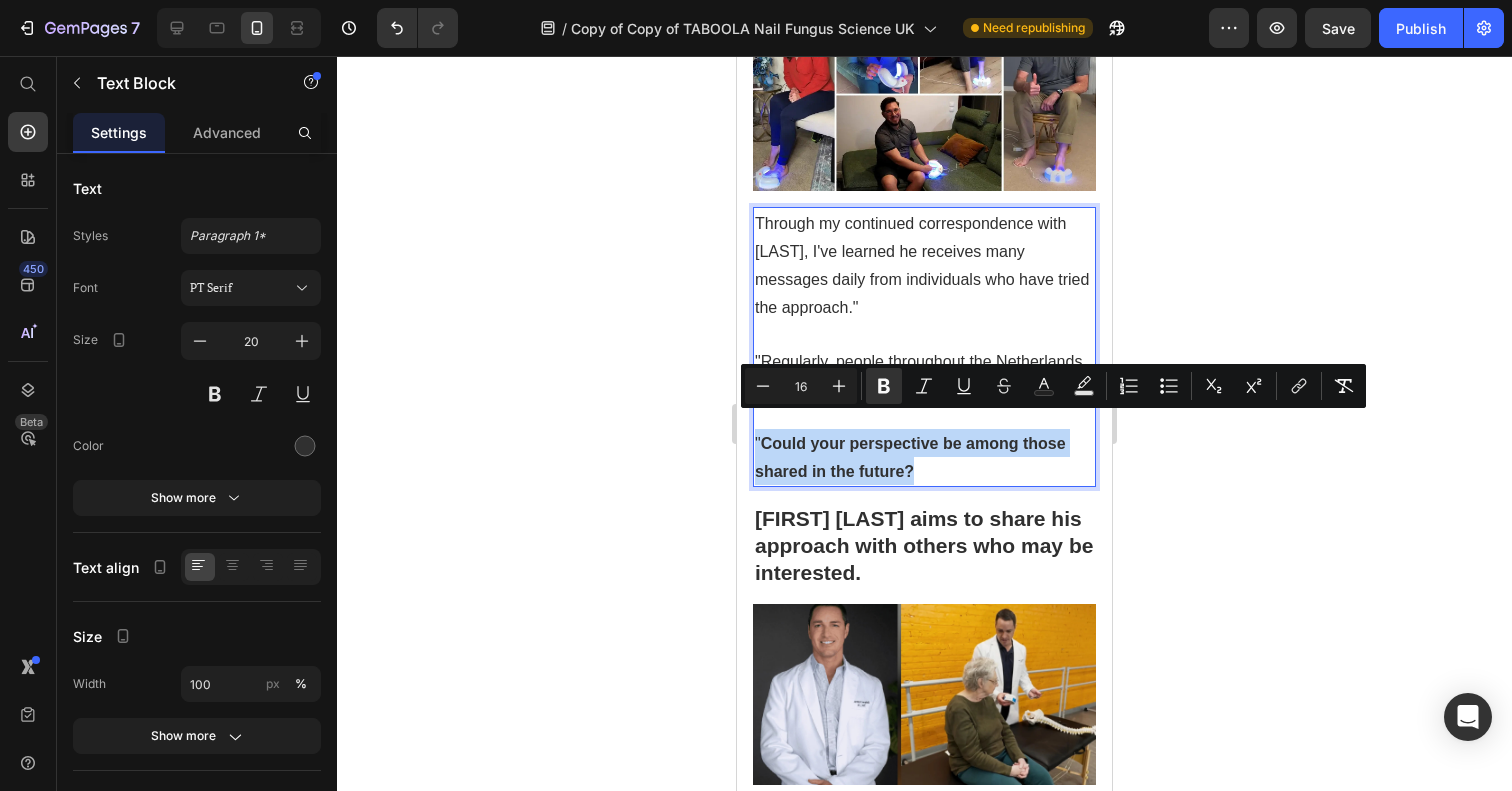 click on "Could your perspective be among those shared in the future?" at bounding box center [910, 457] 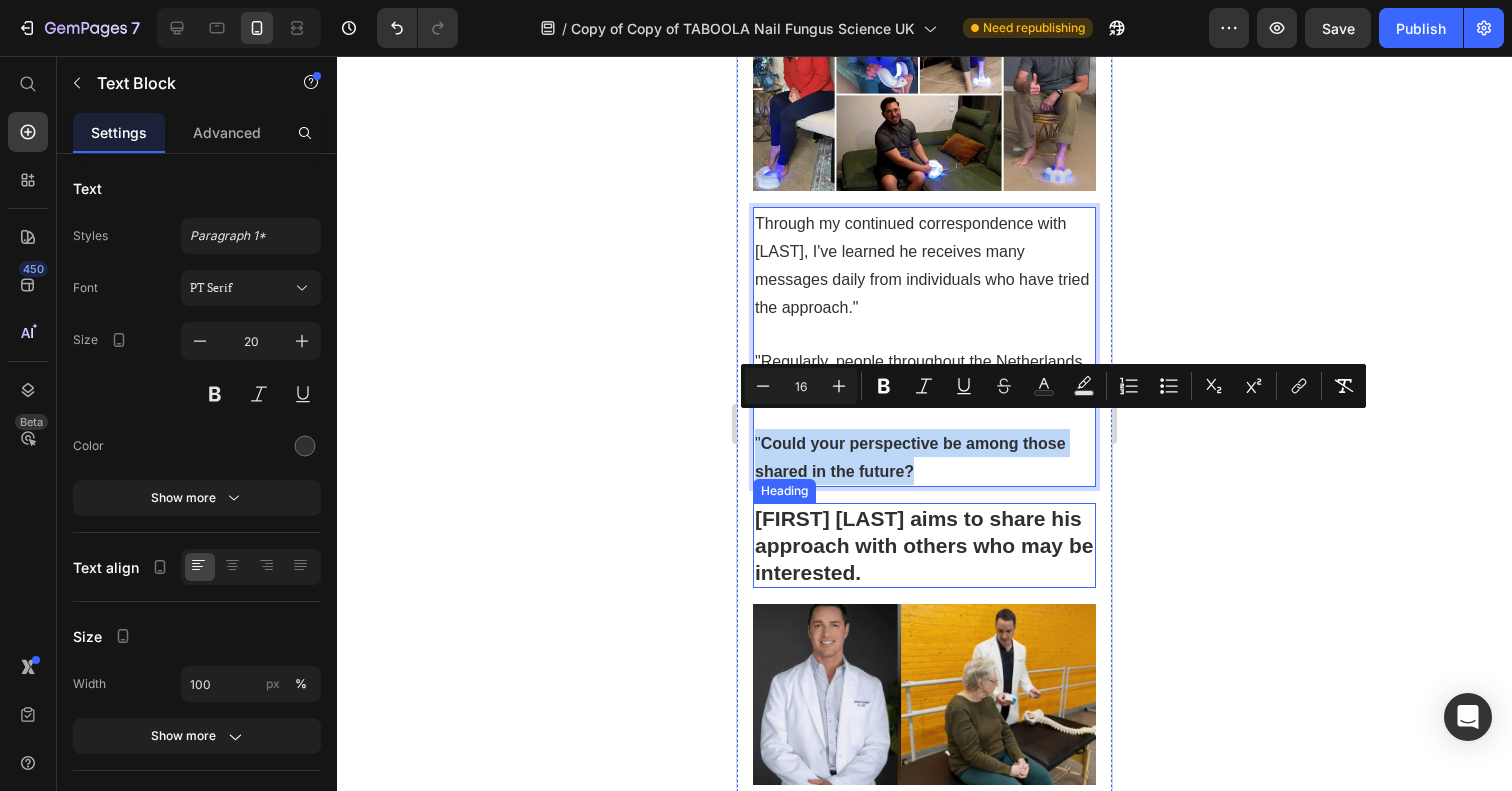 click on "Richard Campbell aims to share his approach with others who may be interested." at bounding box center [924, 546] 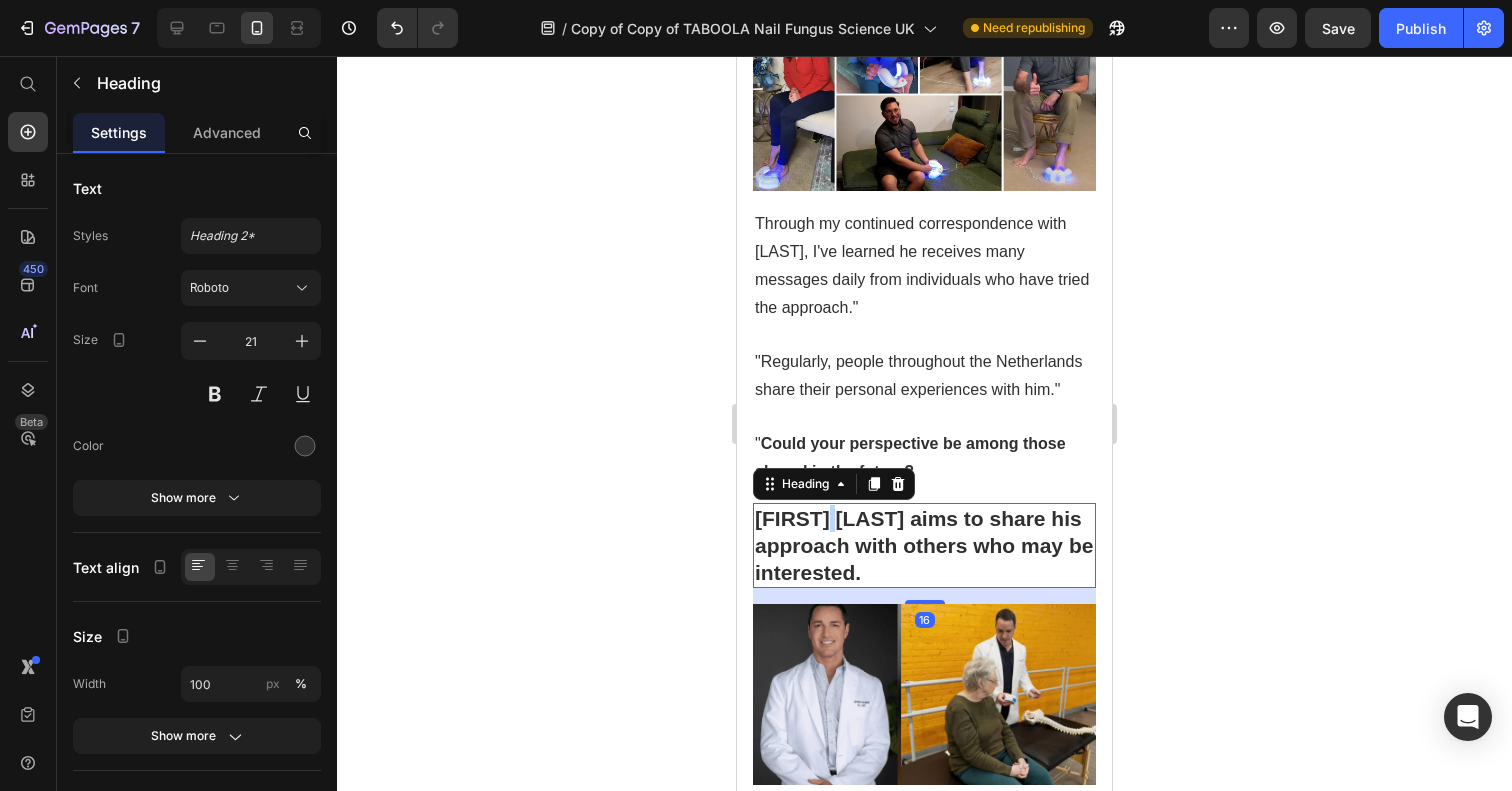 click on "Richard Campbell aims to share his approach with others who may be interested." at bounding box center (924, 546) 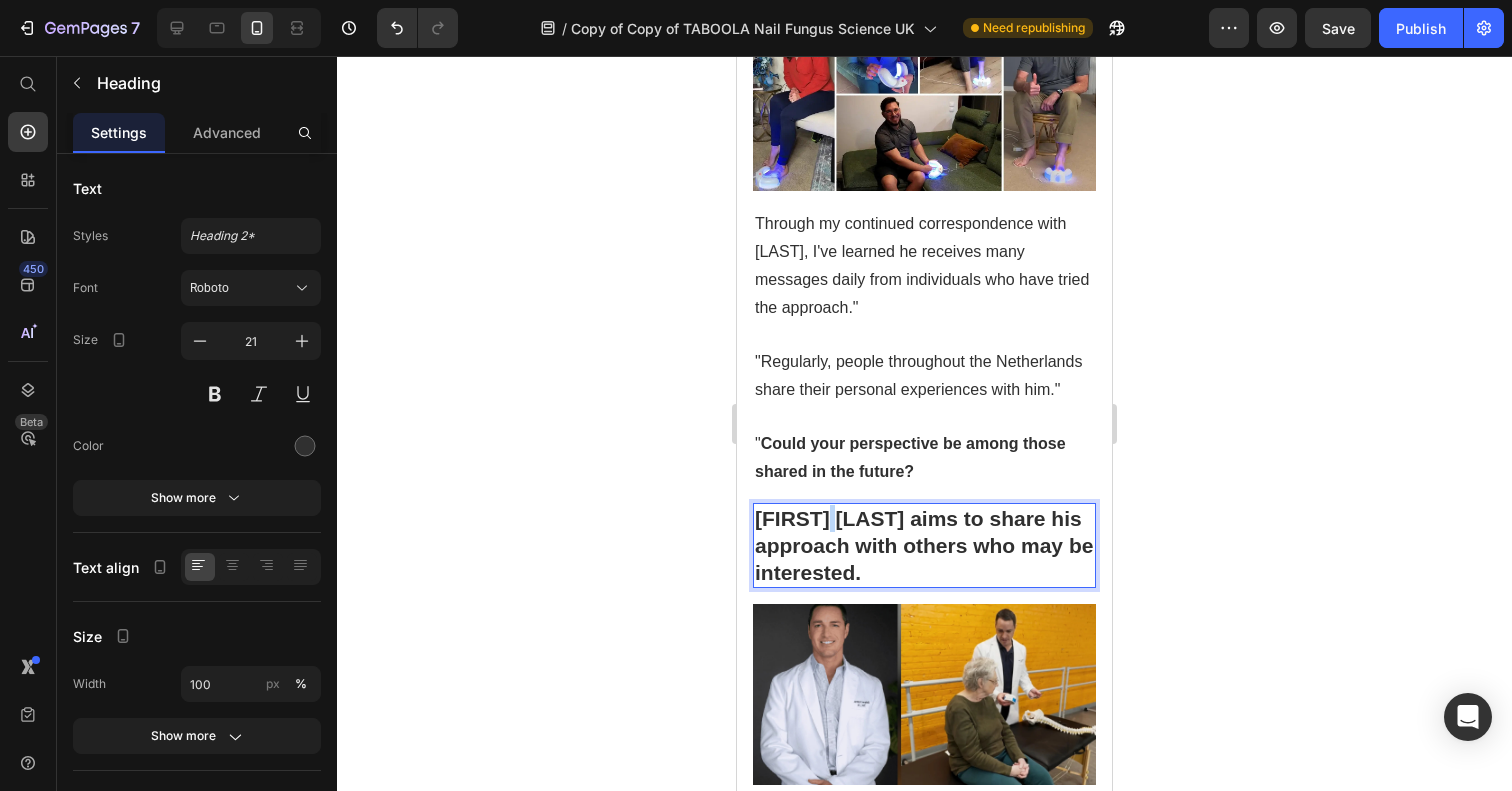 click on "Richard Campbell aims to share his approach with others who may be interested." at bounding box center (924, 546) 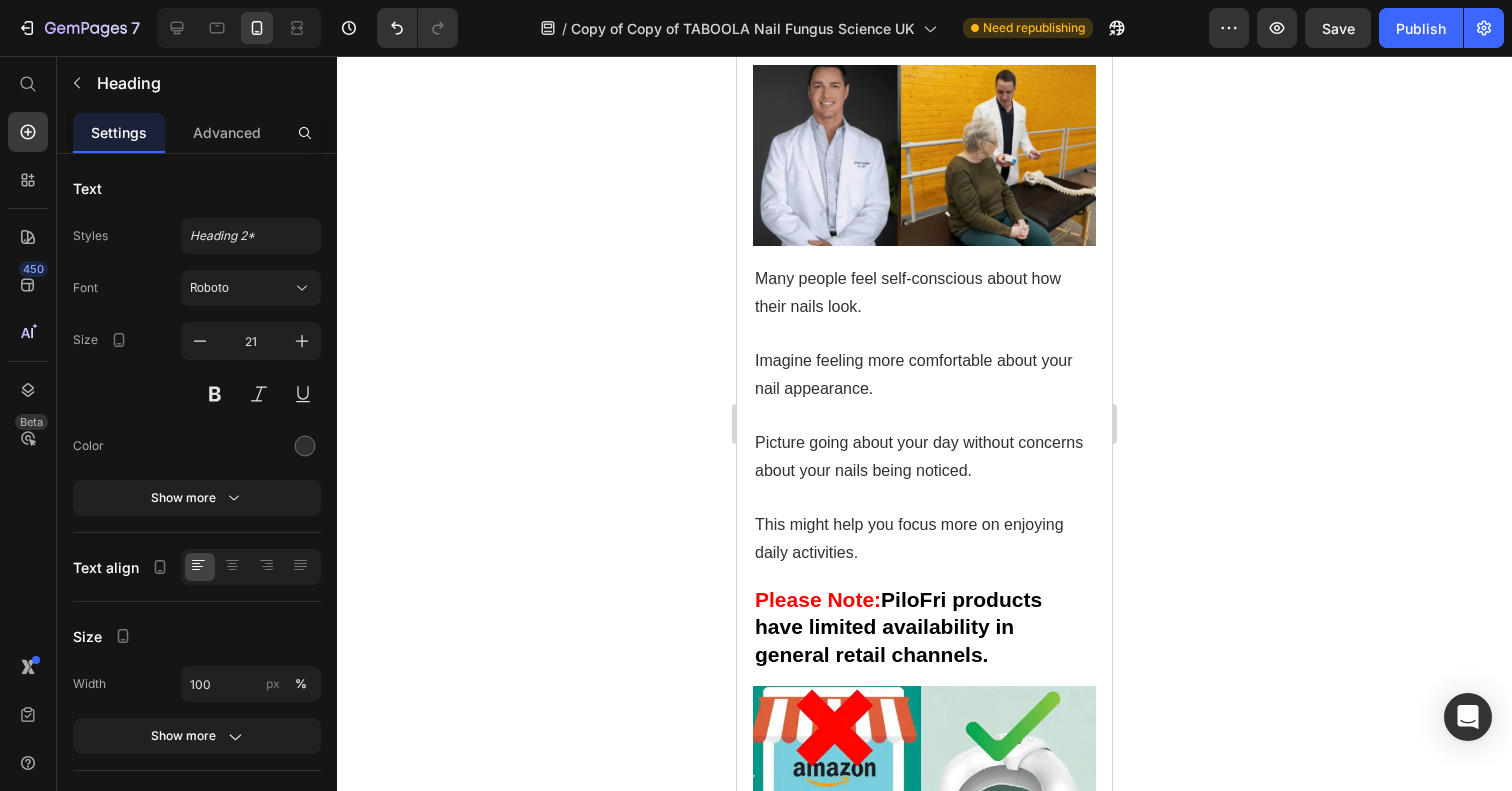 scroll, scrollTop: 9238, scrollLeft: 0, axis: vertical 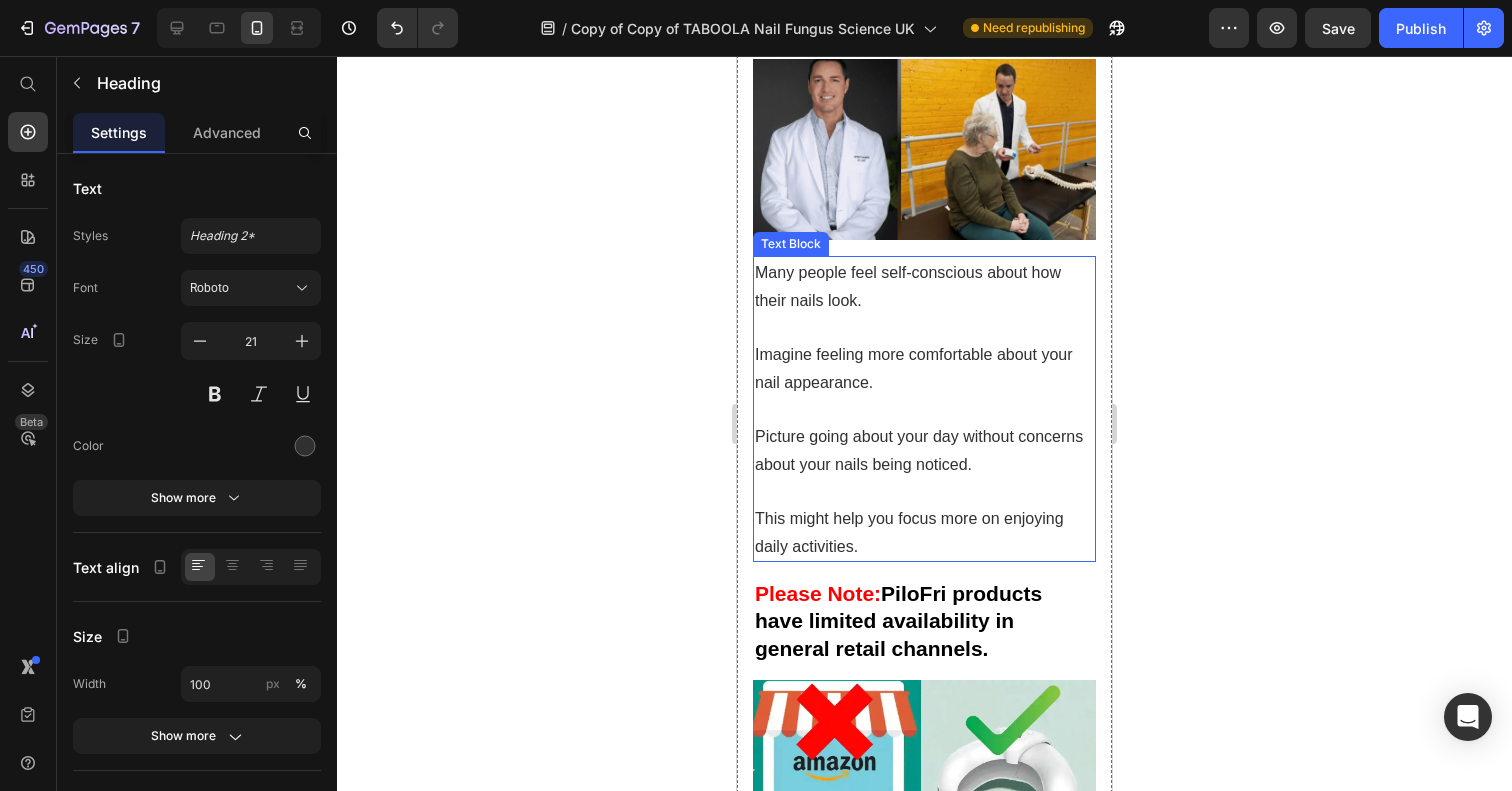 click at bounding box center [924, 327] 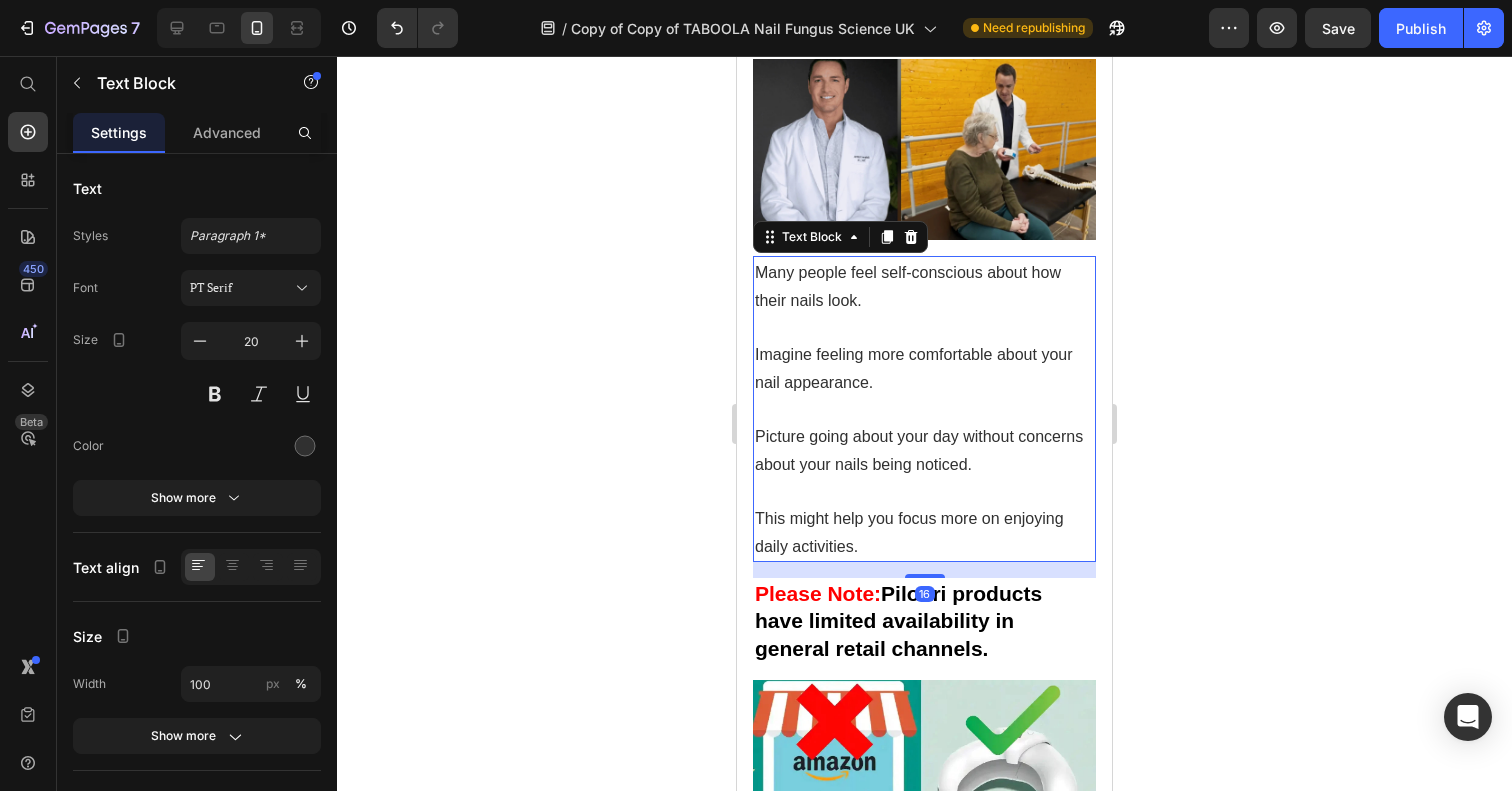 click on "Many people feel self-conscious about how their nails look." at bounding box center [924, 286] 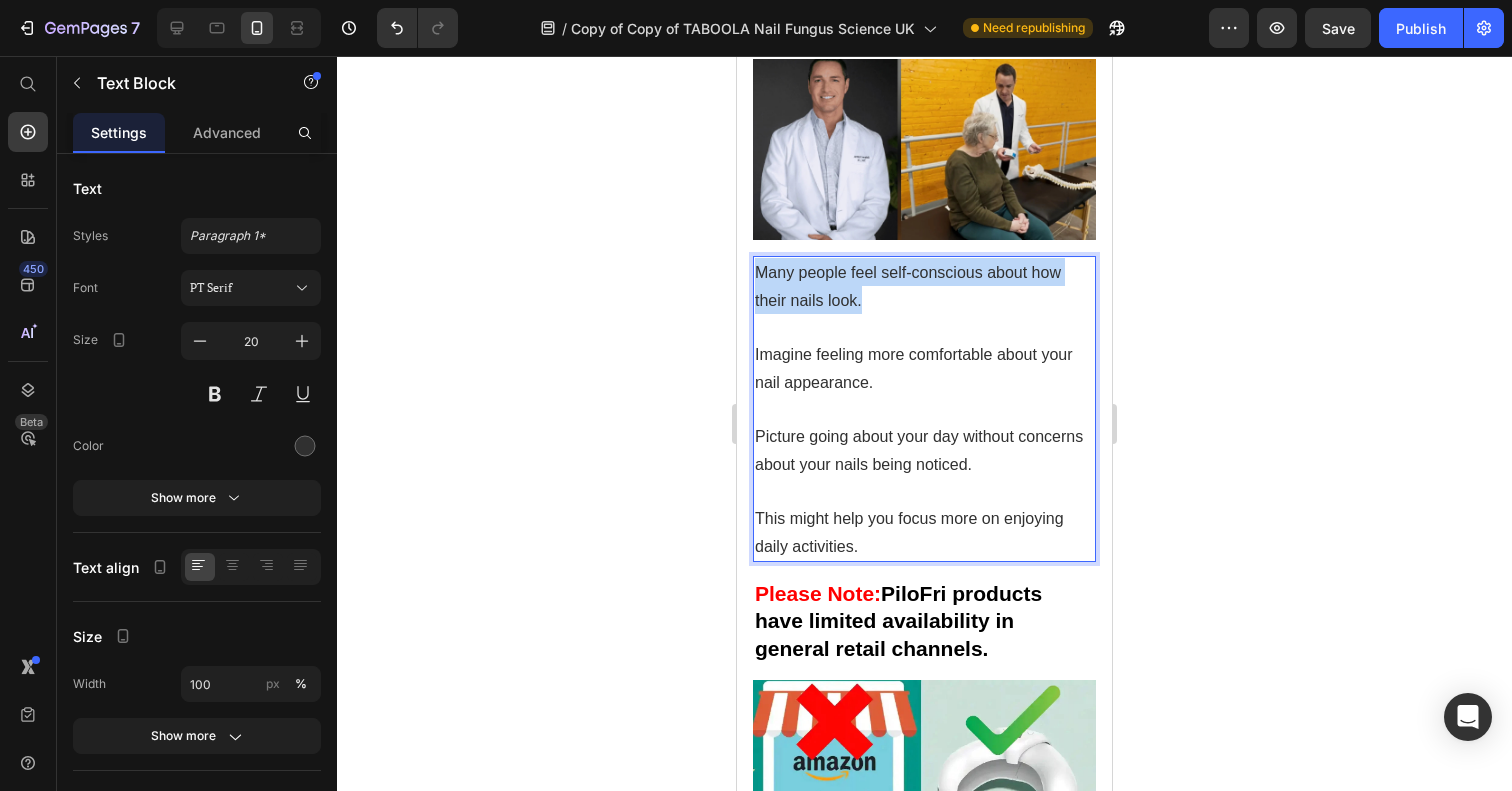 drag, startPoint x: 879, startPoint y: 288, endPoint x: 744, endPoint y: 262, distance: 137.48091 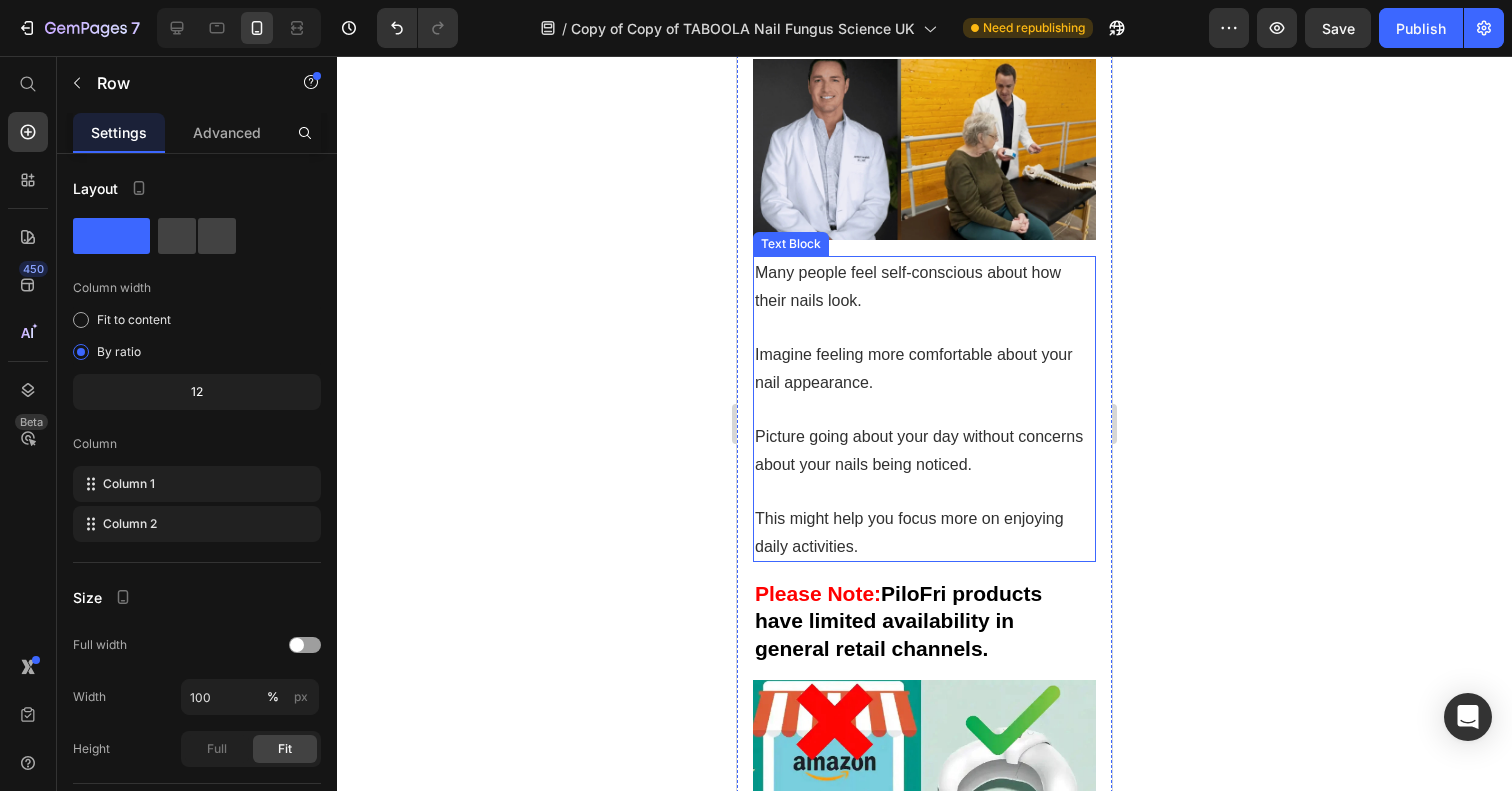 click on "Imagine feeling more comfortable about your nail appearance." at bounding box center (924, 368) 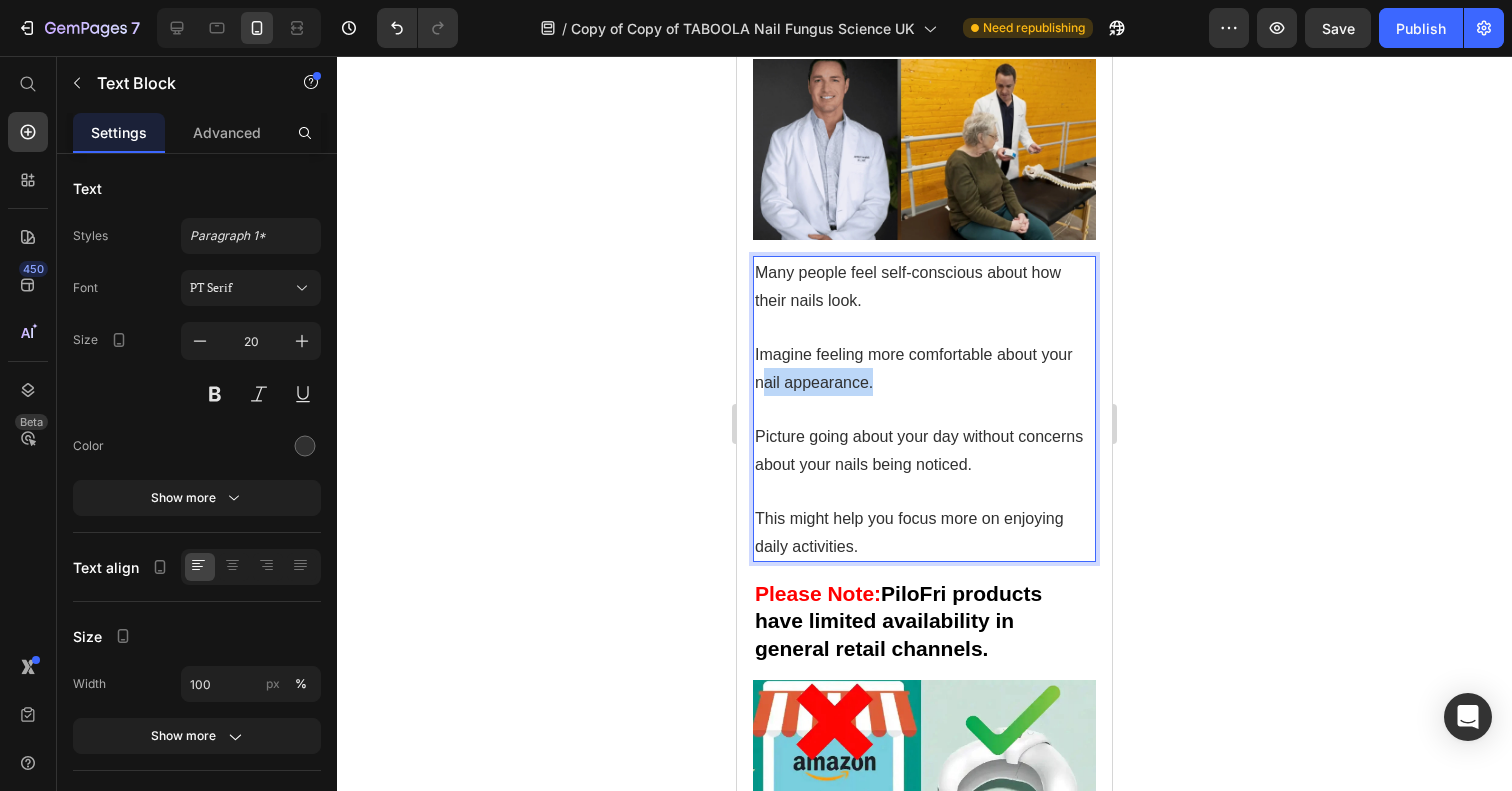 drag, startPoint x: 895, startPoint y: 368, endPoint x: 765, endPoint y: 360, distance: 130.24593 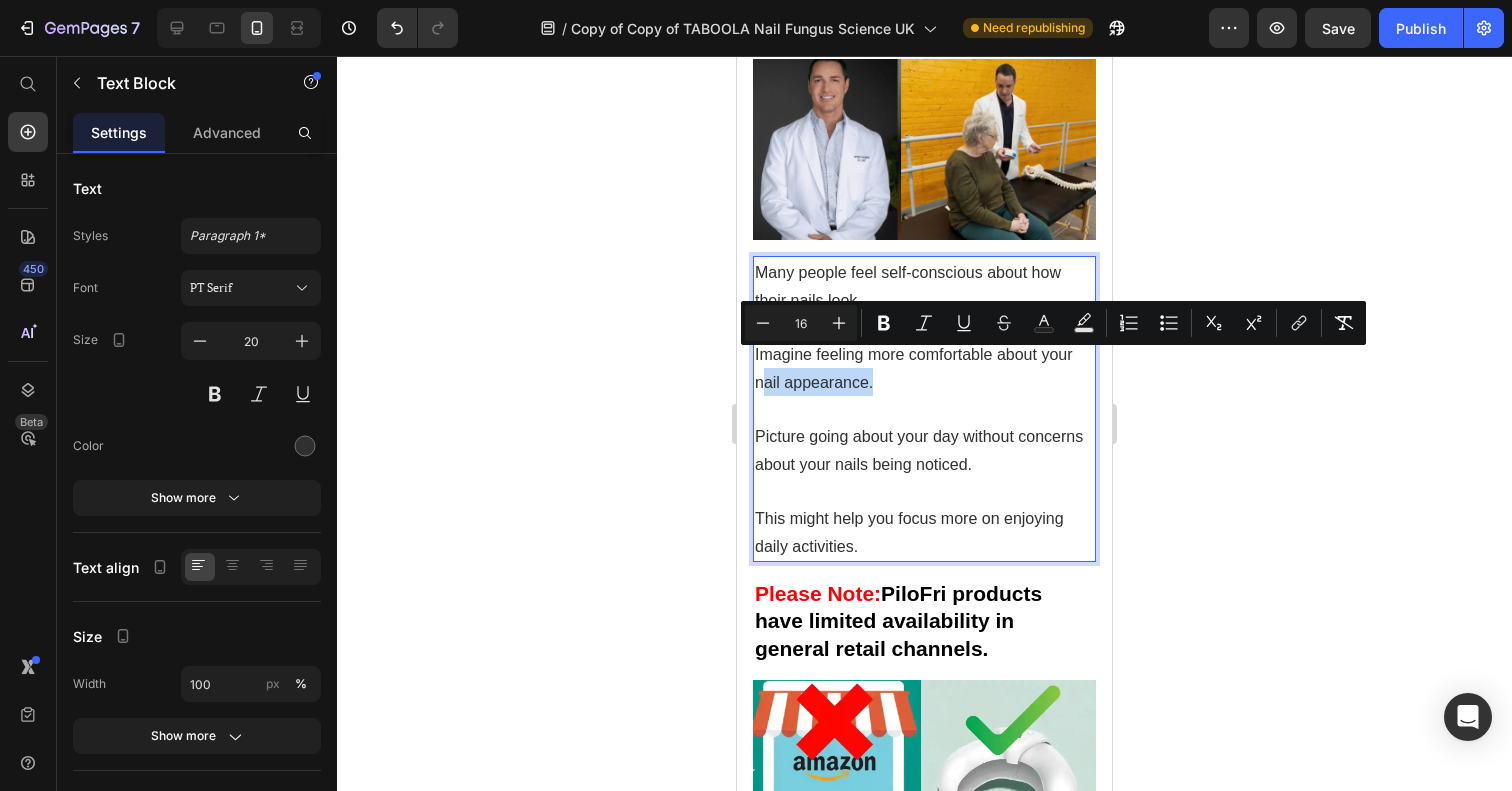 click on "Imagine feeling more comfortable about your nail appearance." at bounding box center (914, 368) 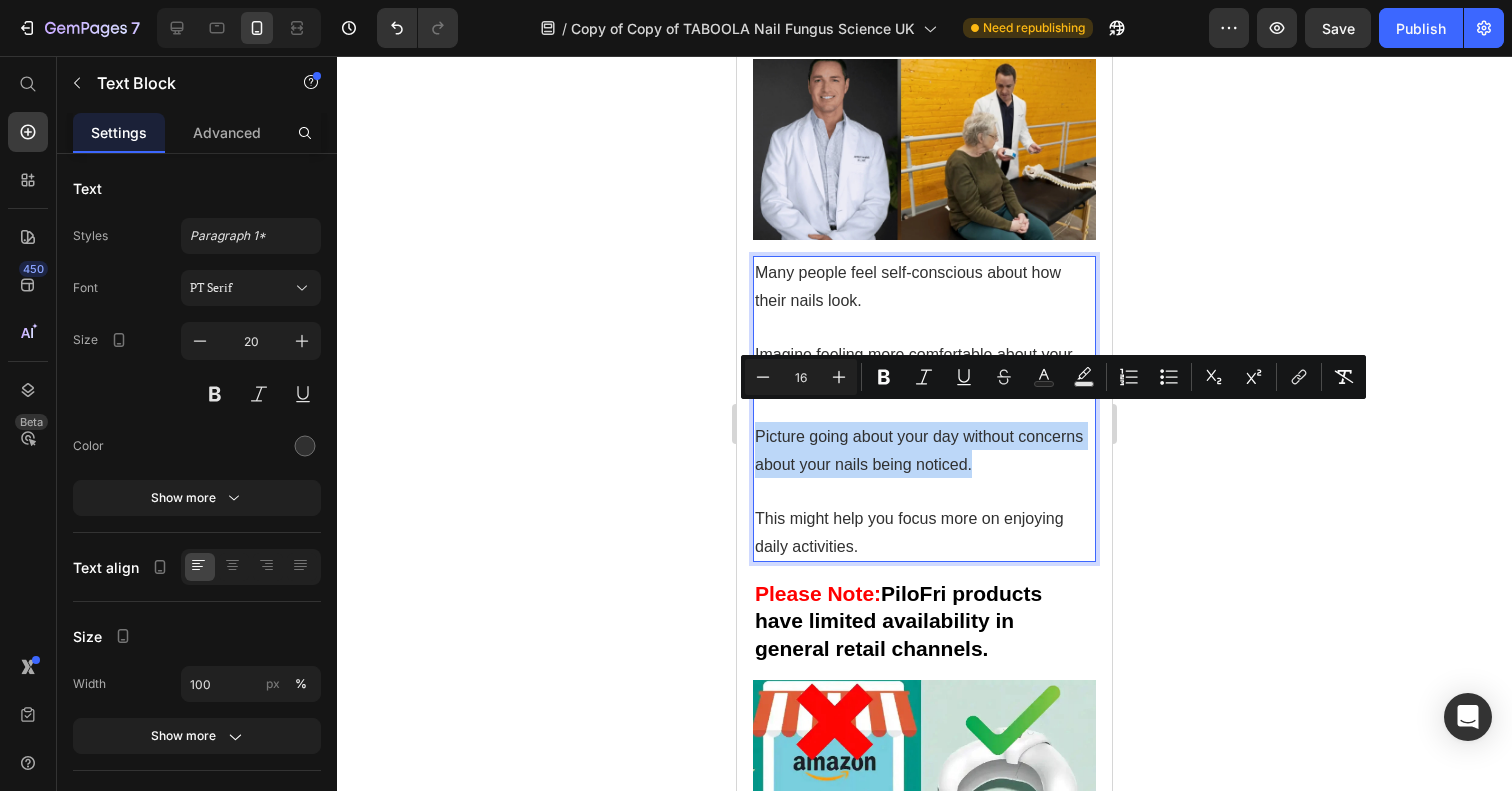 drag, startPoint x: 983, startPoint y: 442, endPoint x: 758, endPoint y: 420, distance: 226.073 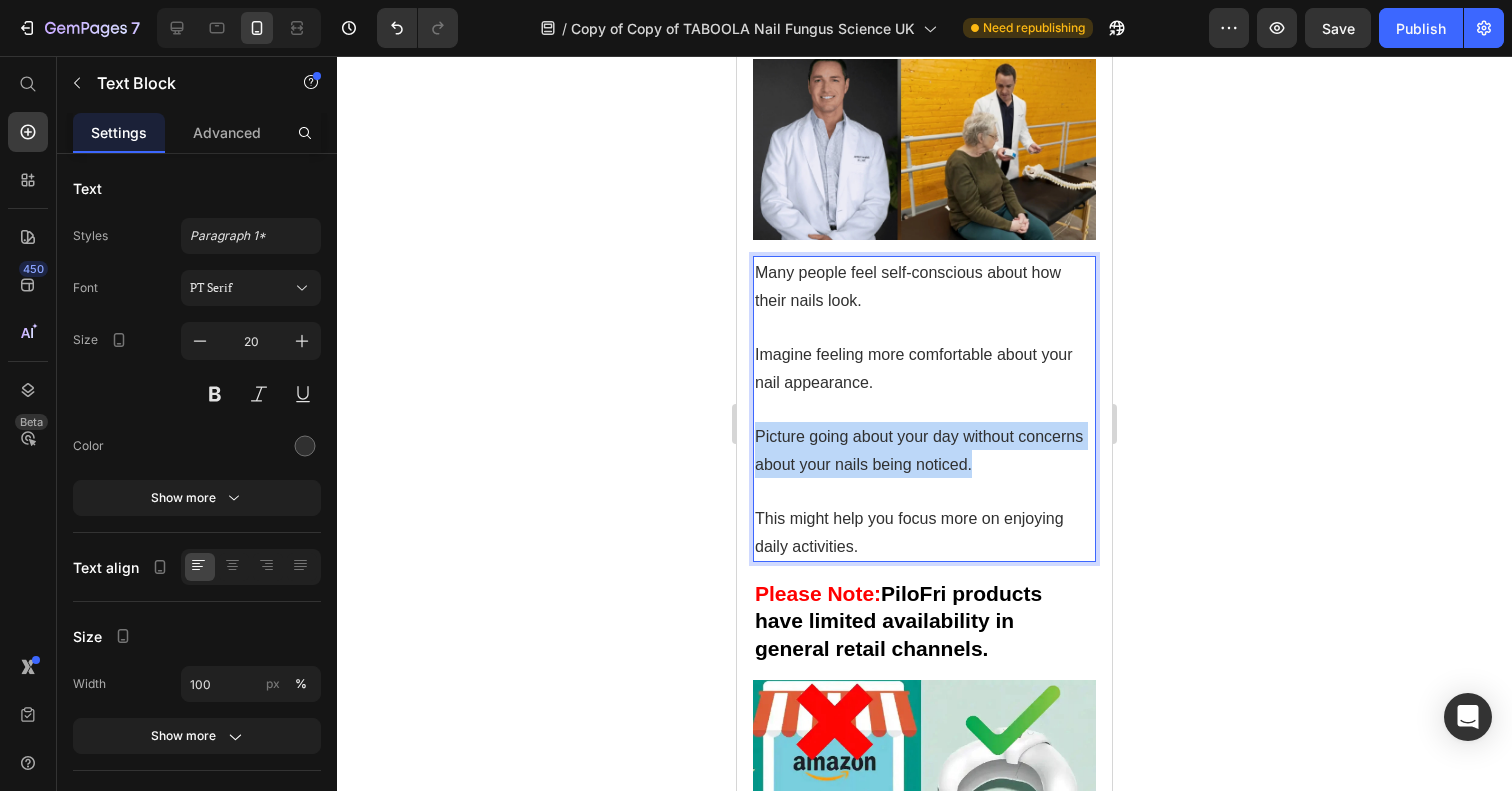 click on "Picture going about your day without concerns about your nails being noticed." at bounding box center (919, 450) 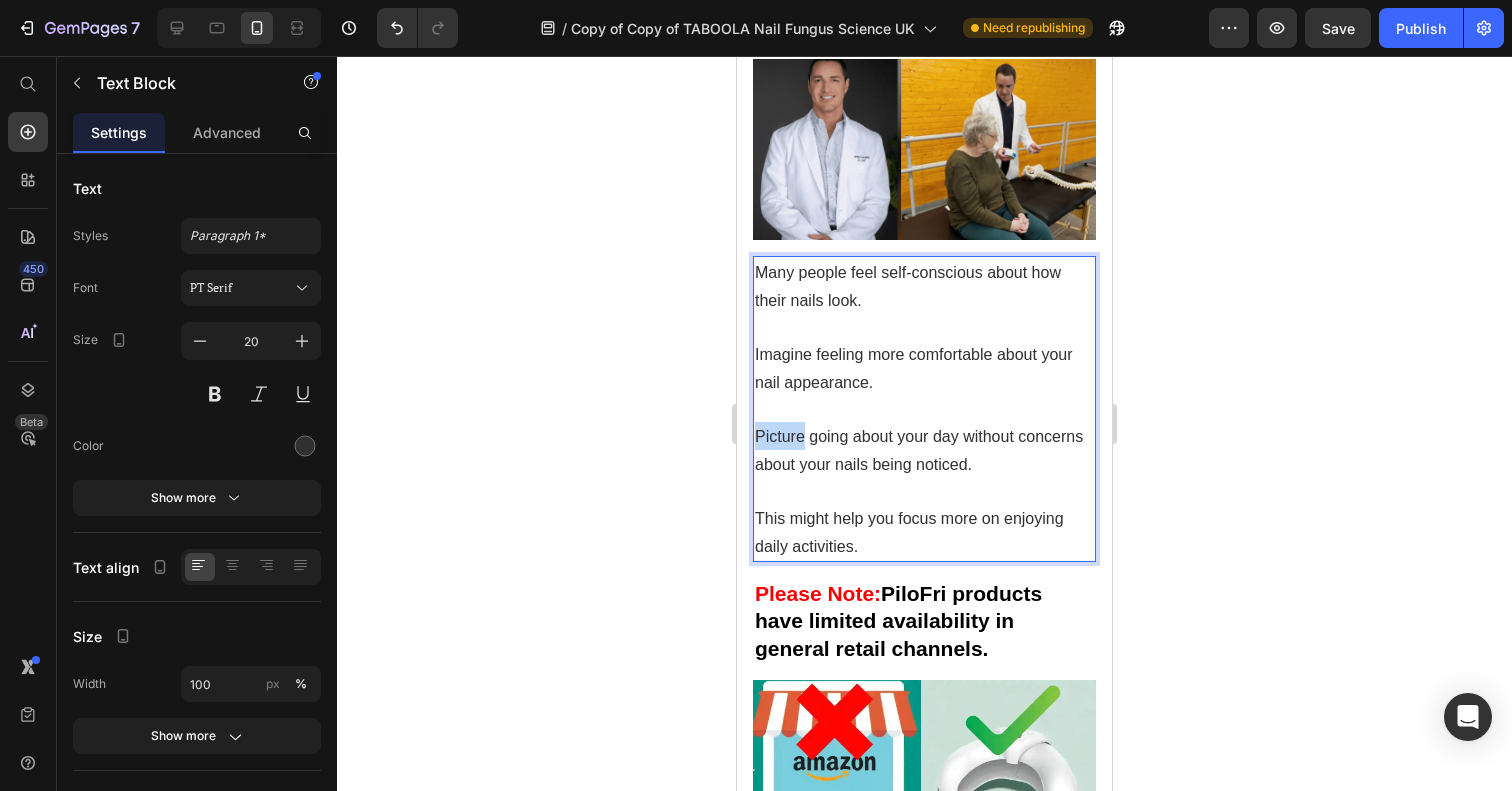click on "Picture going about your day without concerns about your nails being noticed." at bounding box center (919, 450) 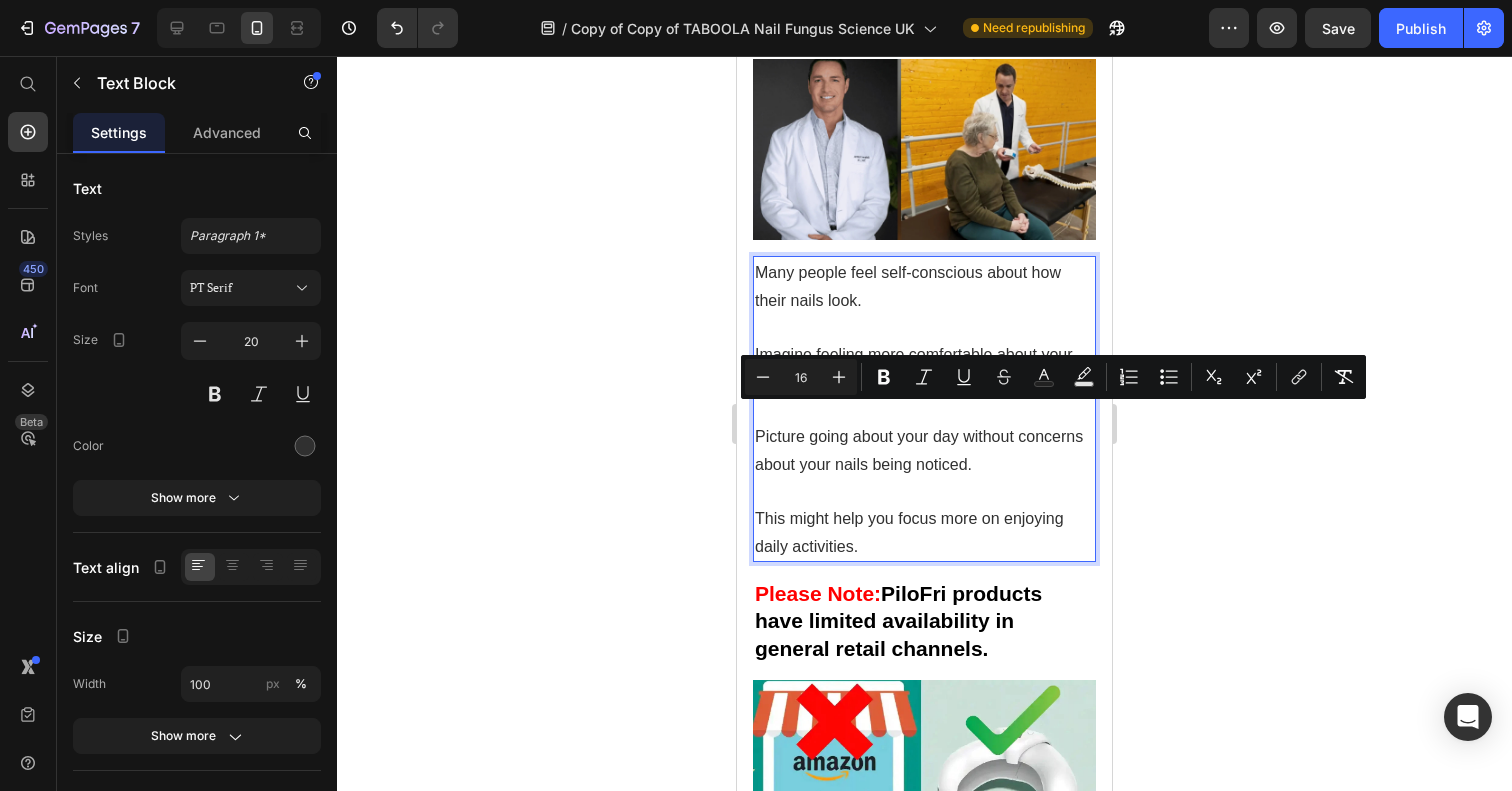 click on "This might help you focus more on enjoying daily activities." at bounding box center (909, 532) 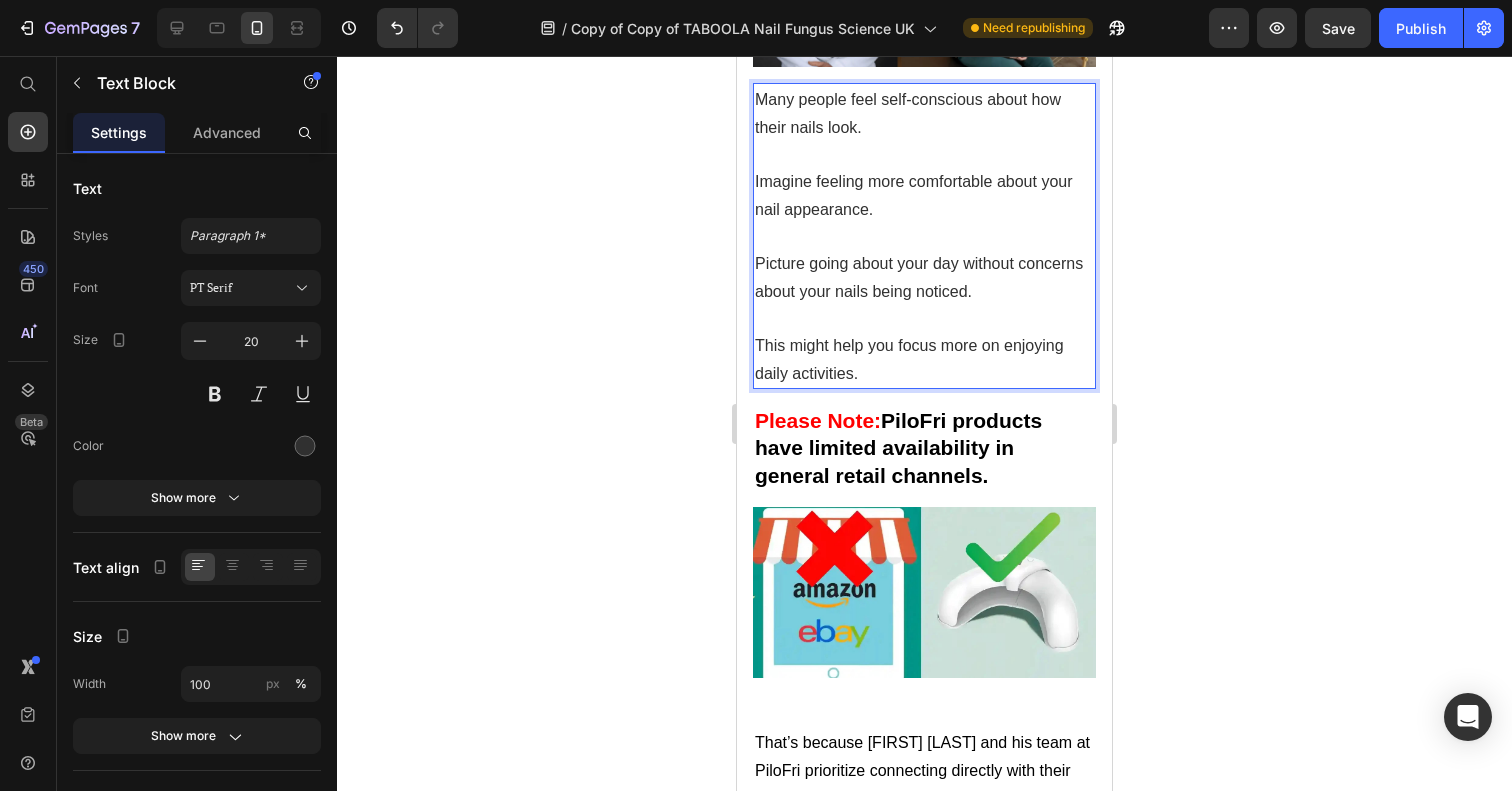 scroll, scrollTop: 9426, scrollLeft: 0, axis: vertical 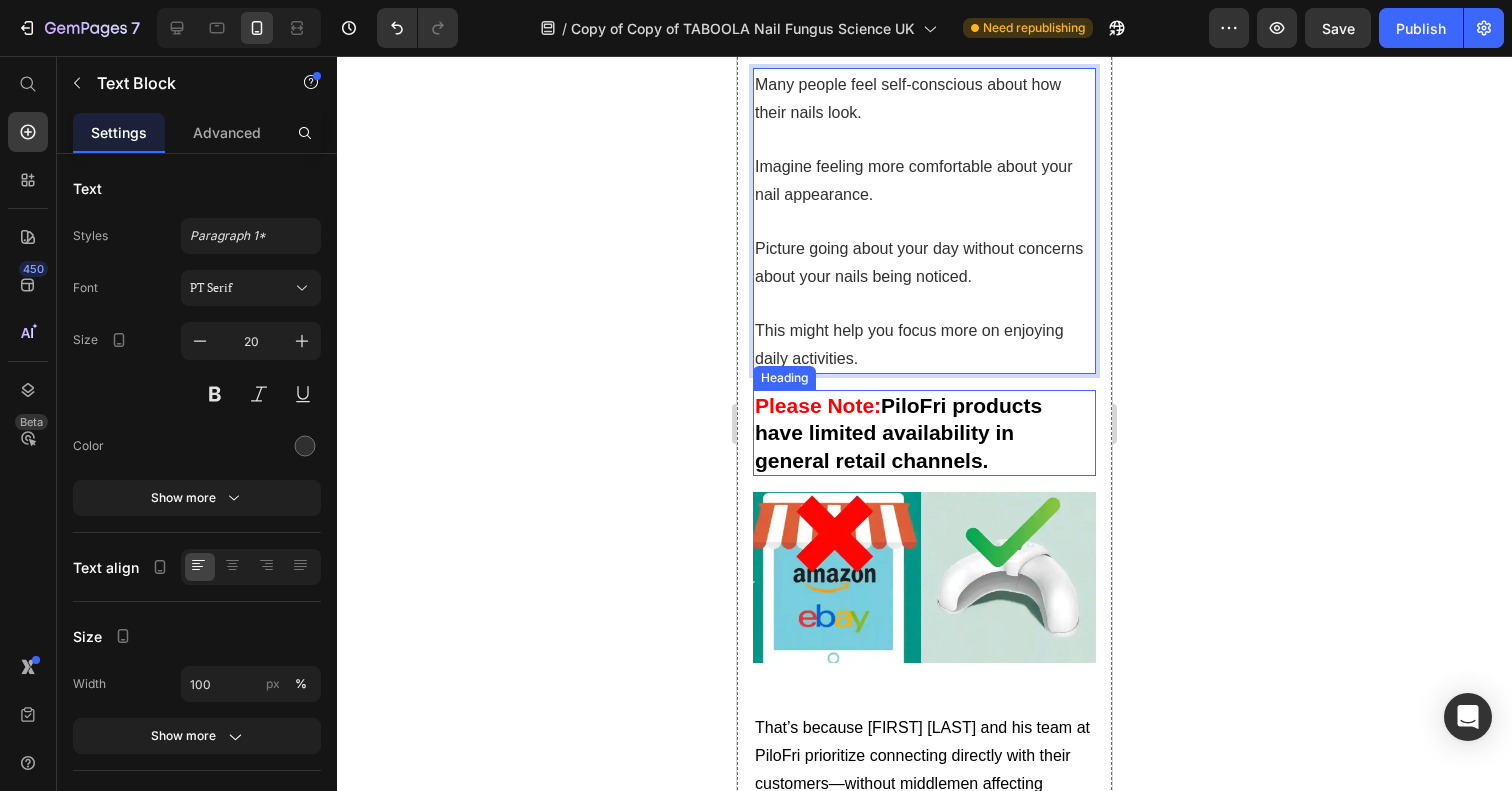 click on "Please Note:" at bounding box center (818, 405) 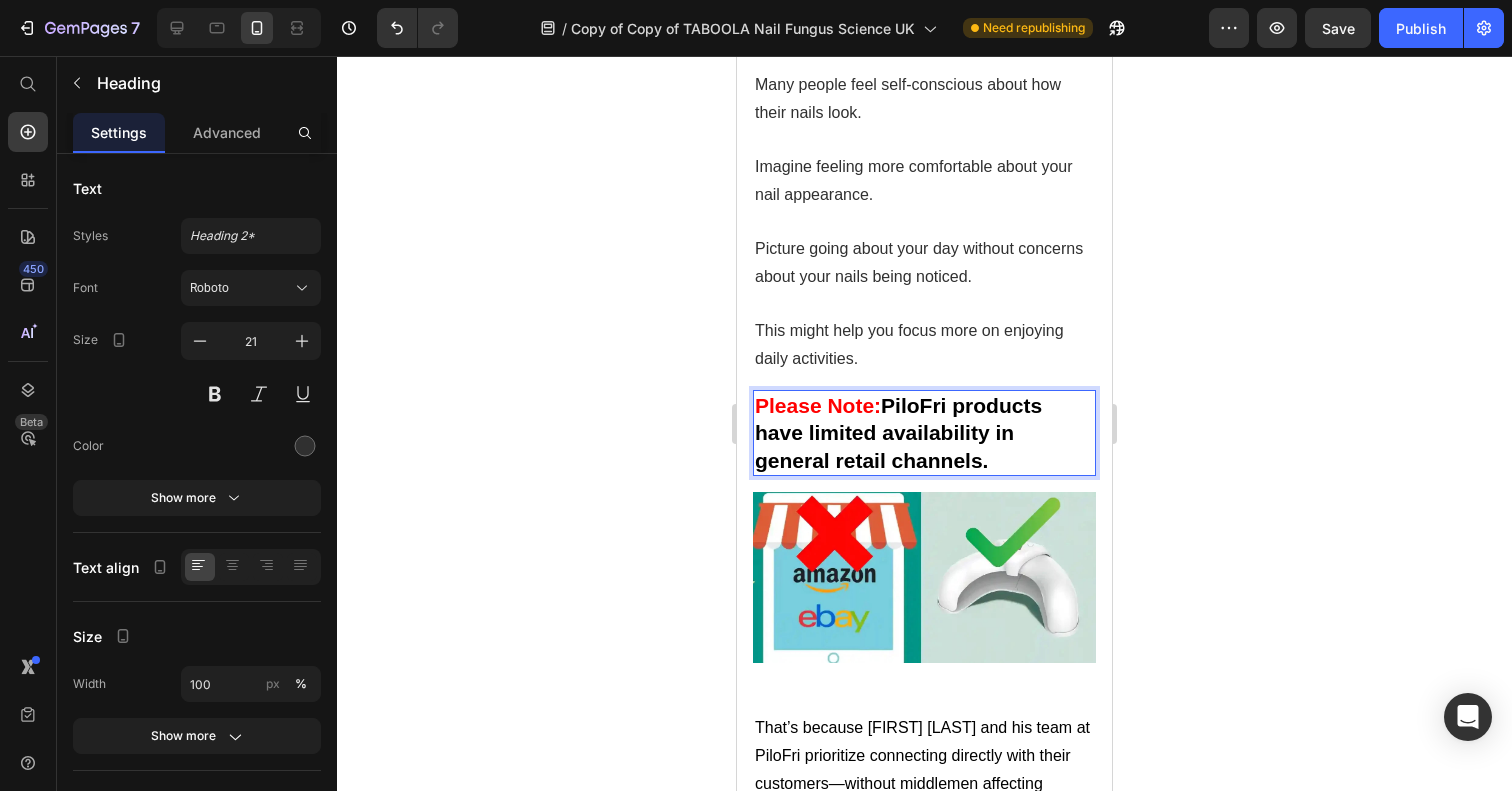 click on "Please Note:" at bounding box center [818, 405] 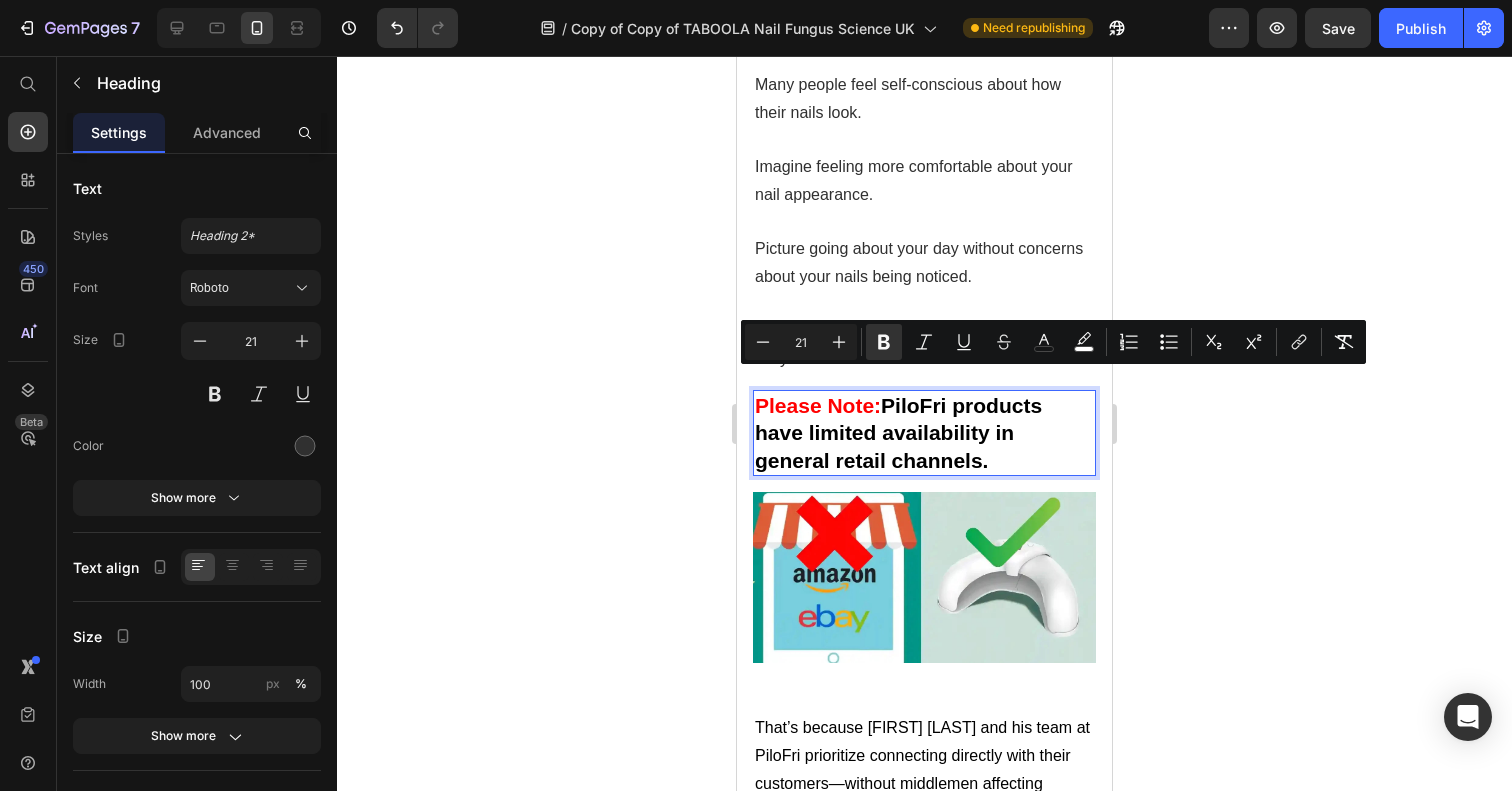 click on "PiloFri products have limited availability in general retail channels." at bounding box center [898, 433] 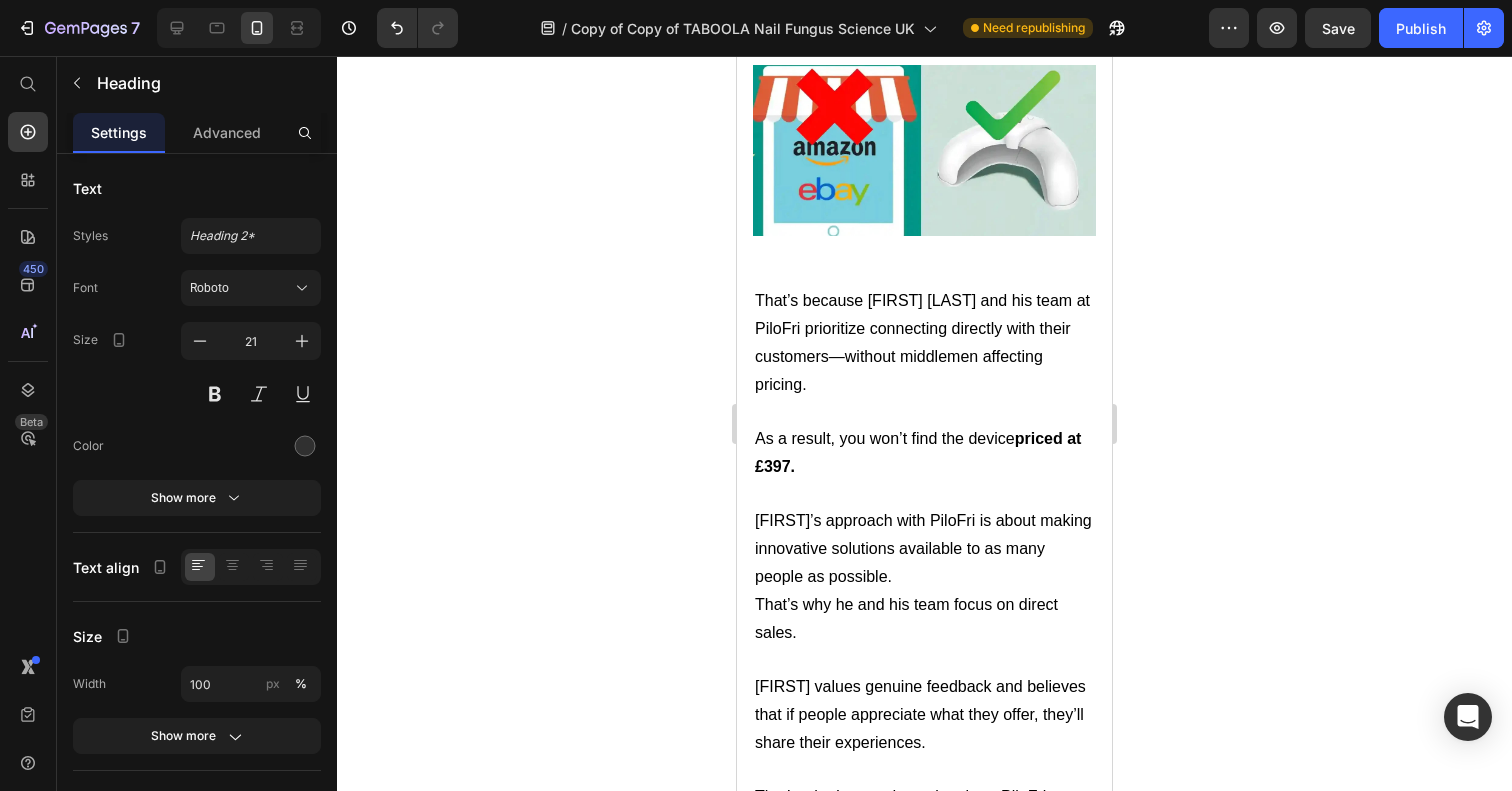 scroll, scrollTop: 9854, scrollLeft: 0, axis: vertical 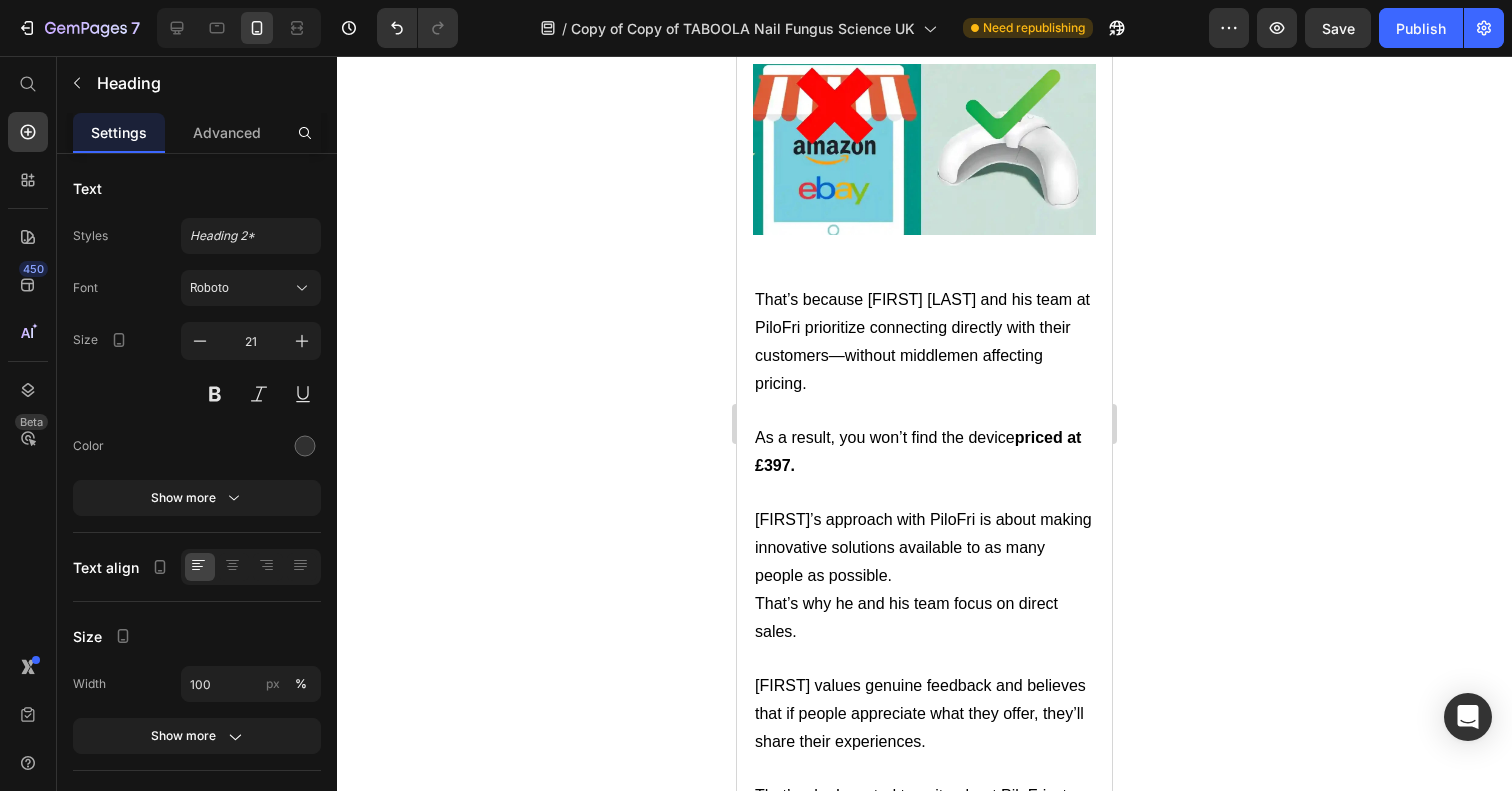 click on "As a result, you won’t find the device  priced at £397." at bounding box center [924, 451] 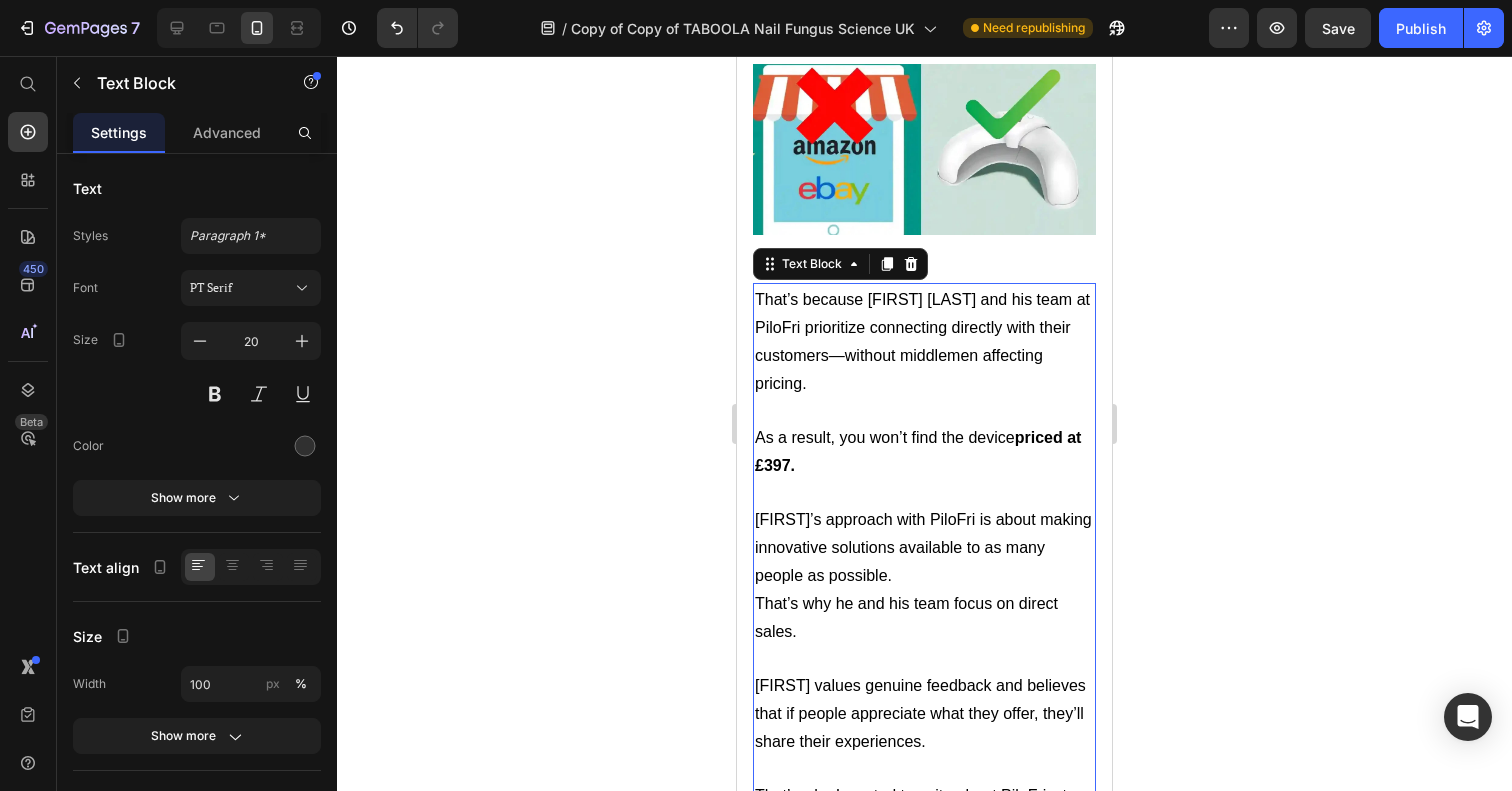 click on "That’s because Richard Campbell and his team at PiloFri prioritize connecting directly with their customers—without middlemen affecting pricing." at bounding box center [922, 341] 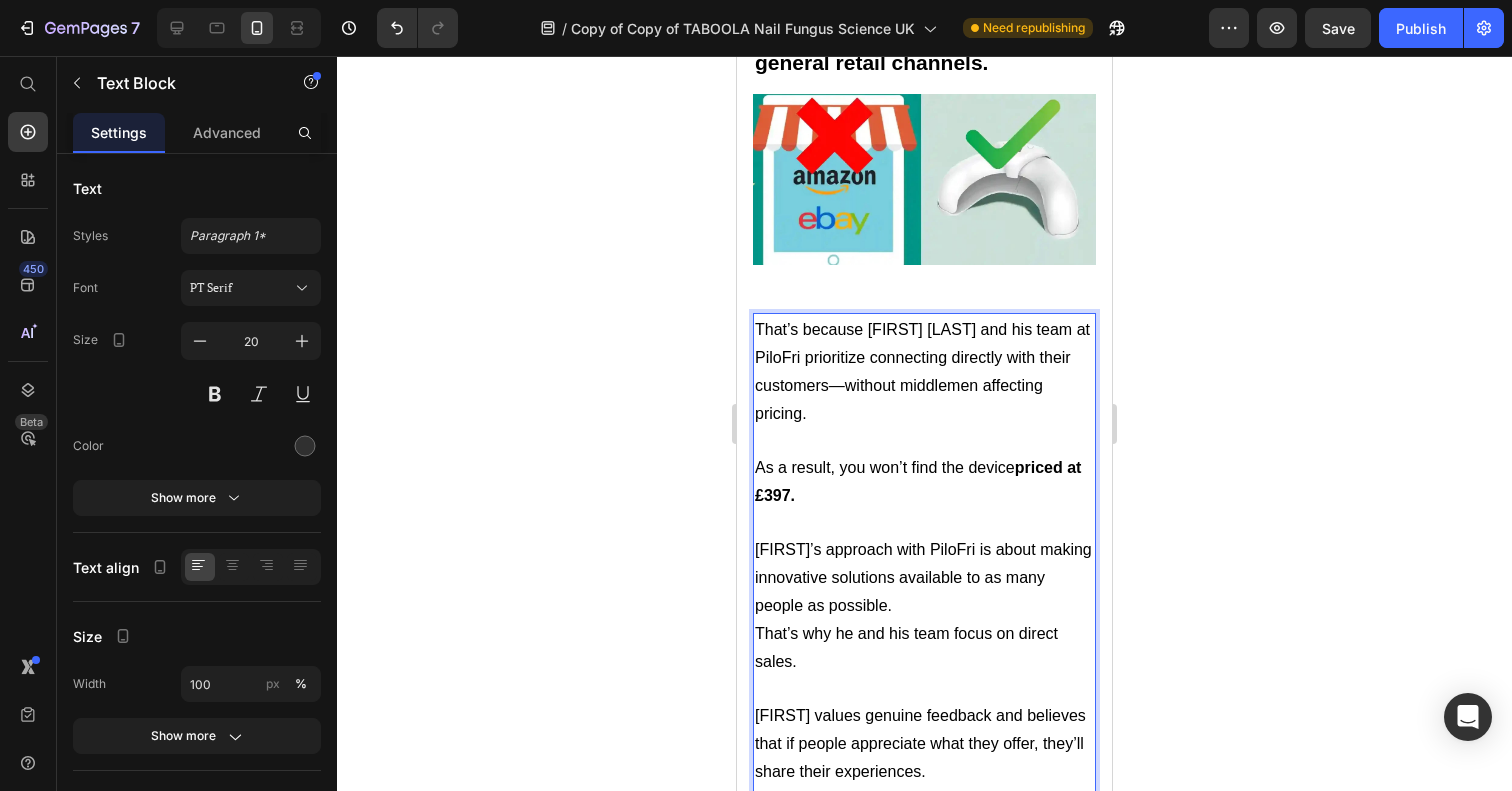 scroll, scrollTop: 9829, scrollLeft: 0, axis: vertical 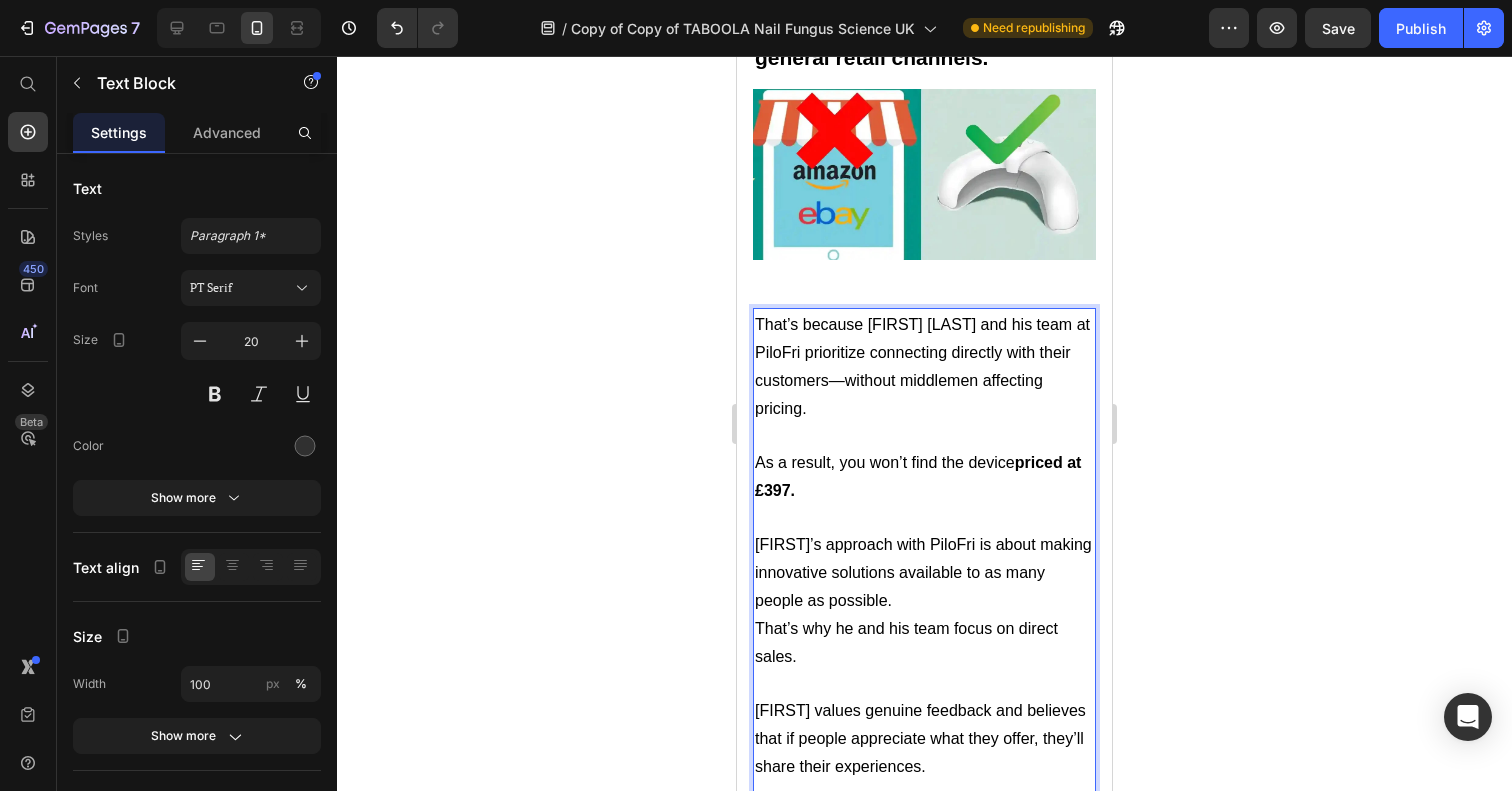 click on "That’s because Richard Campbell and his team at PiloFri prioritize connecting directly with their customers—without middlemen affecting pricing." at bounding box center (922, 366) 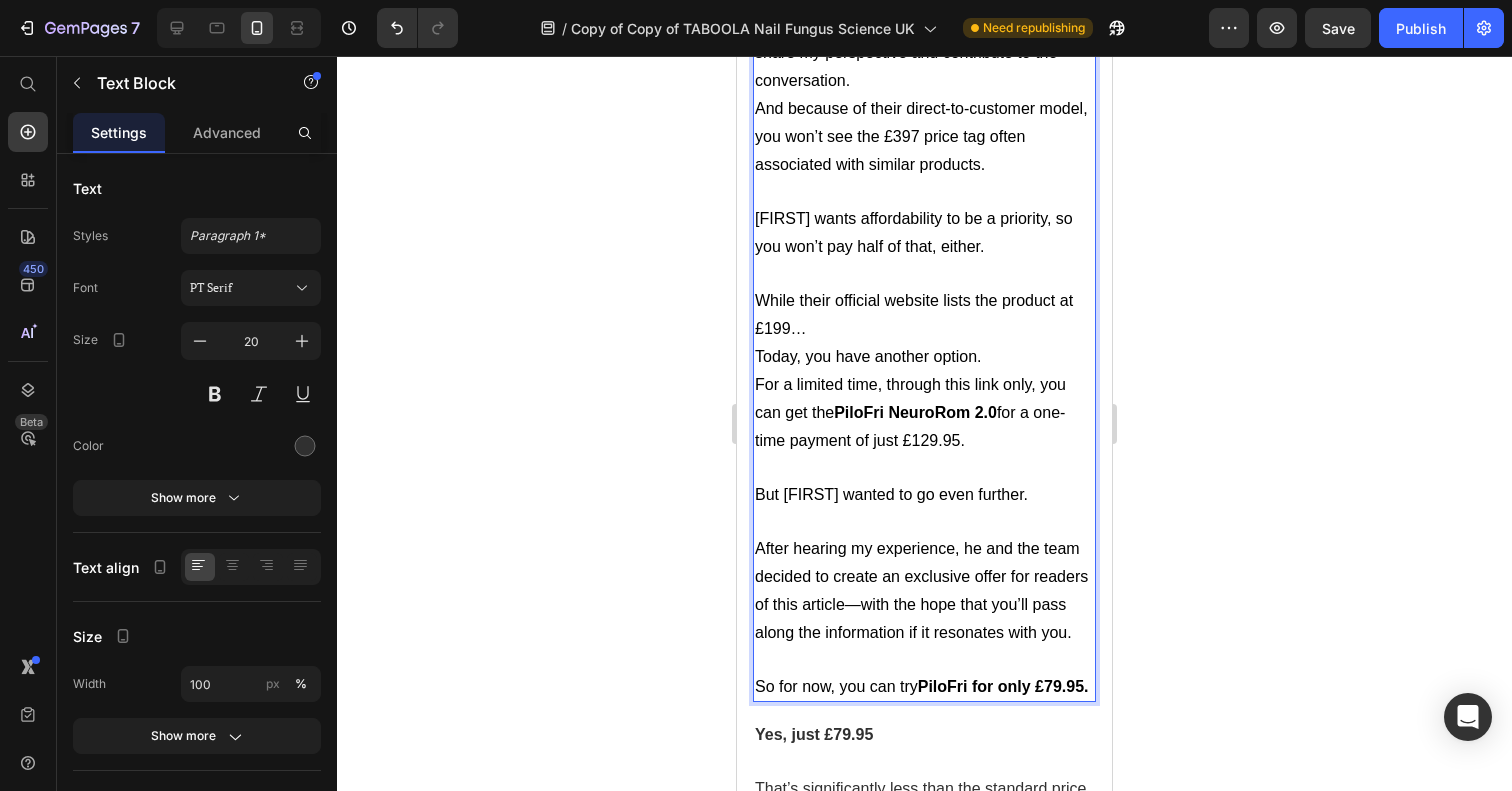 scroll, scrollTop: 10651, scrollLeft: 0, axis: vertical 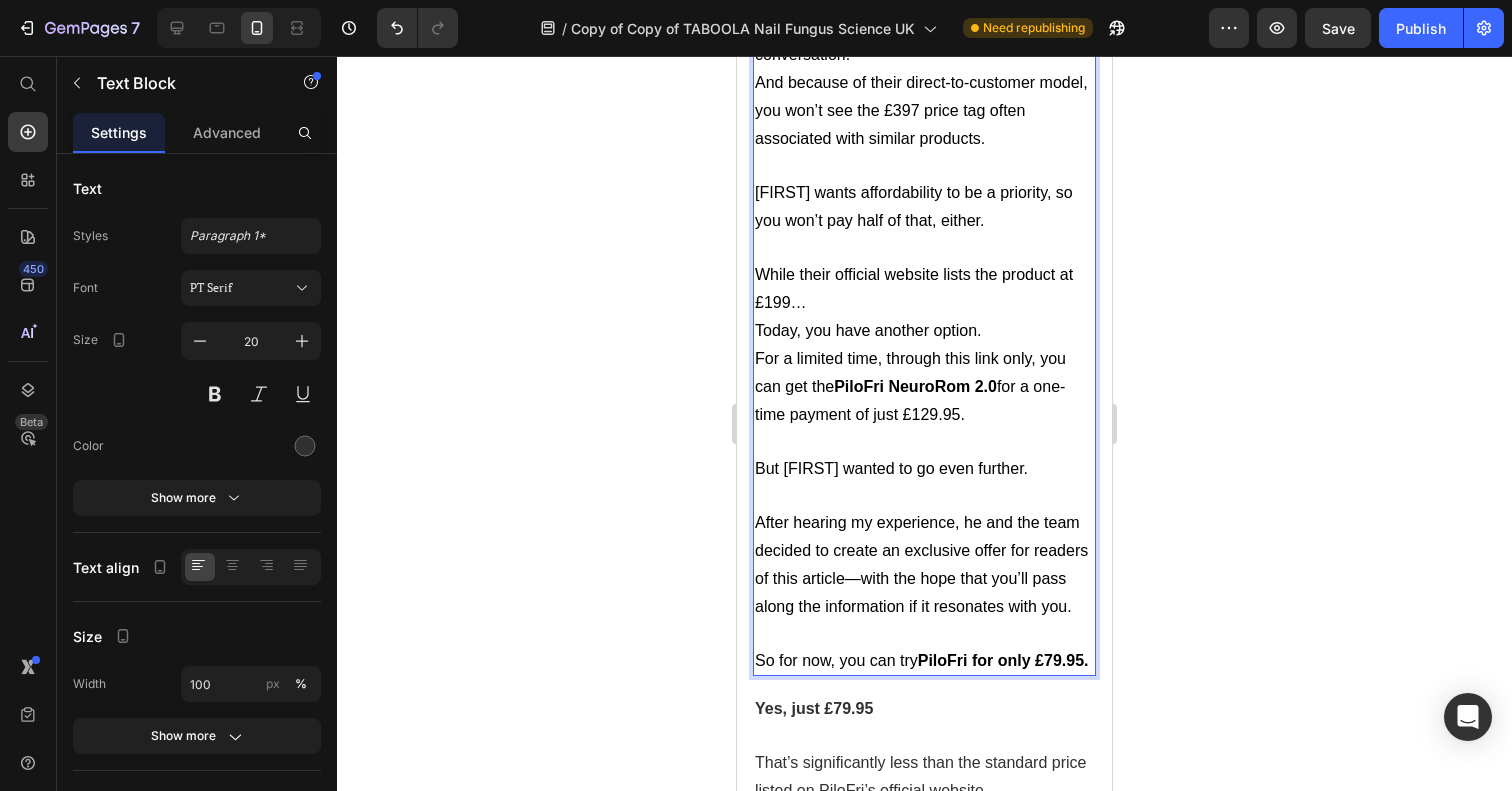 click on "While their official website lists the product at £199…" at bounding box center [924, 288] 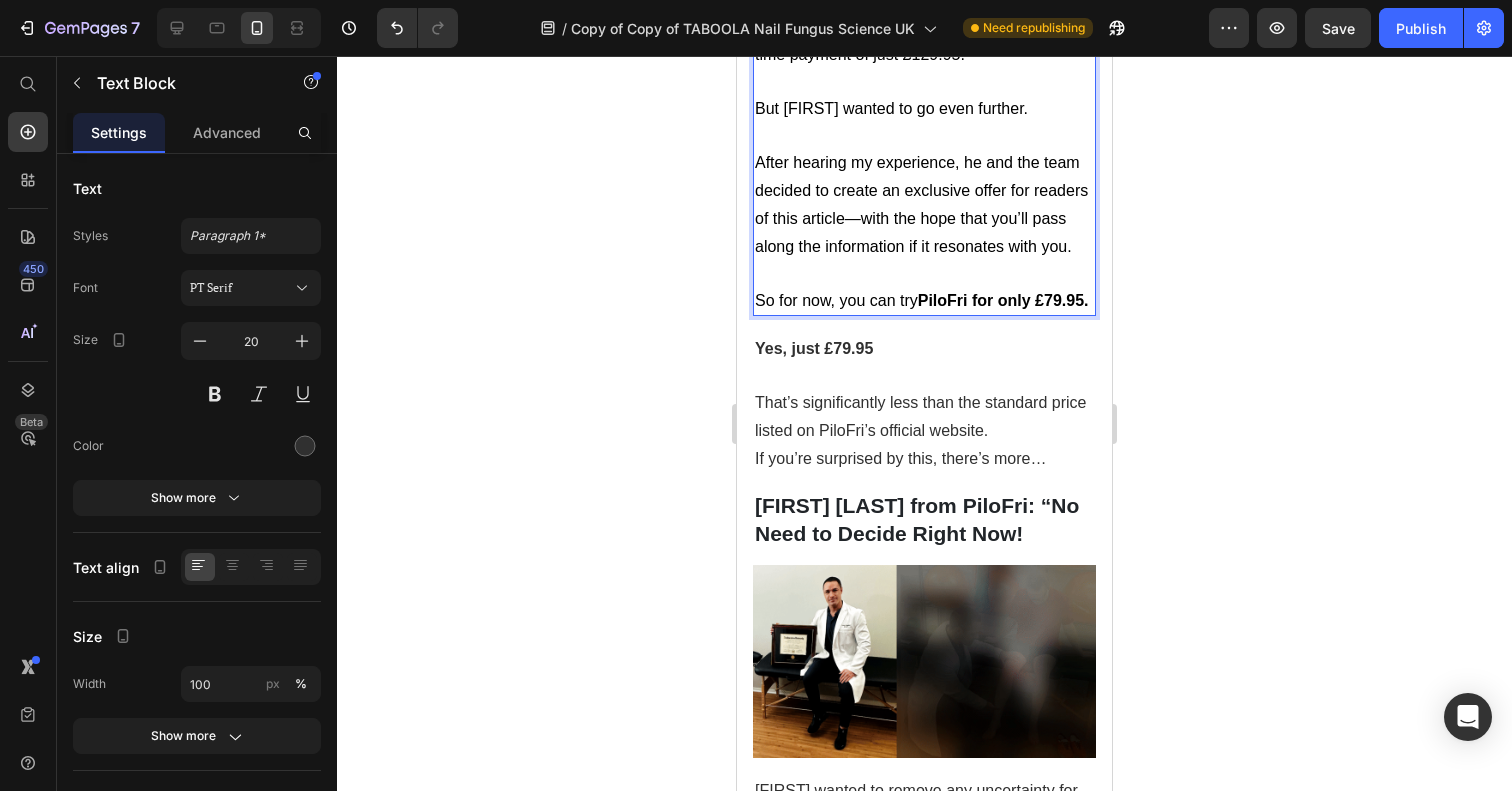 scroll, scrollTop: 11045, scrollLeft: 0, axis: vertical 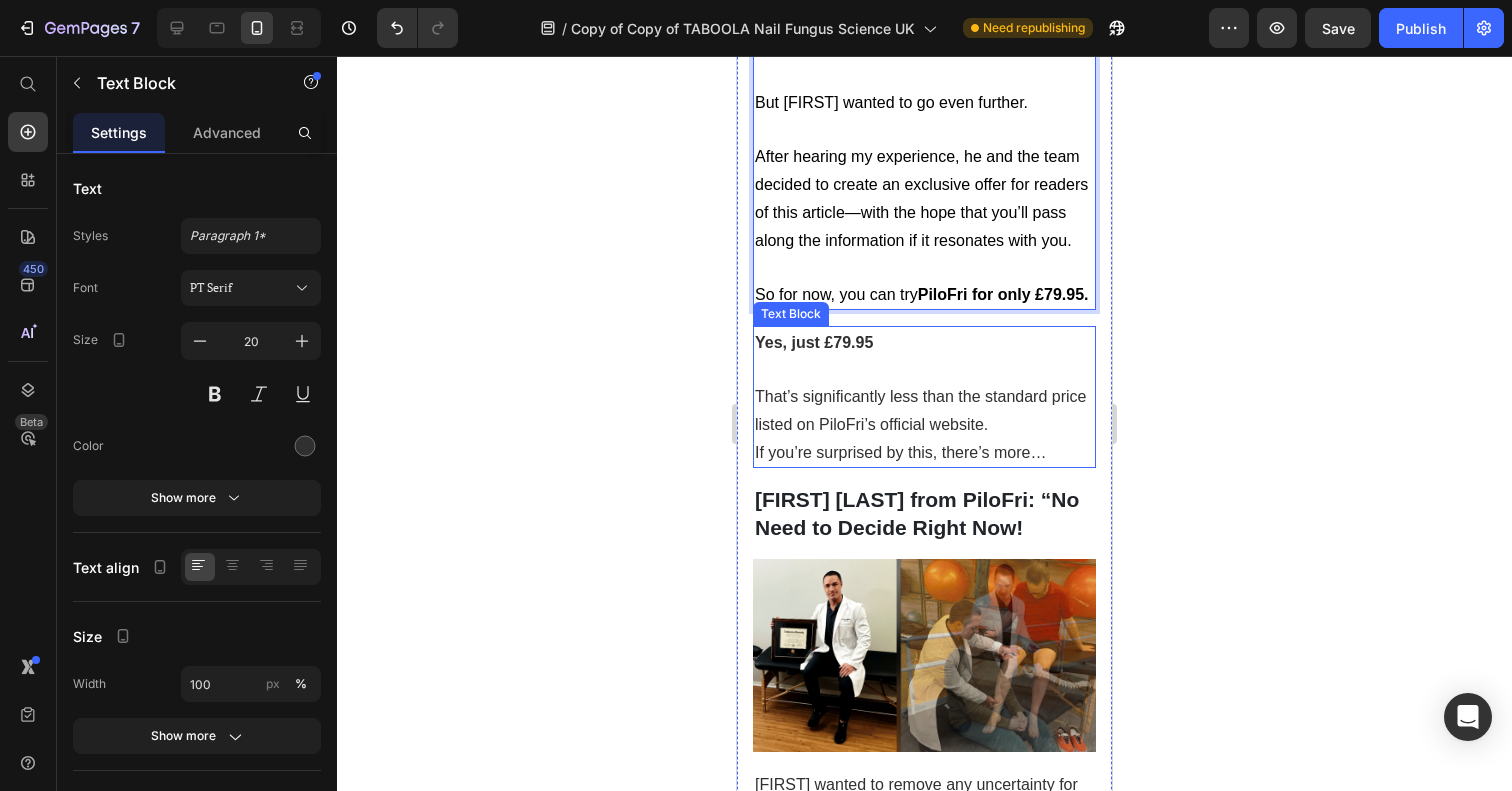 click on "That’s significantly less than the standard price listed on PiloFri’s official website." at bounding box center [920, 410] 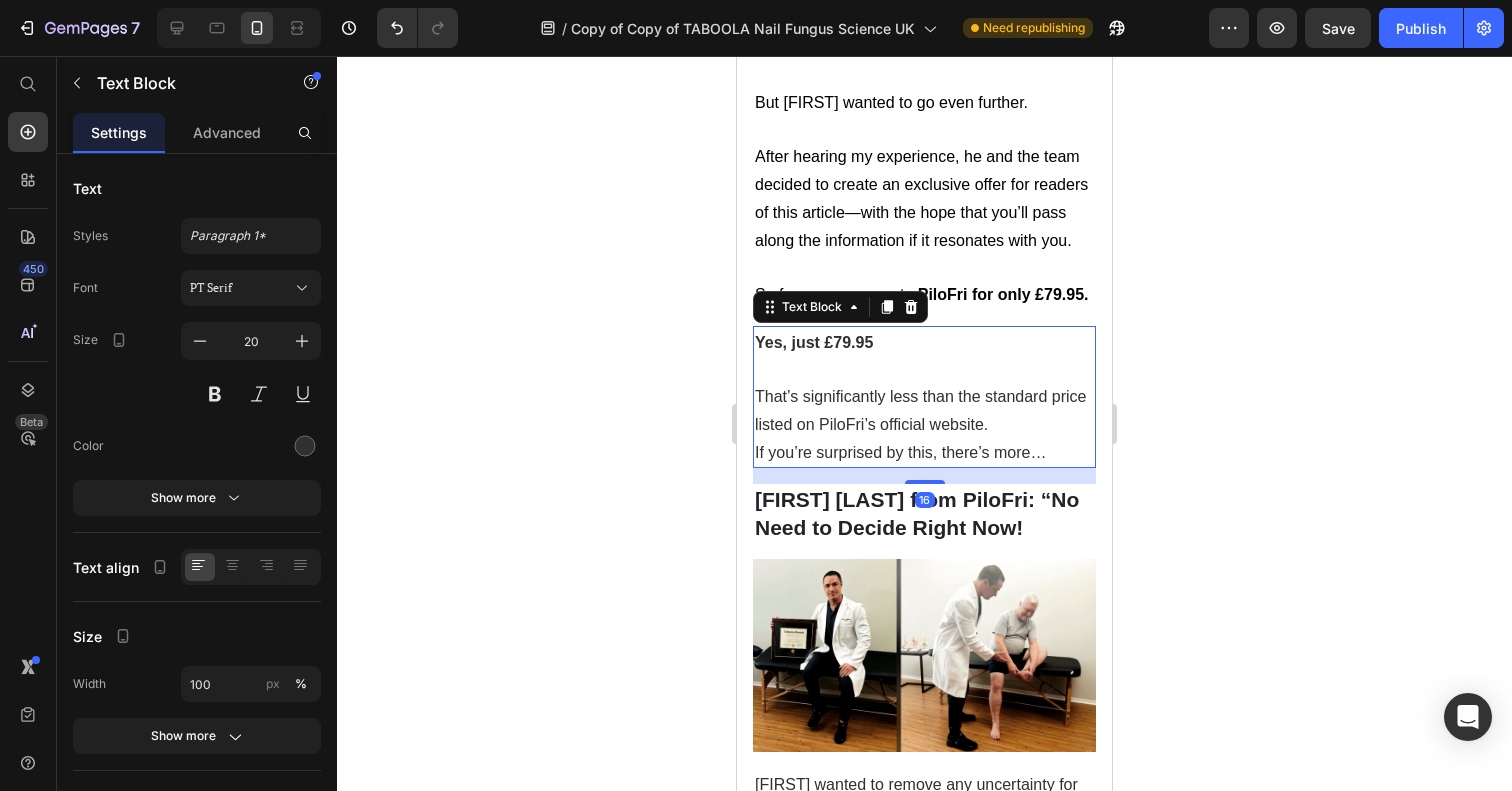 click on "That’s significantly less than the standard price listed on PiloFri’s official website." at bounding box center (920, 410) 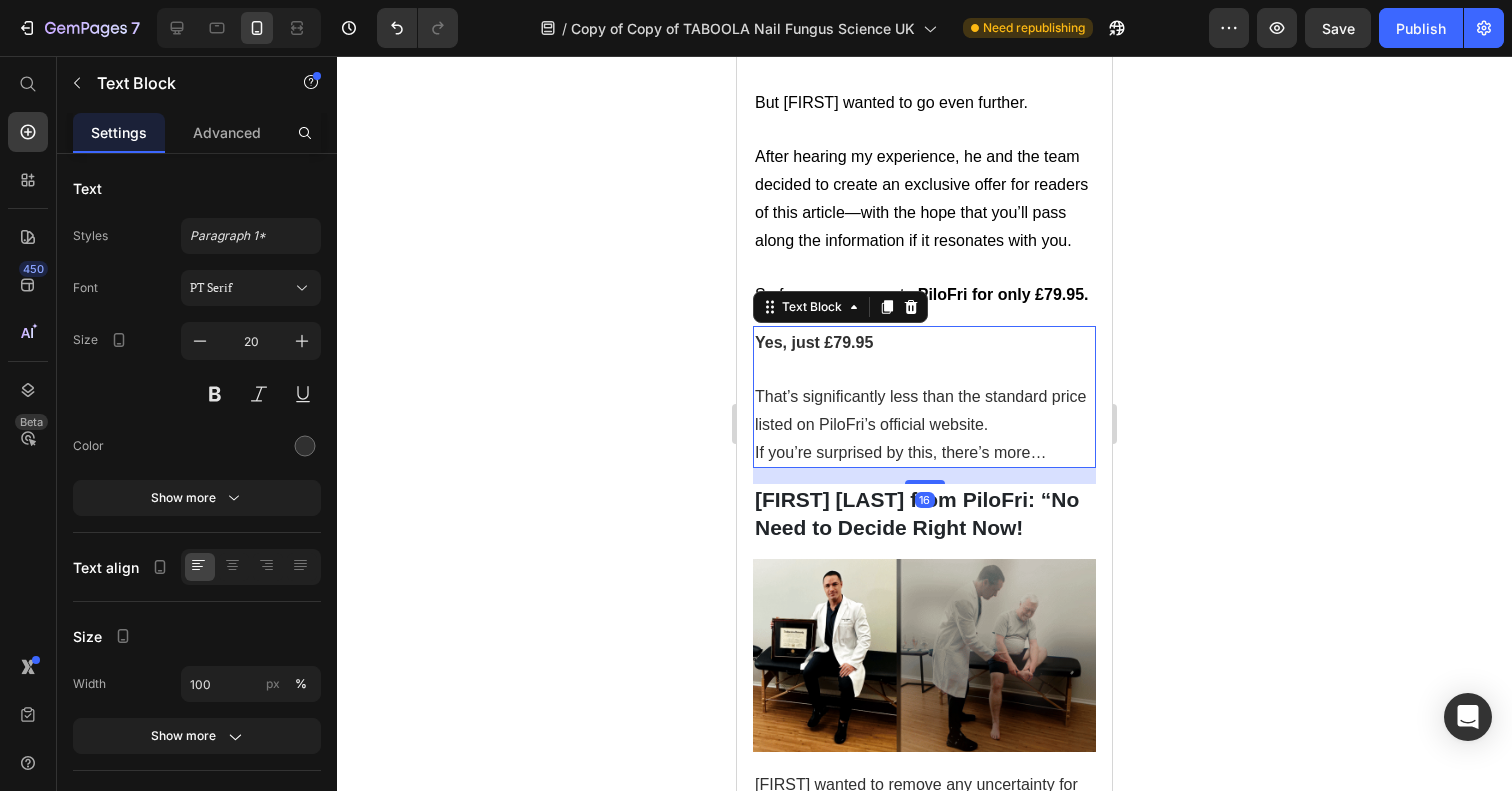 click on "That’s significantly less than the standard price listed on PiloFri’s official website." at bounding box center (920, 410) 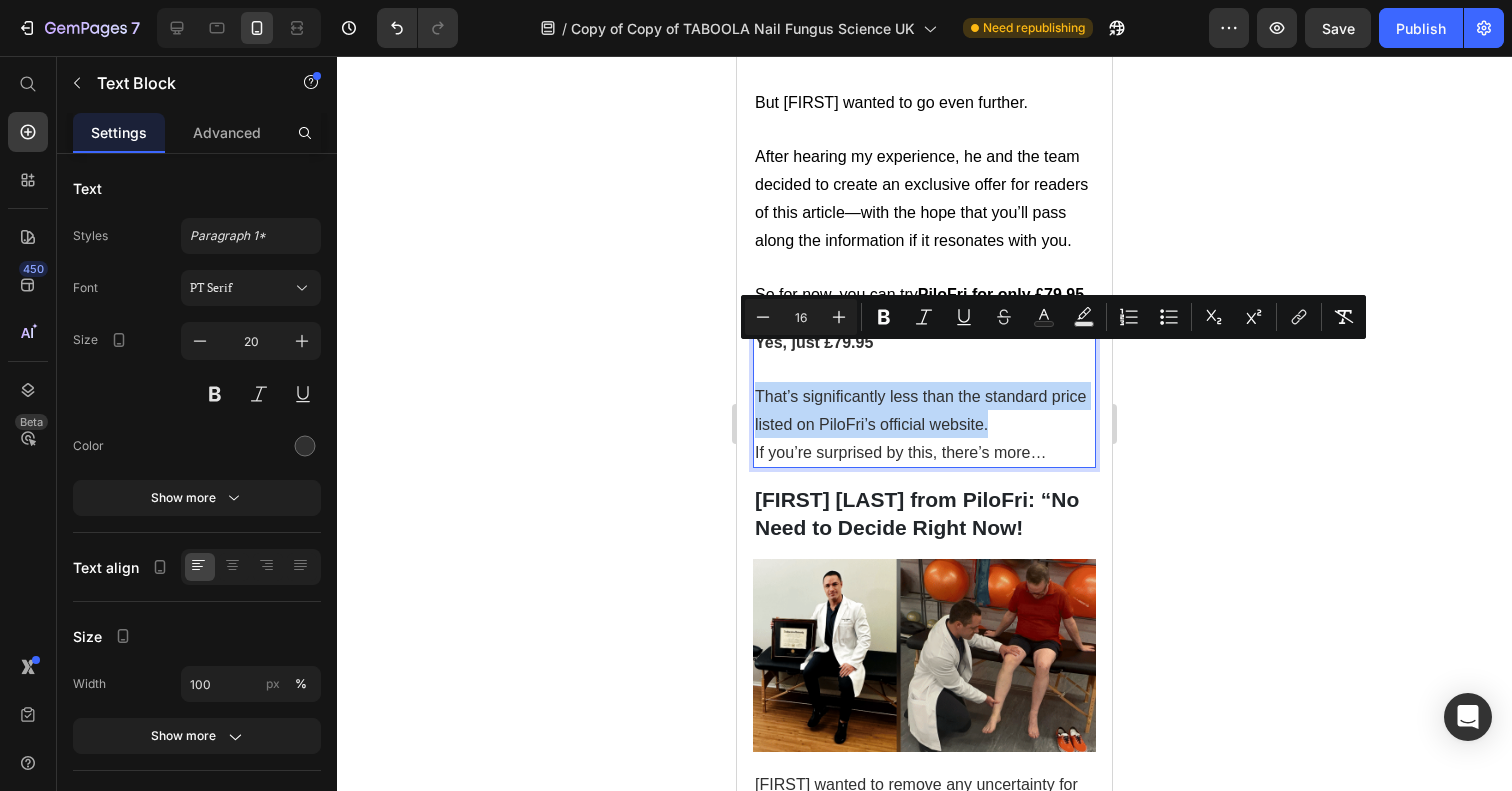 click on "That’s significantly less than the standard price listed on PiloFri’s official website." at bounding box center [920, 410] 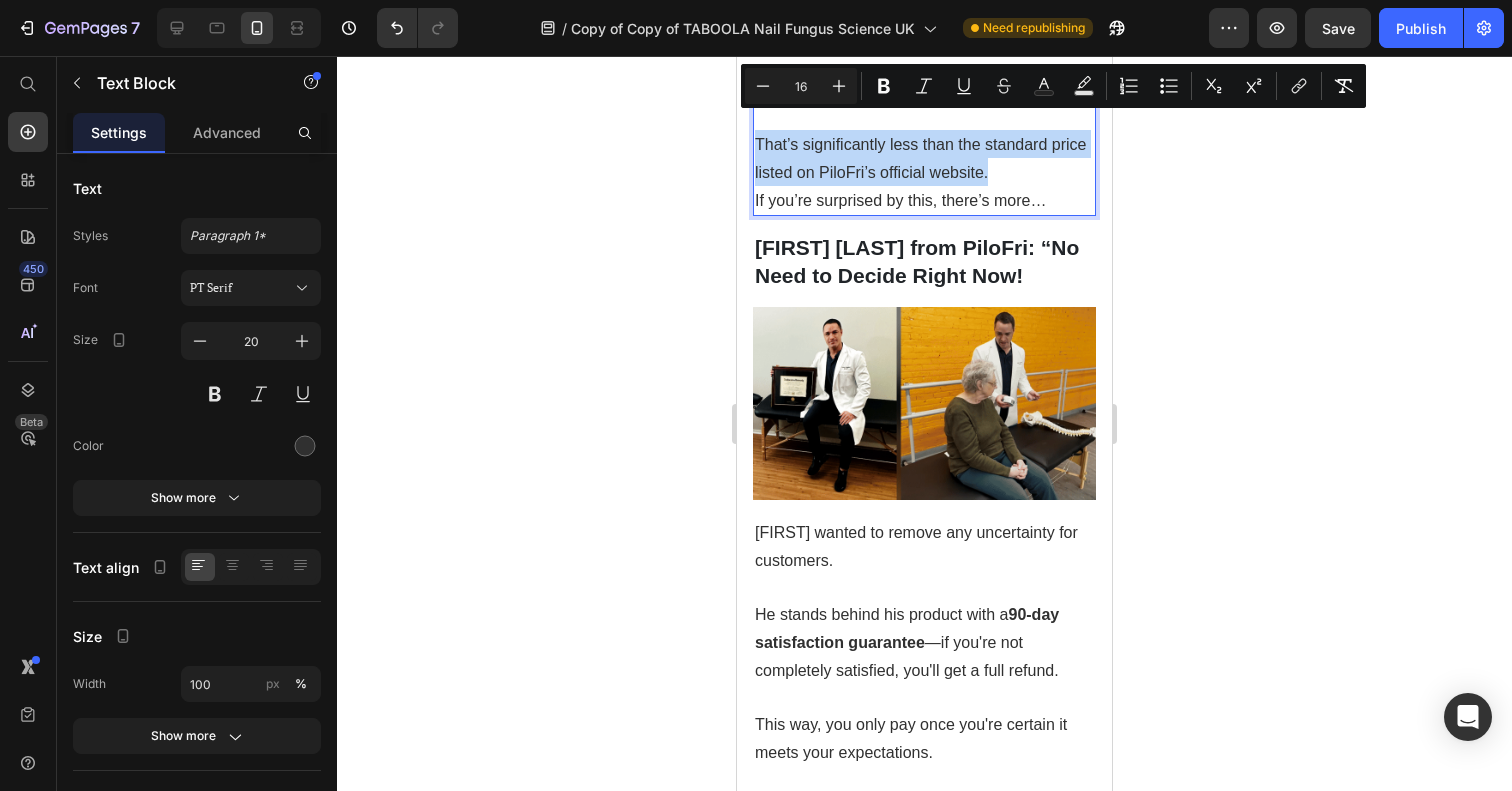 click at bounding box center (924, 403) 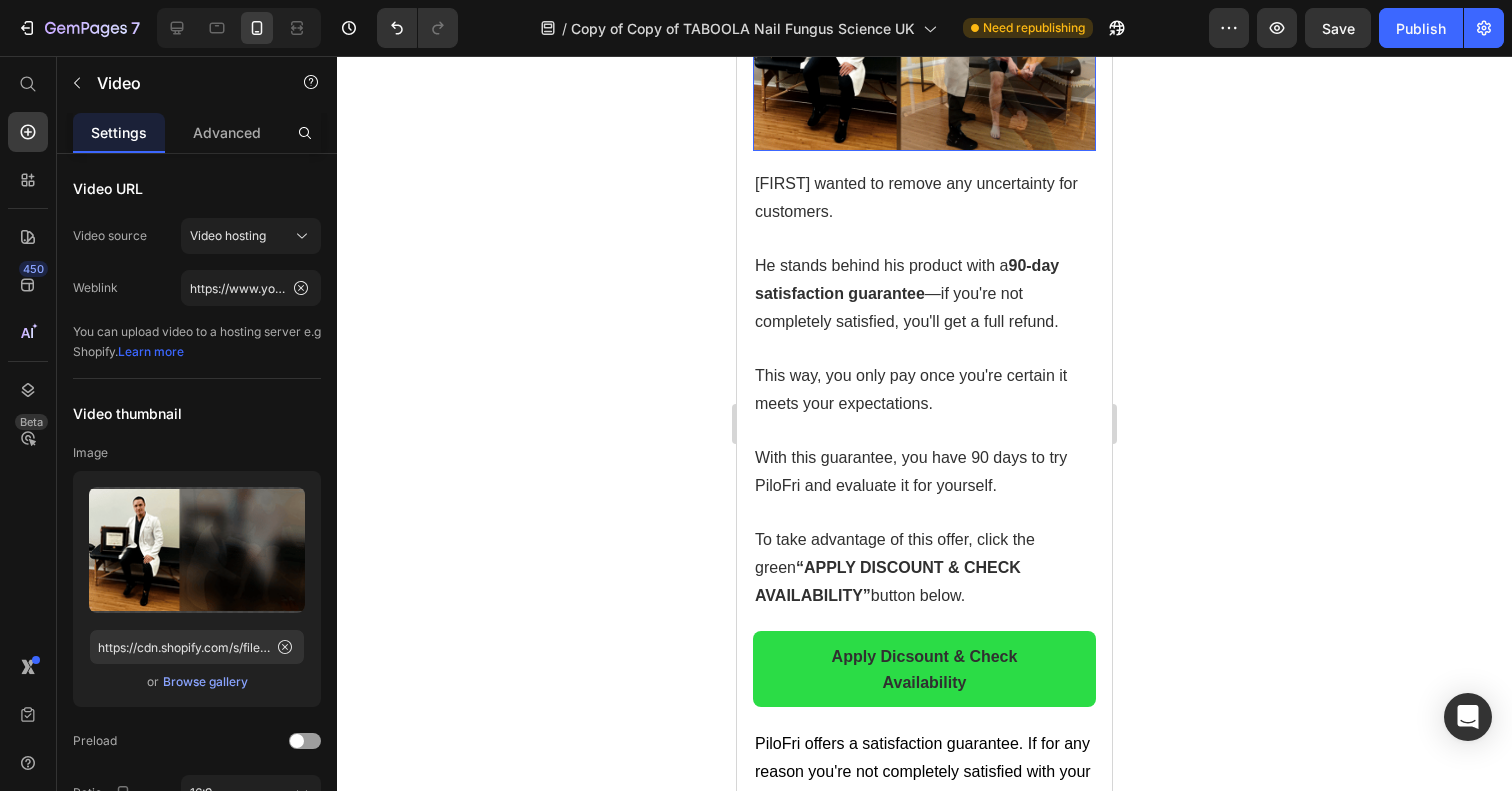 scroll, scrollTop: 11661, scrollLeft: 0, axis: vertical 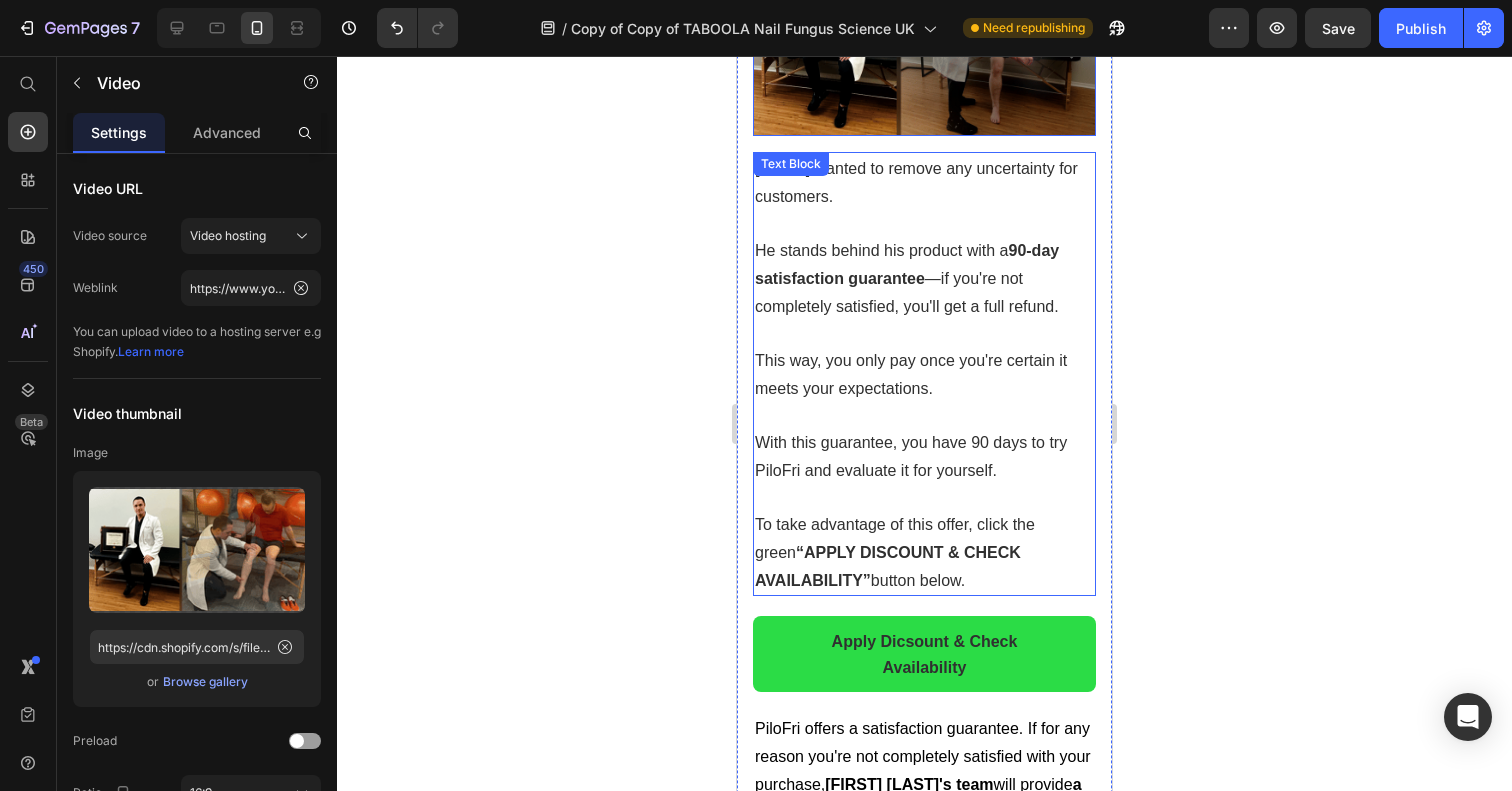 click at bounding box center (924, 333) 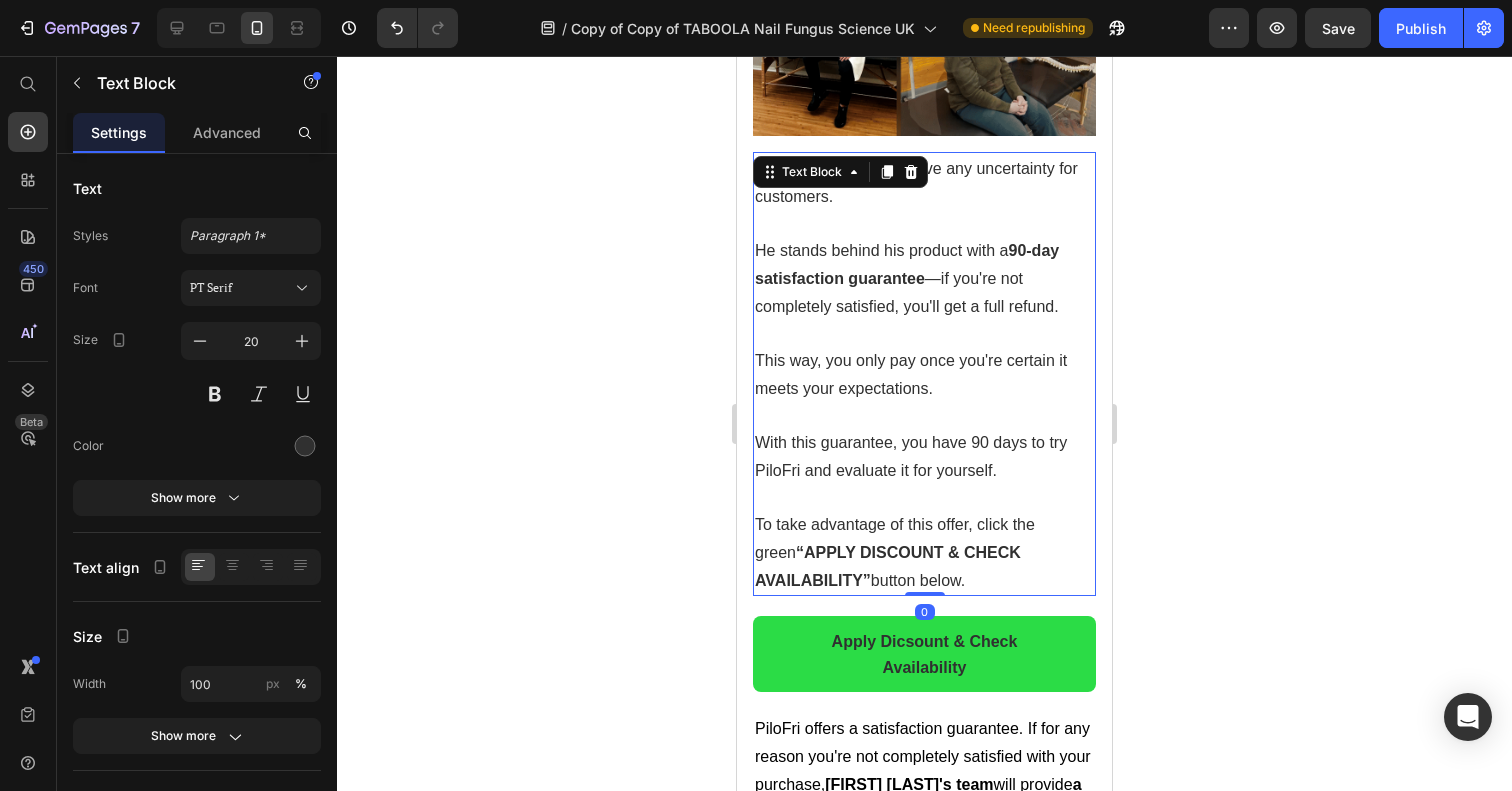 click on "This way, you only pay once you're certain it meets your expectations." at bounding box center (911, 374) 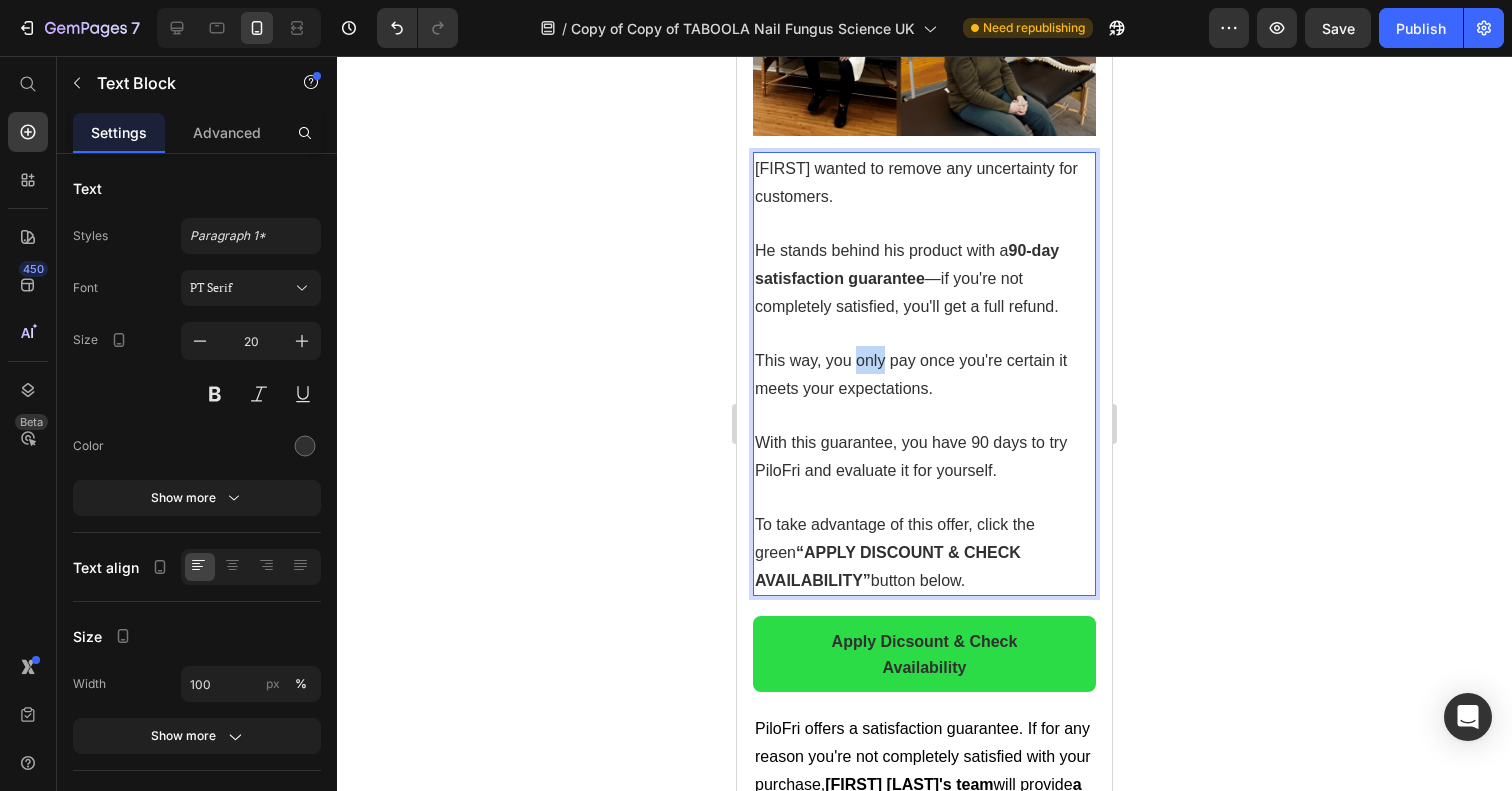 click on "This way, you only pay once you're certain it meets your expectations." at bounding box center [911, 374] 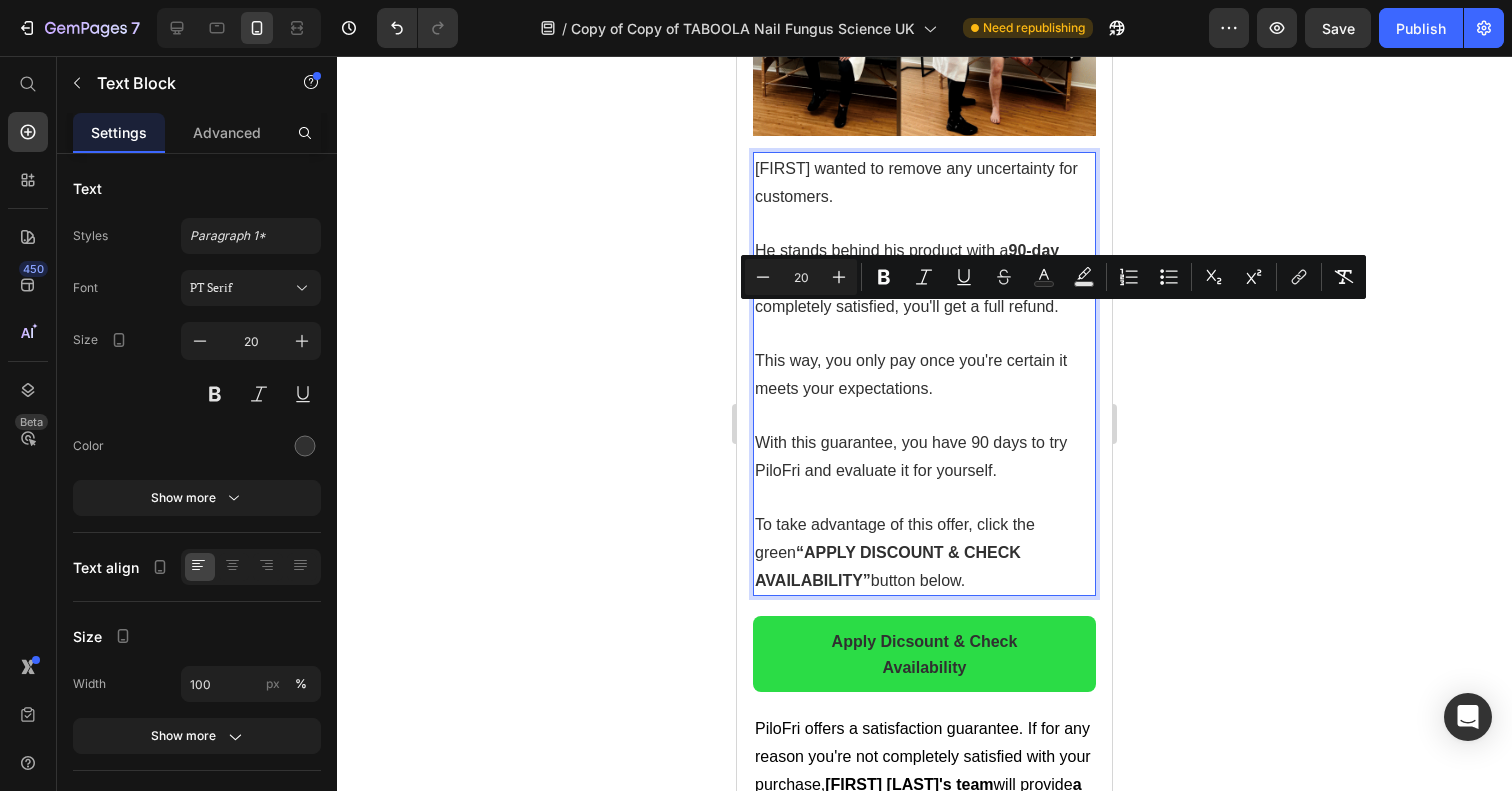 click at bounding box center (924, 497) 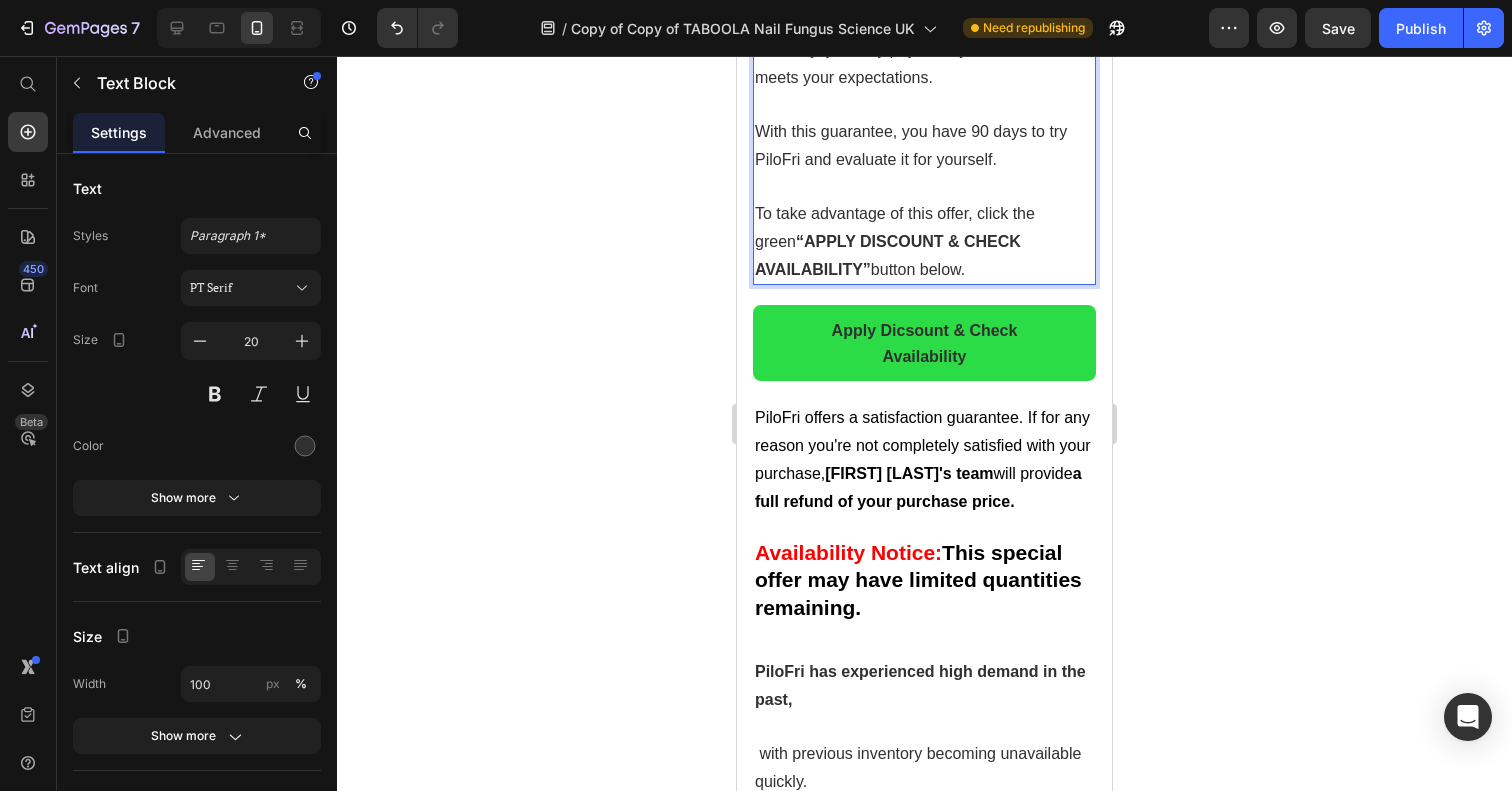 scroll, scrollTop: 12009, scrollLeft: 0, axis: vertical 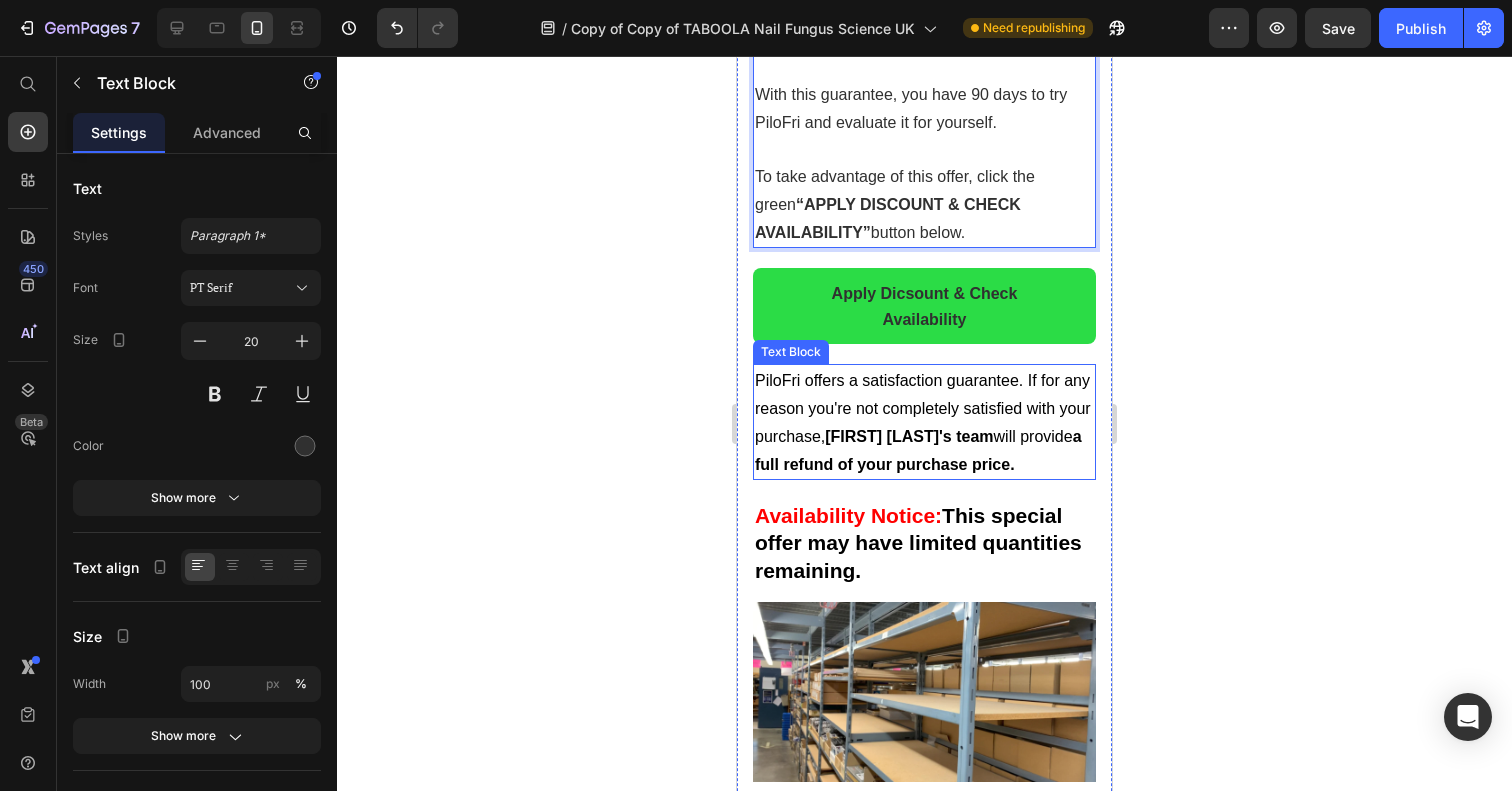 click on "PiloFri offers a satisfaction guarantee. If for any reason you're not completely satisfied with your purchase,  Richard Campbell's team  will provide  a full refund of your purchase price." at bounding box center (923, 422) 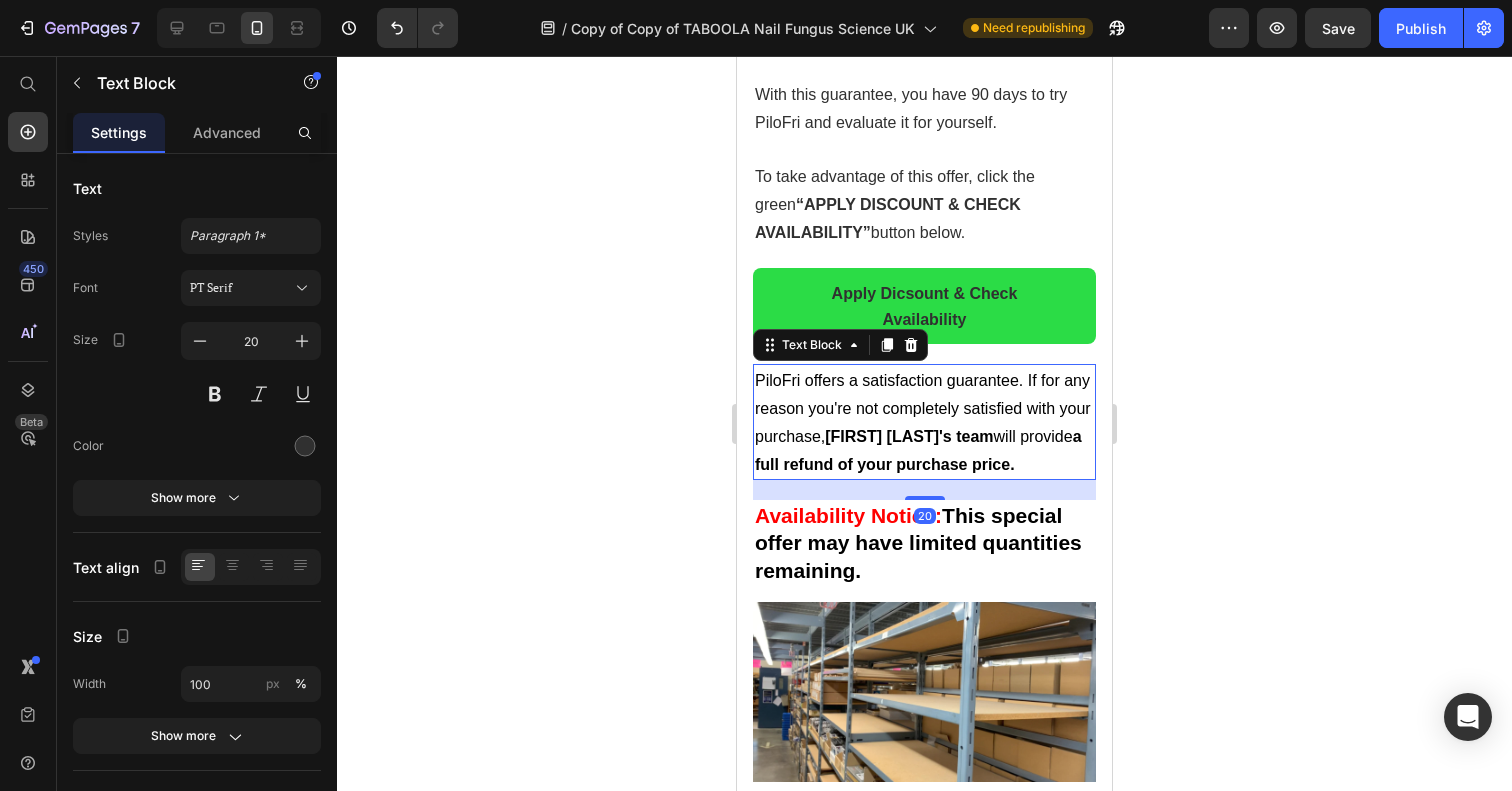 click on "20" at bounding box center [924, 490] 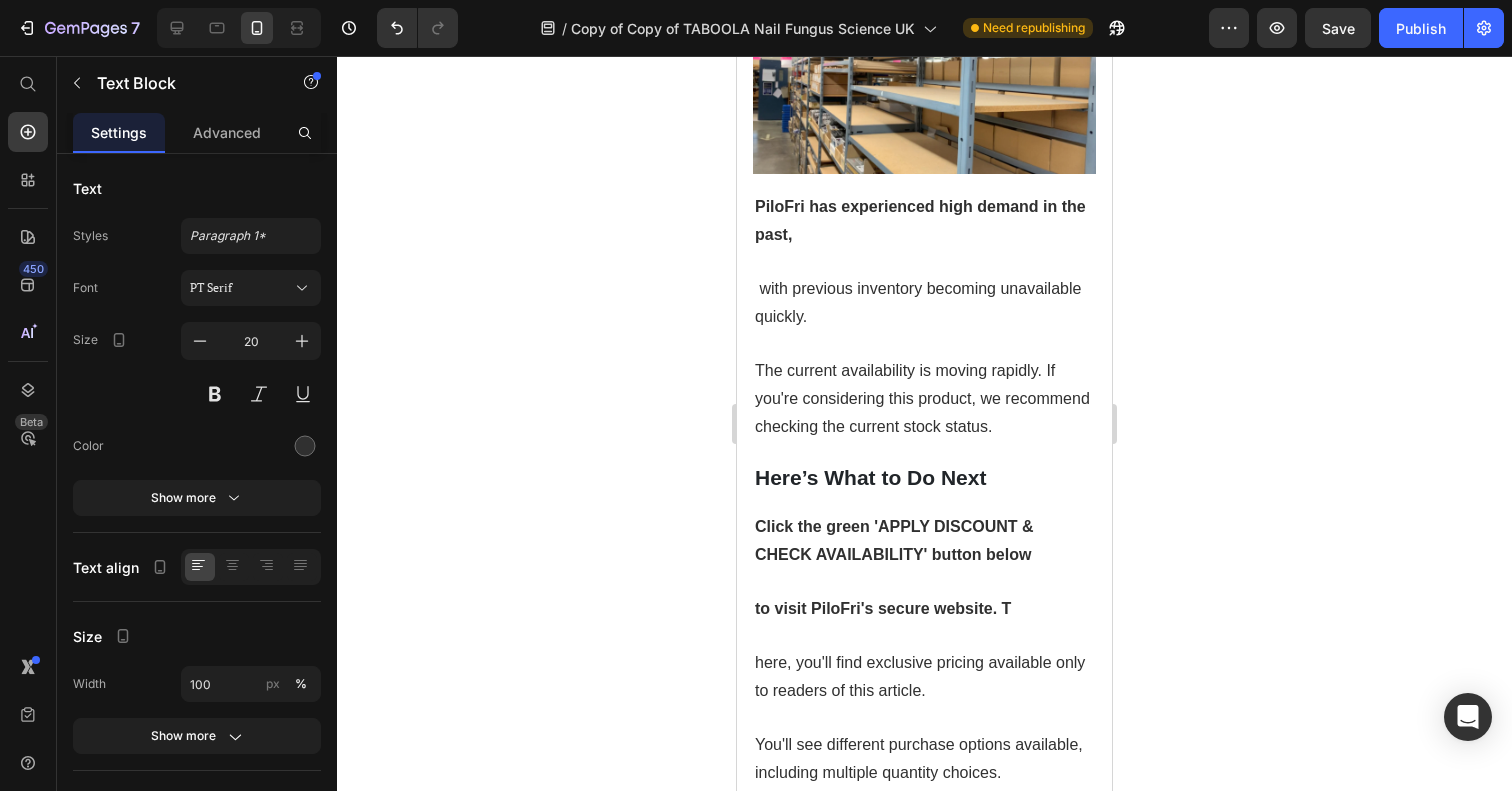 scroll, scrollTop: 12637, scrollLeft: 0, axis: vertical 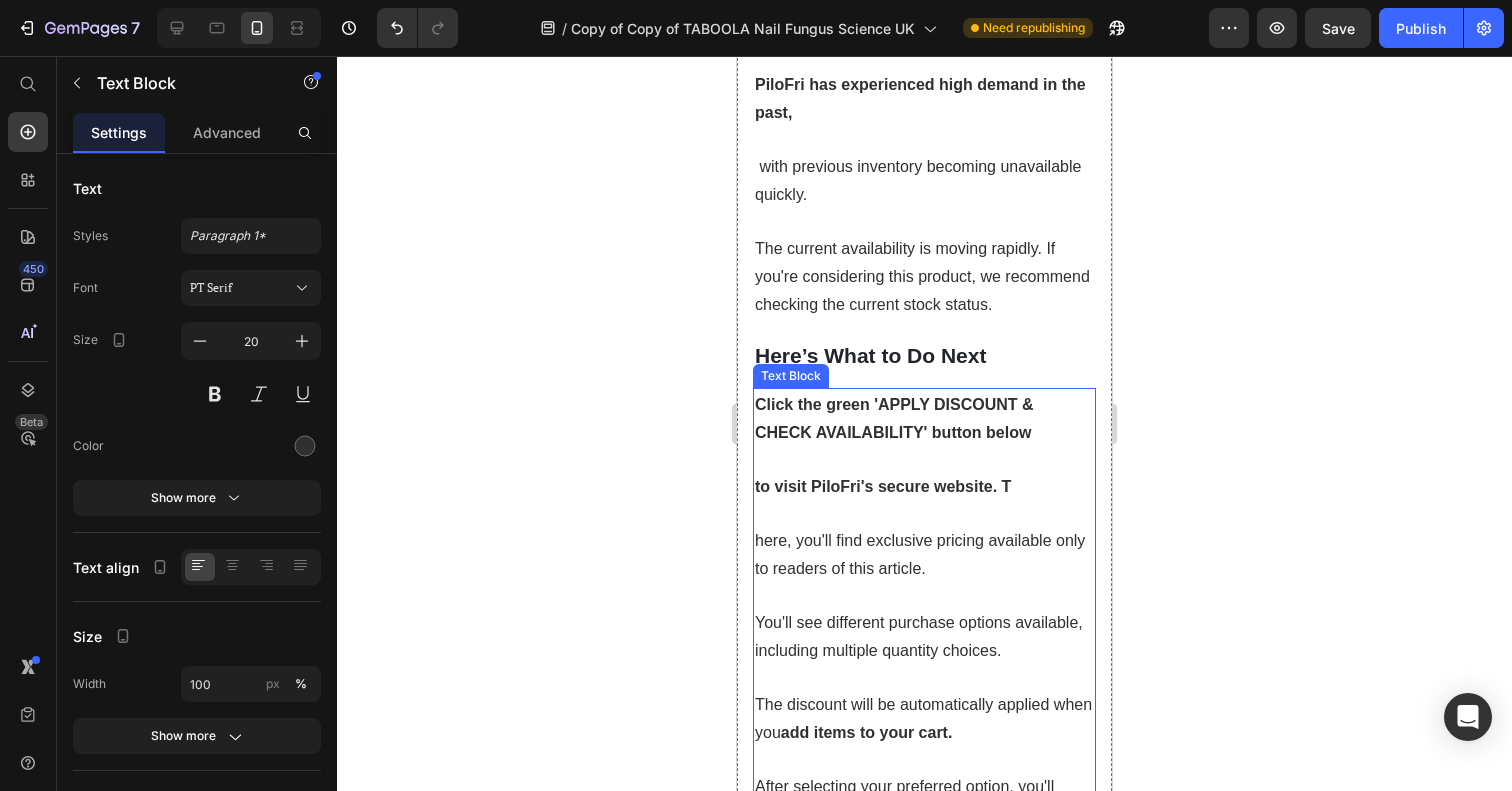 click on "to visit PiloFri's secure website. T" at bounding box center [883, 486] 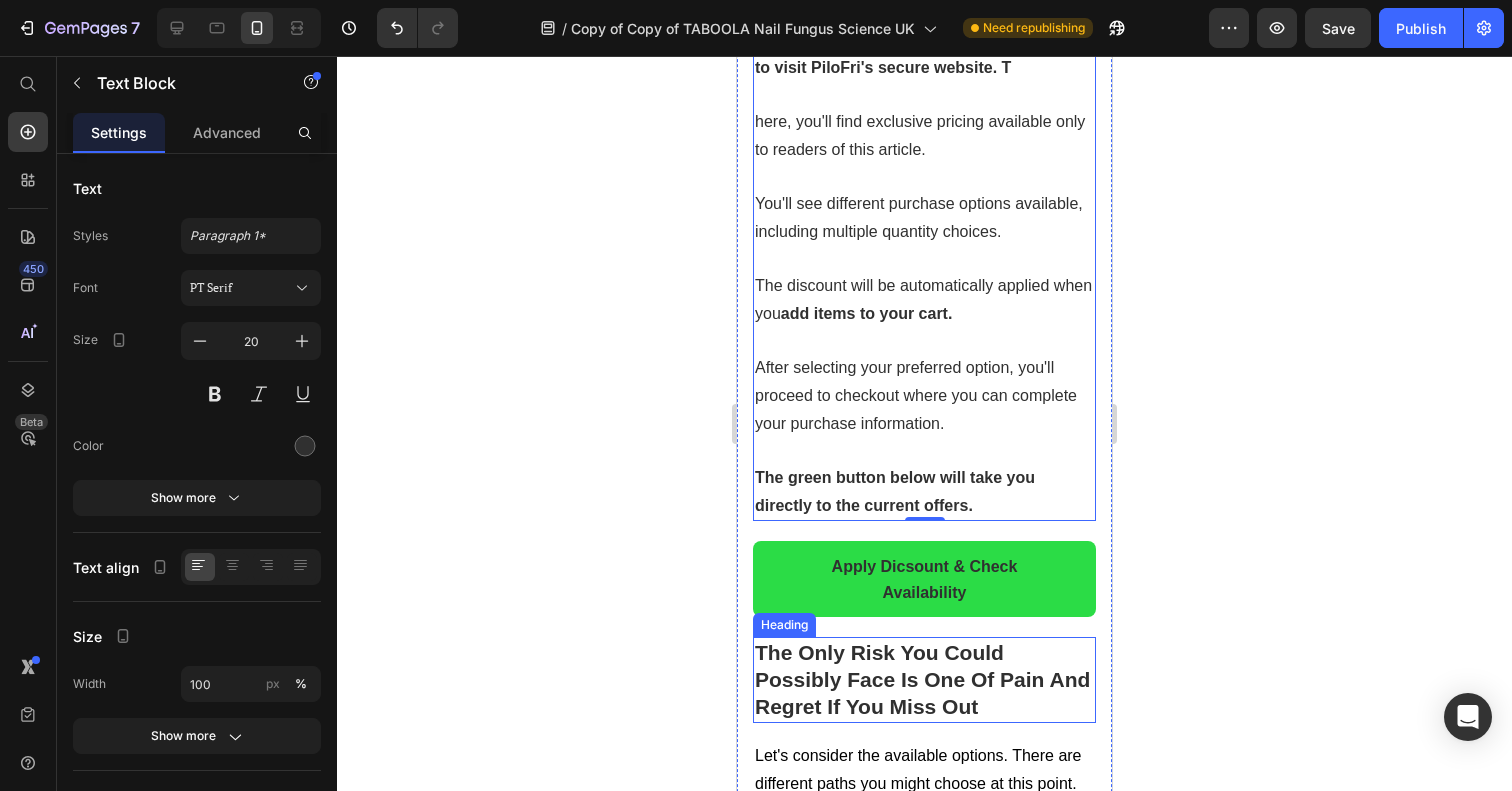 scroll, scrollTop: 13006, scrollLeft: 0, axis: vertical 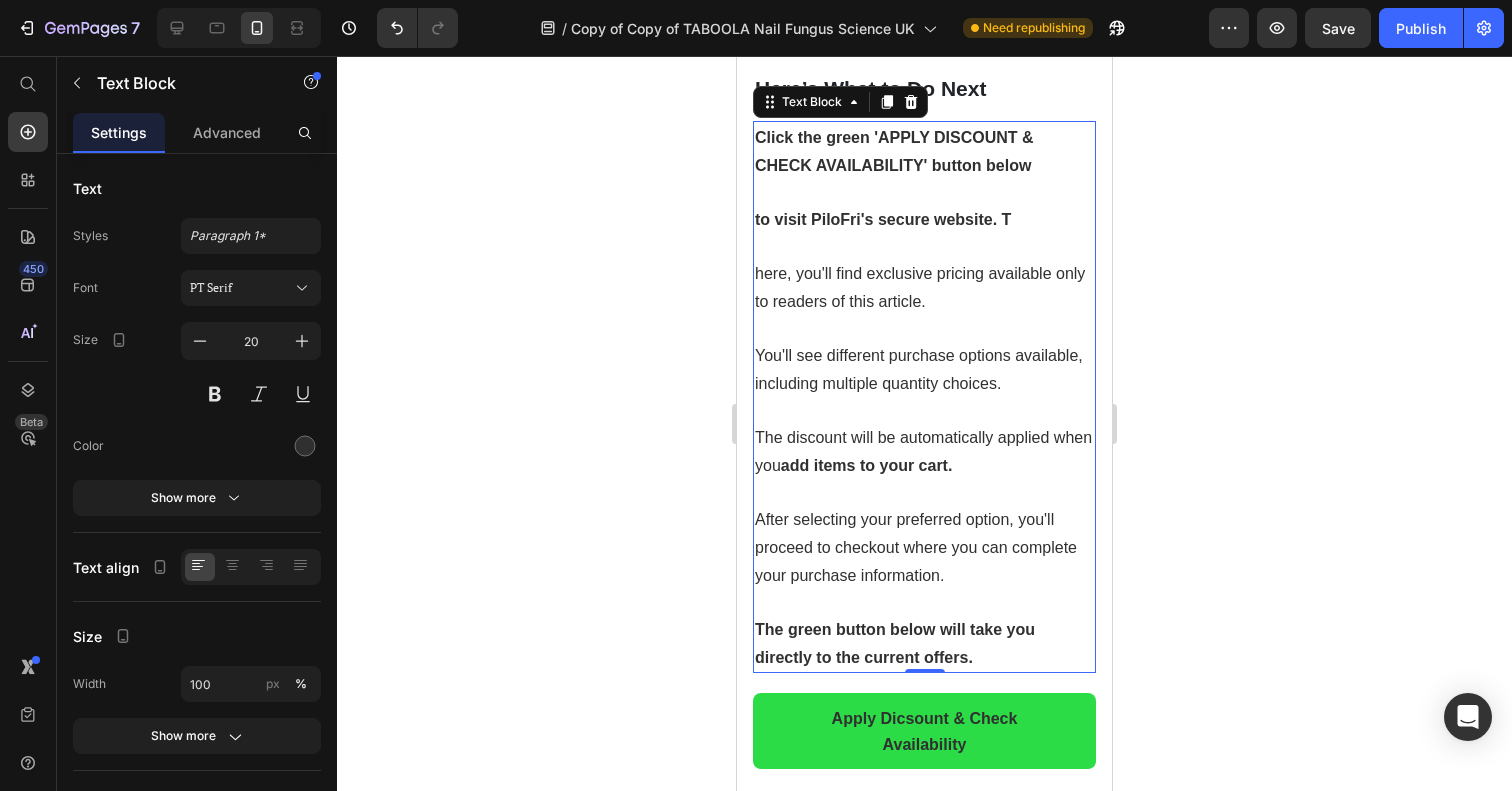 click on "The discount will be automatically applied when you  add items to your cart." at bounding box center [923, 451] 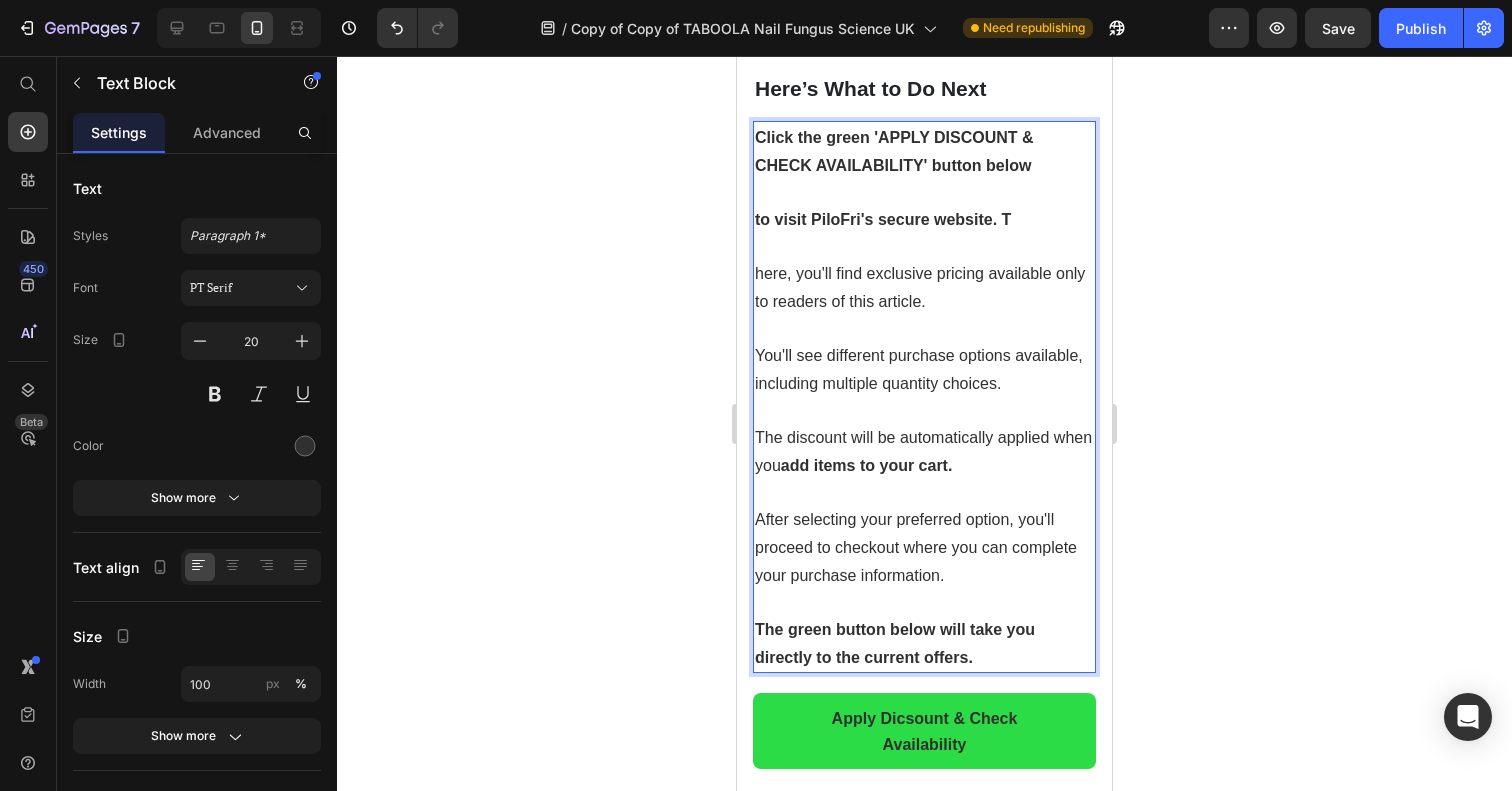 click on "You'll see different purchase options available, including multiple quantity choices." at bounding box center (924, 369) 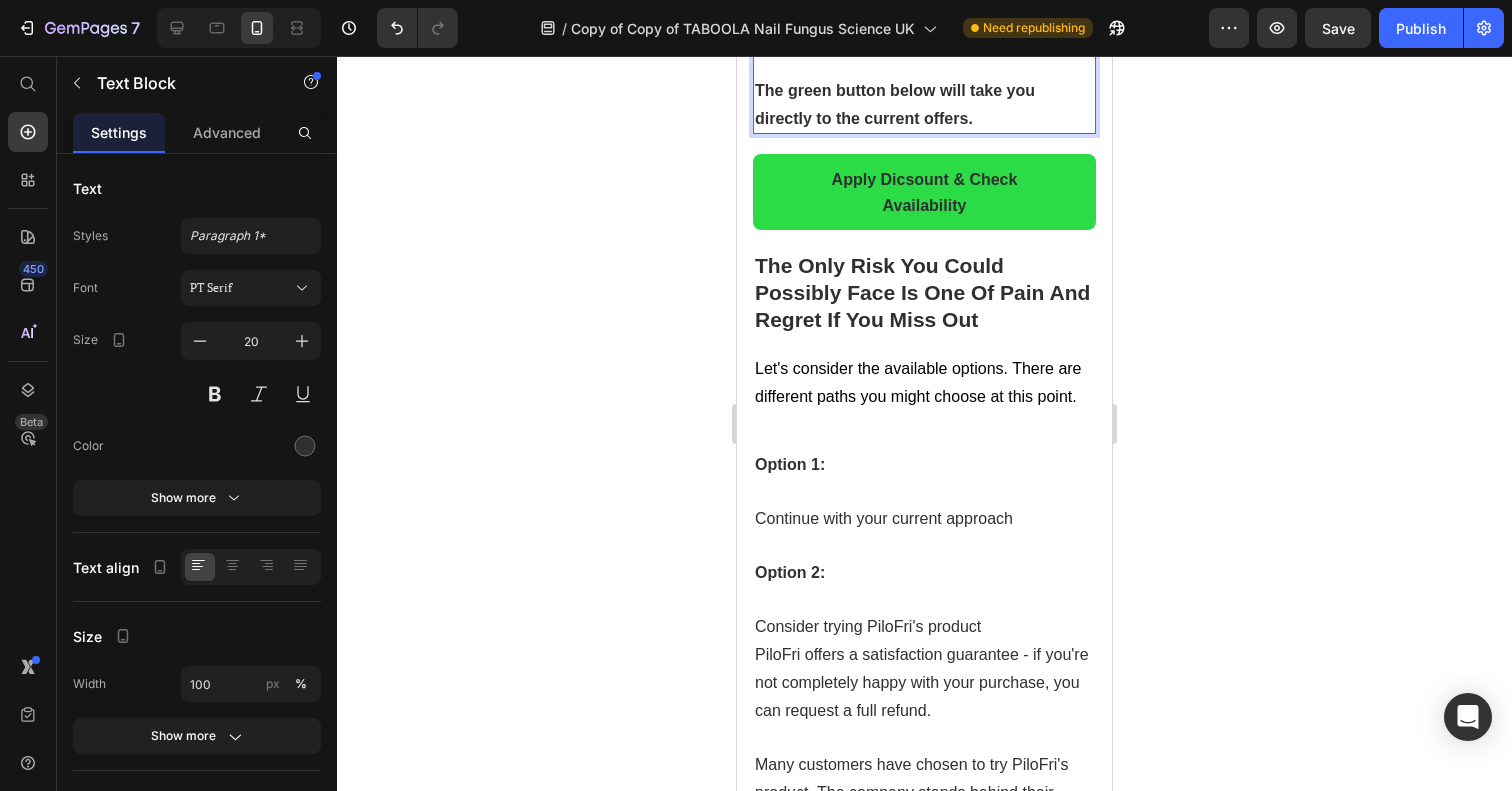 scroll, scrollTop: 13543, scrollLeft: 0, axis: vertical 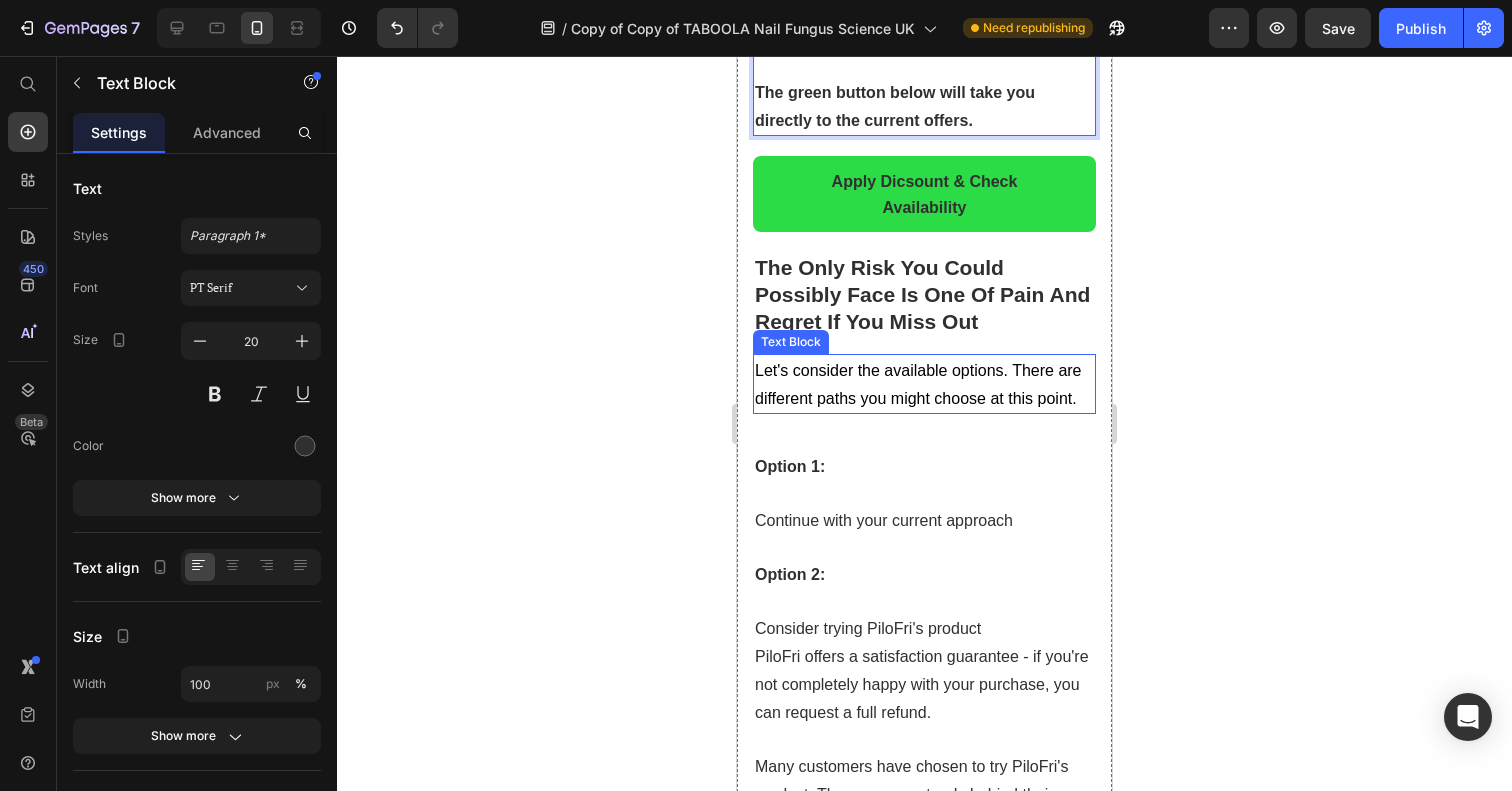 click on "Let's consider the available options. There are different paths you might choose at this point." at bounding box center [918, 384] 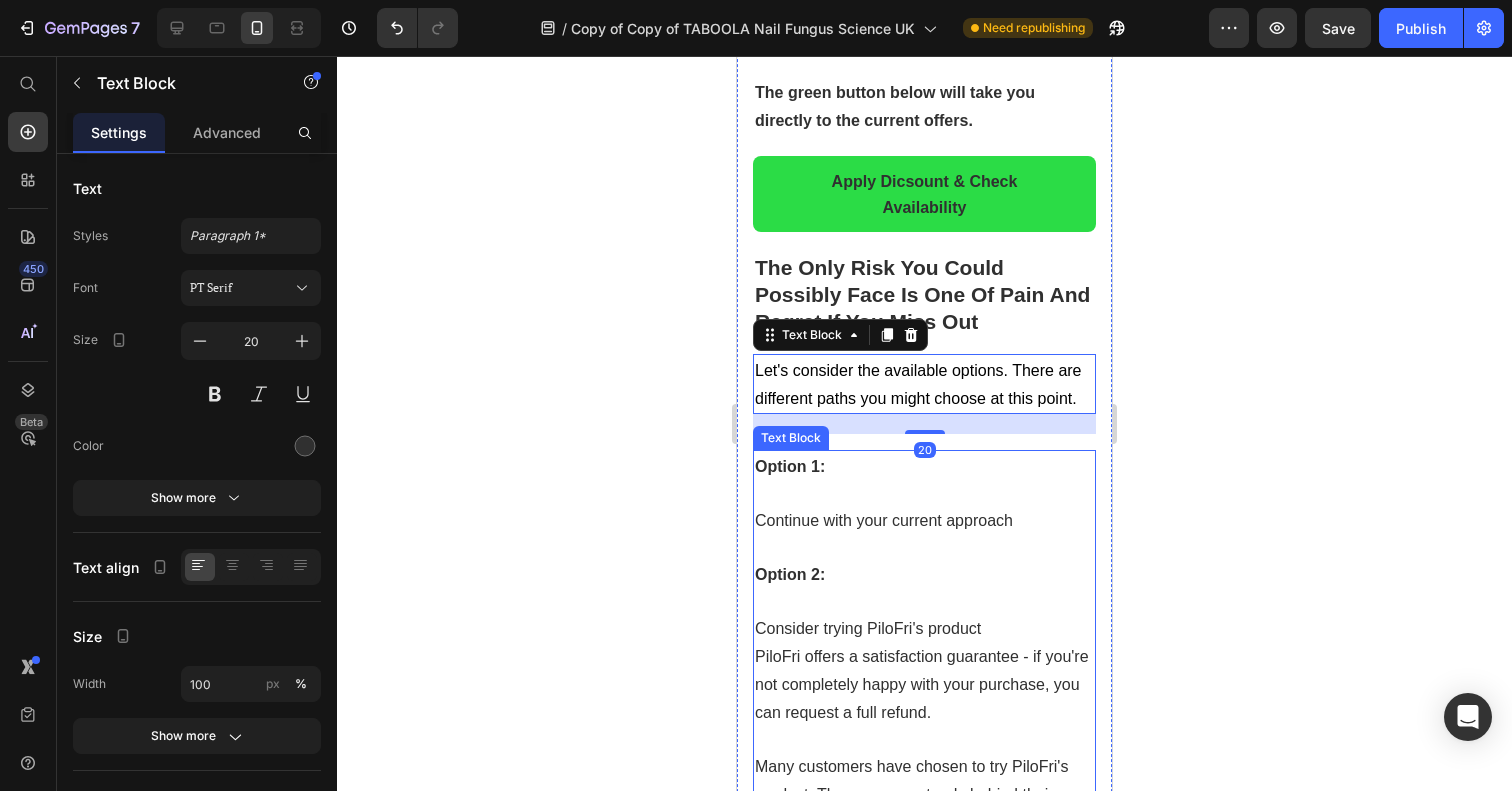 click on "Continue with your current approach" at bounding box center [884, 520] 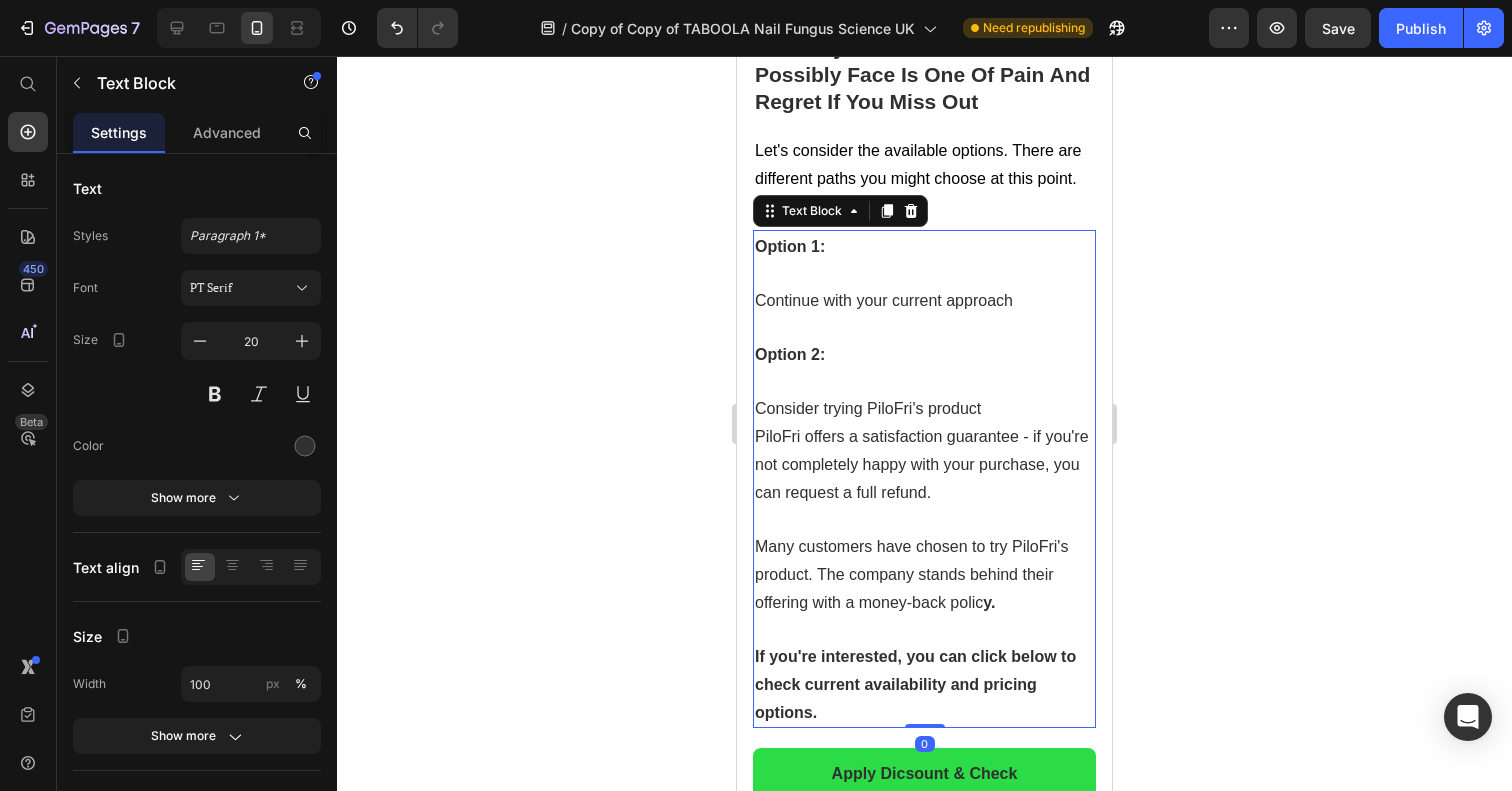 scroll, scrollTop: 13776, scrollLeft: 0, axis: vertical 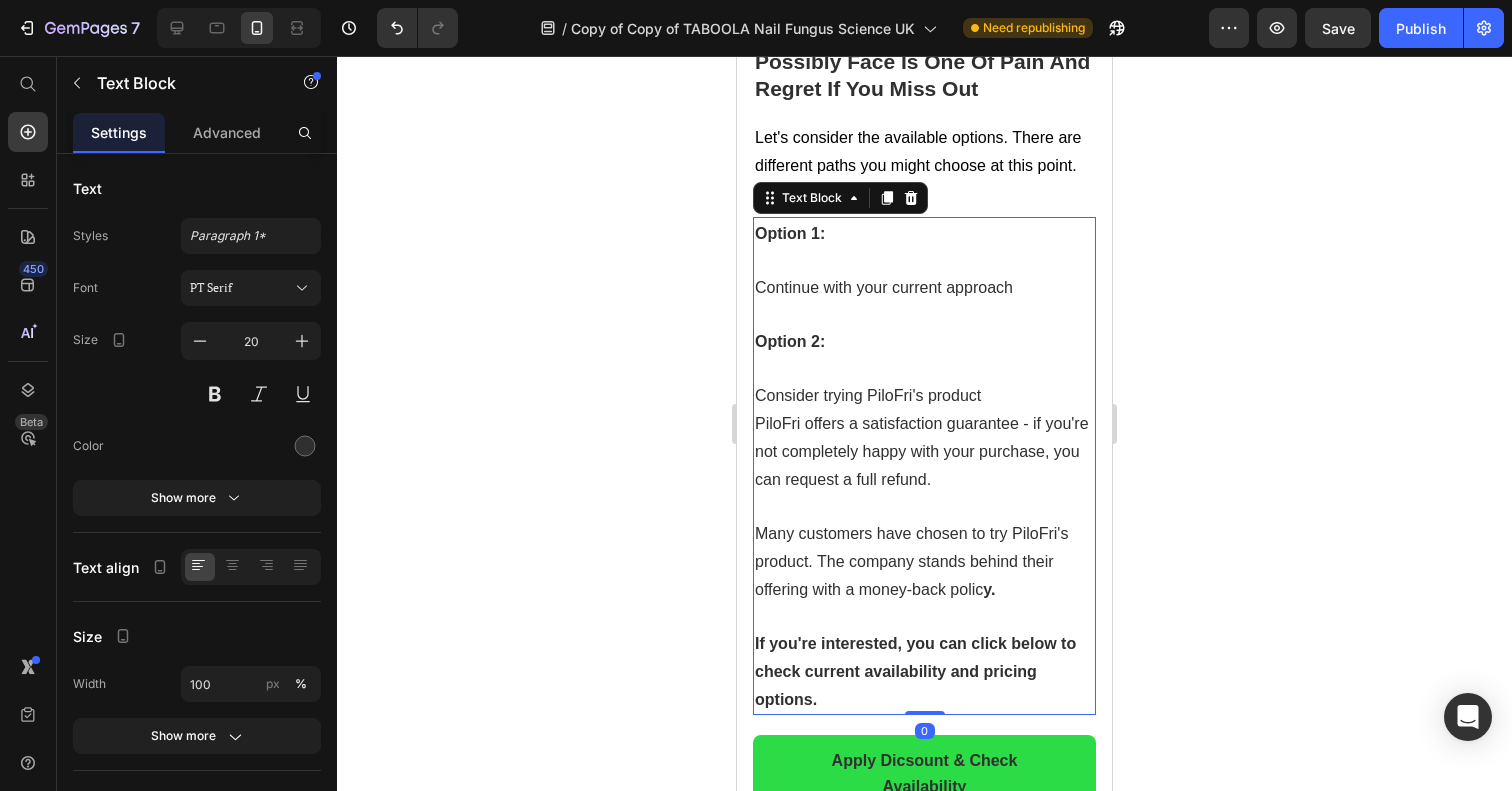 click on "PiloFri offers a satisfaction guarantee - if you're not completely happy with your purchase, you can request a full refund." at bounding box center (922, 451) 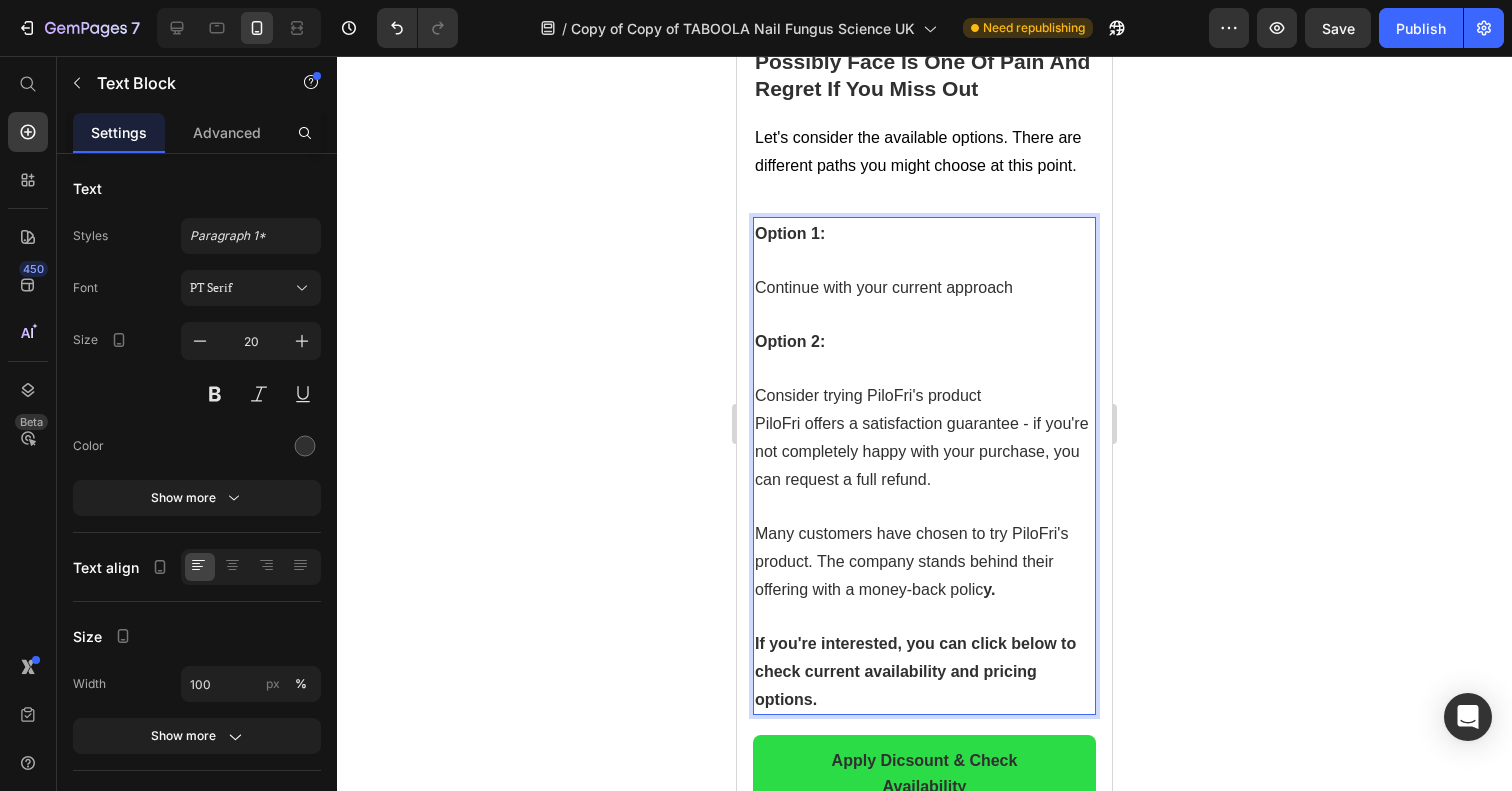 click on "PiloFri offers a satisfaction guarantee - if you're not completely happy with your purchase, you can request a full refund." at bounding box center (922, 451) 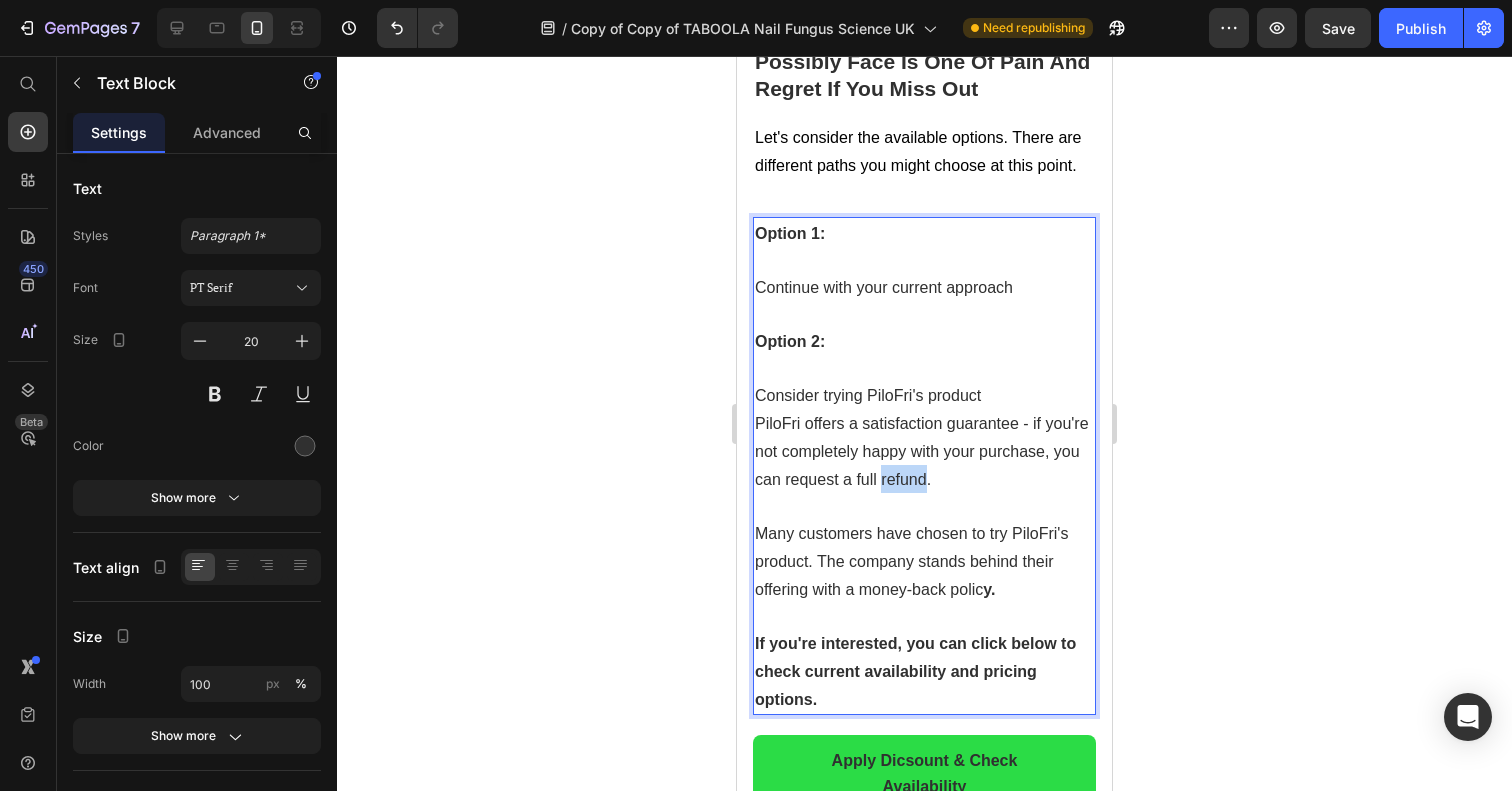 click on "PiloFri offers a satisfaction guarantee - if you're not completely happy with your purchase, you can request a full refund." at bounding box center (922, 451) 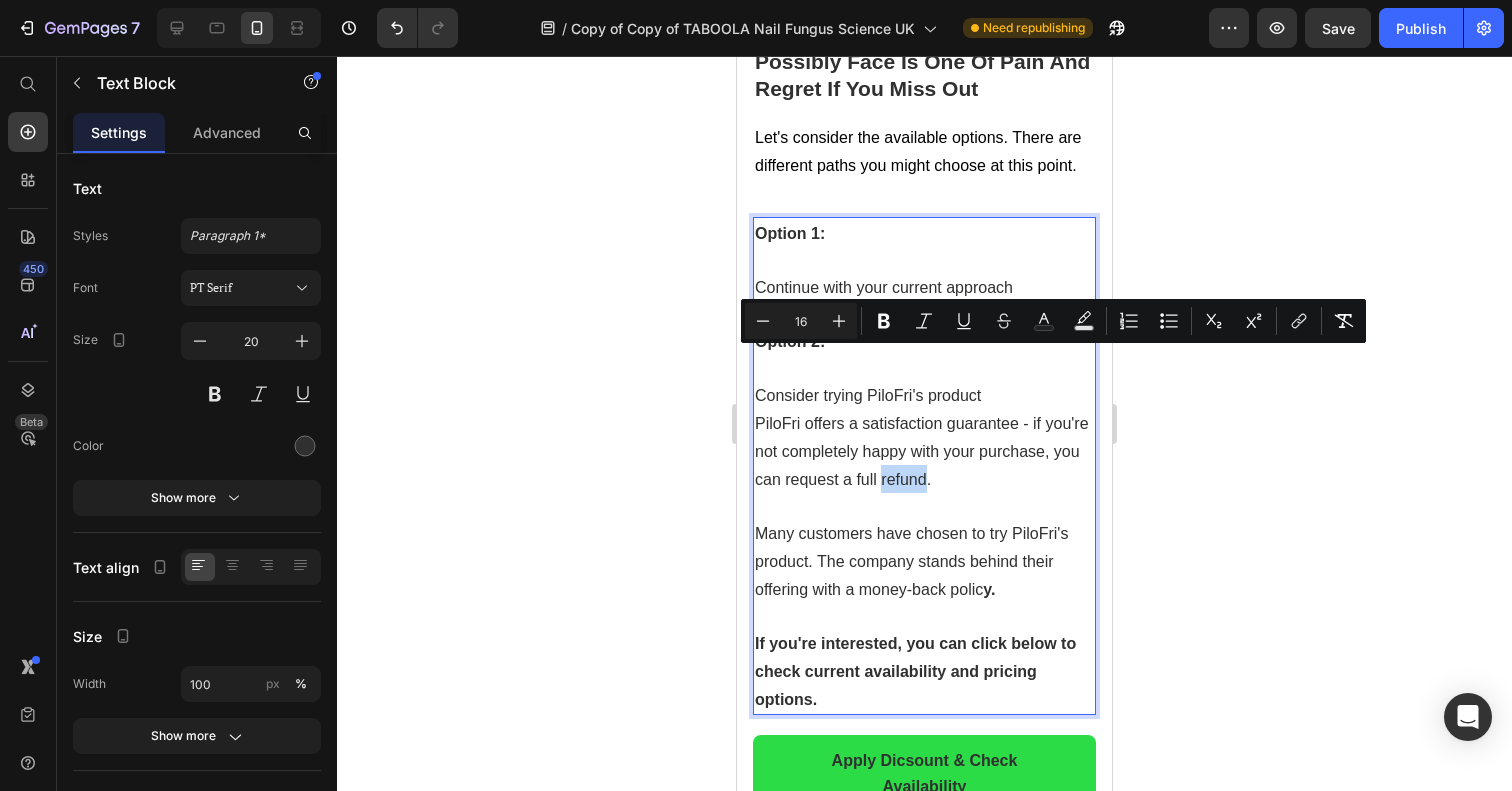click on "PiloFri offers a satisfaction guarantee - if you're not completely happy with your purchase, you can request a full refund." at bounding box center [922, 451] 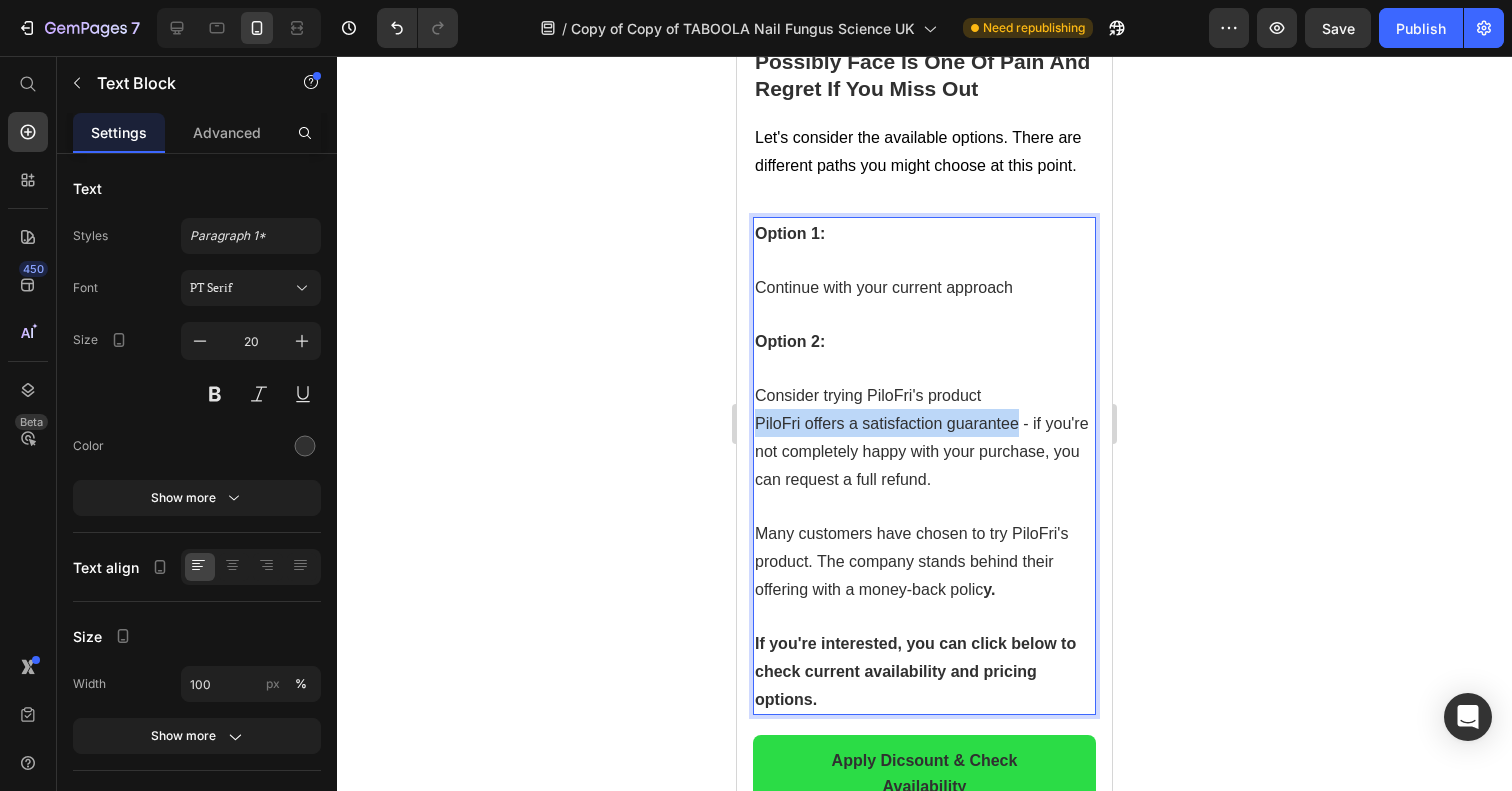drag, startPoint x: 1020, startPoint y: 314, endPoint x: 726, endPoint y: 312, distance: 294.0068 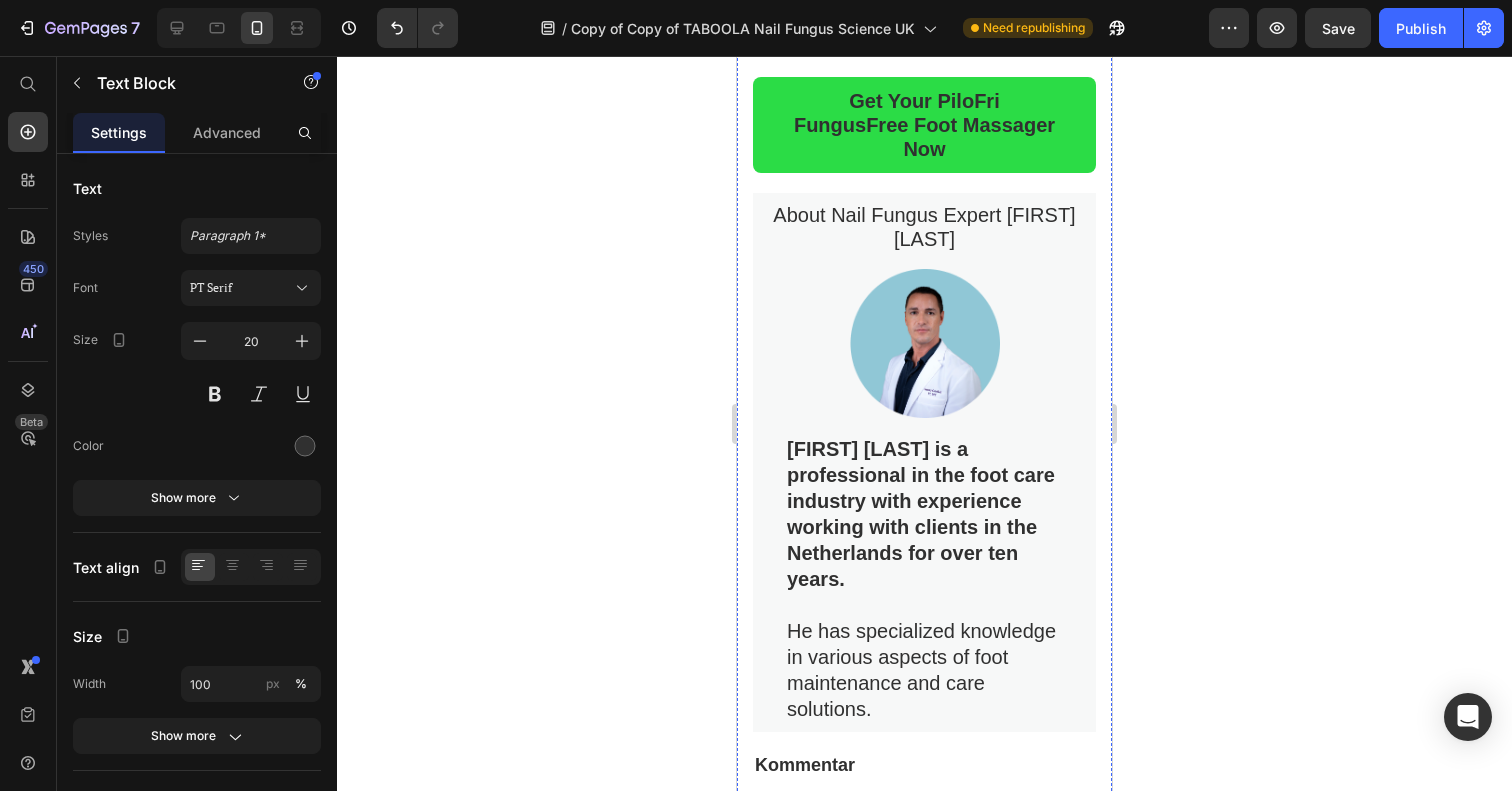 scroll, scrollTop: 14927, scrollLeft: 0, axis: vertical 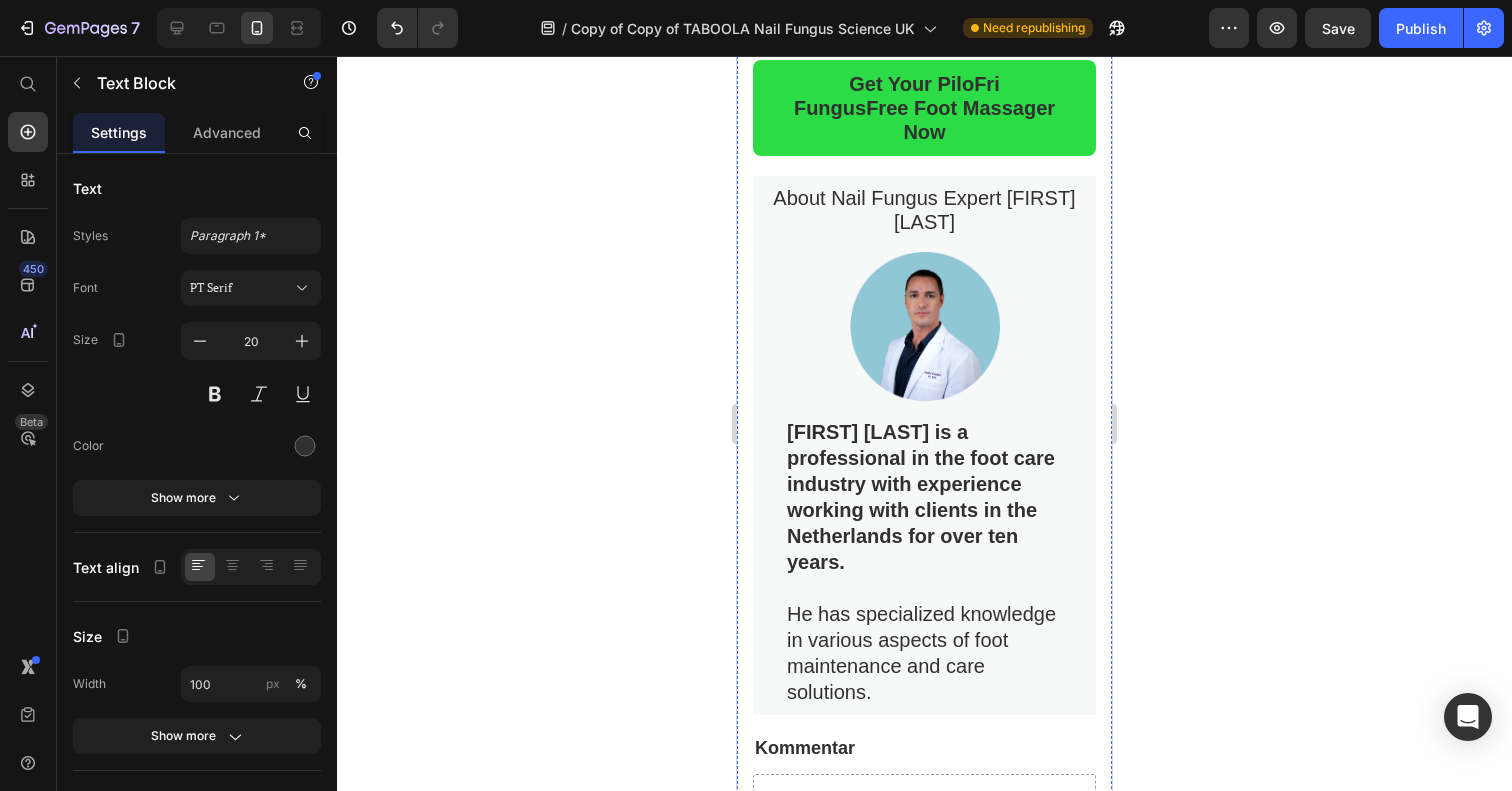 click on "Richard Walker is a professional in the foot care industry with experience working with clients in the Netherlands for over ten years." at bounding box center [921, 497] 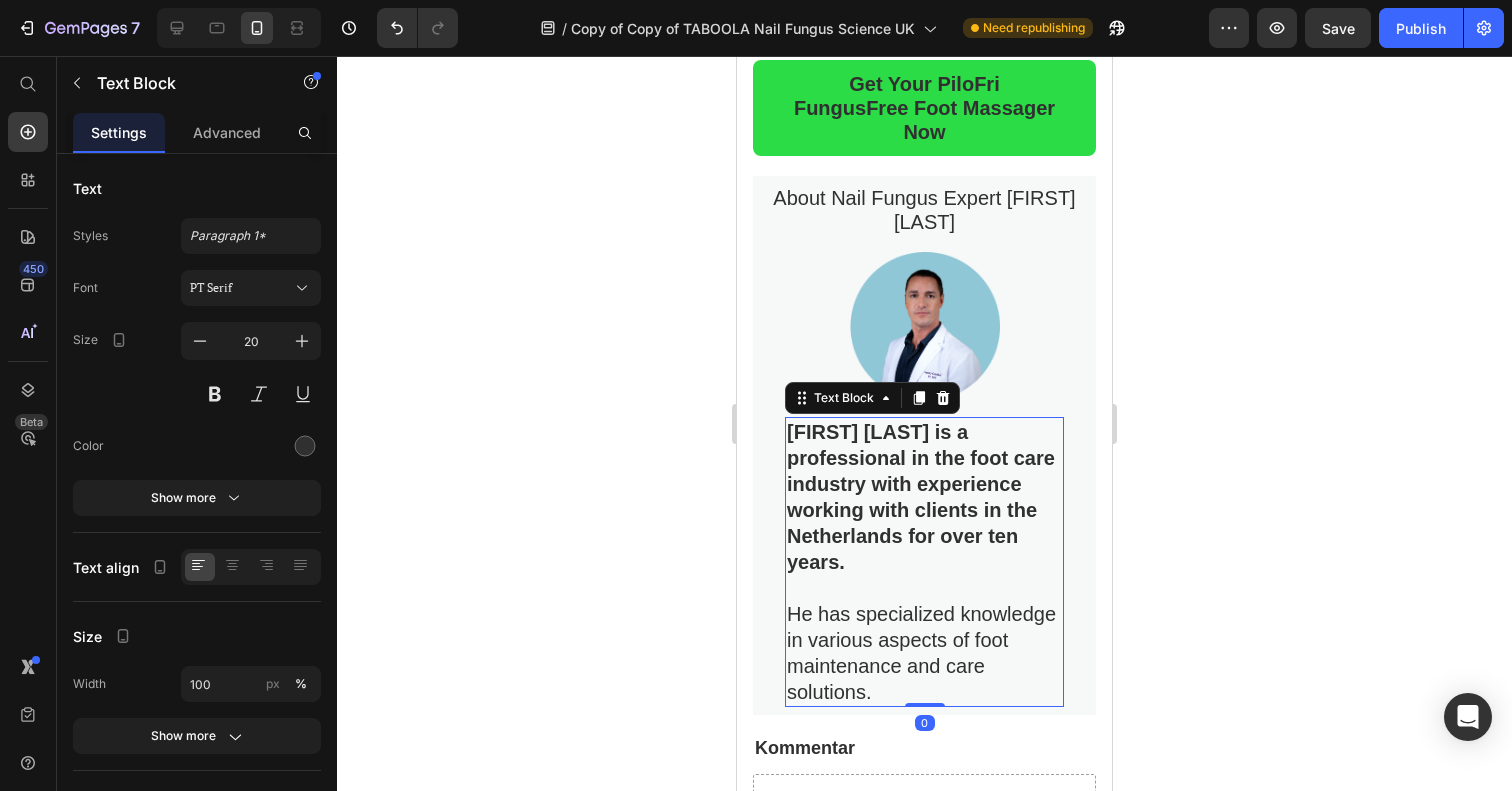 click on "He has specialized knowledge in various aspects of foot maintenance and care solutions." at bounding box center [924, 653] 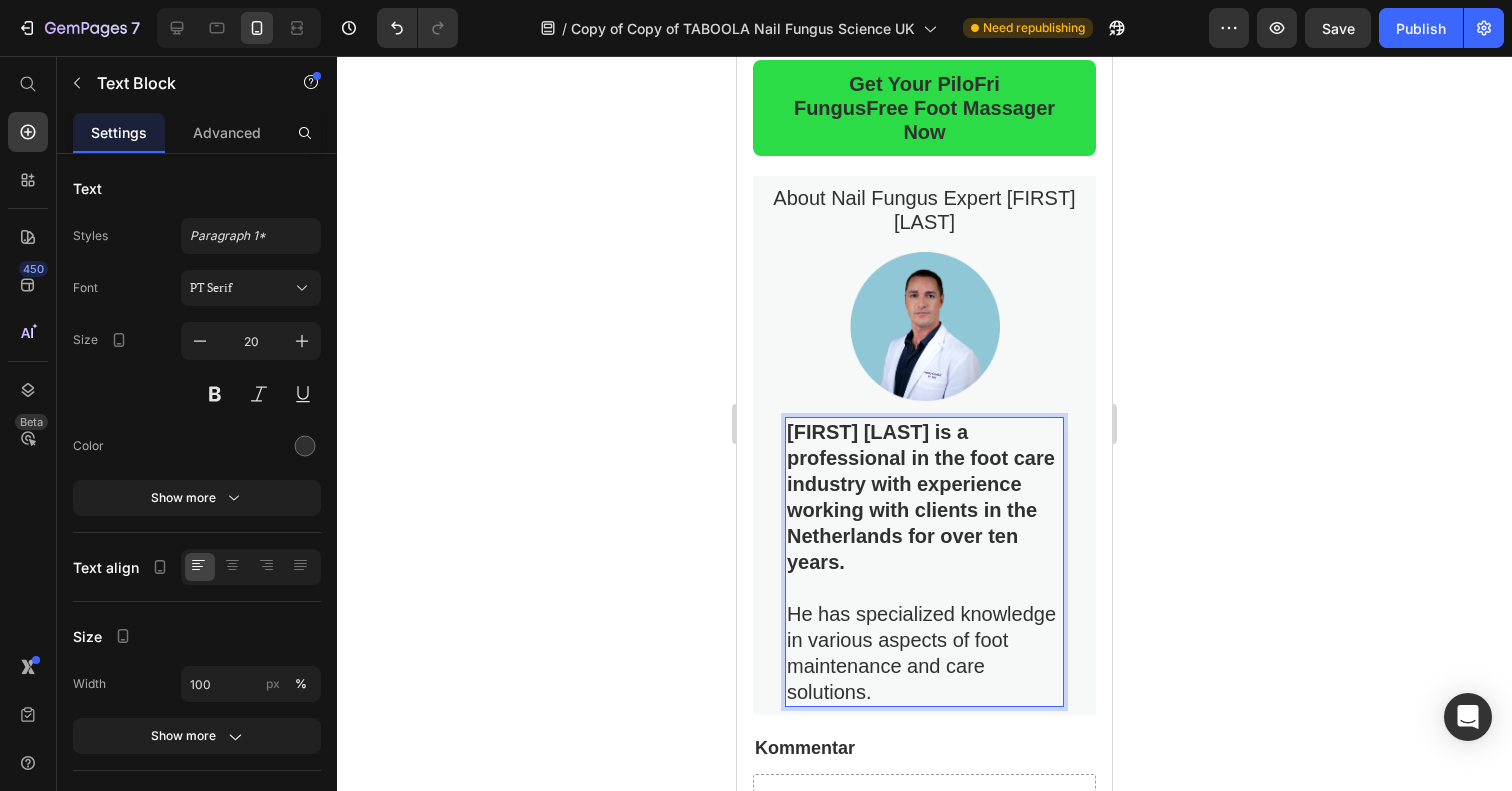 click on "Richard Walker is a professional in the foot care industry with experience working with clients in the Netherlands for over ten years." at bounding box center (921, 497) 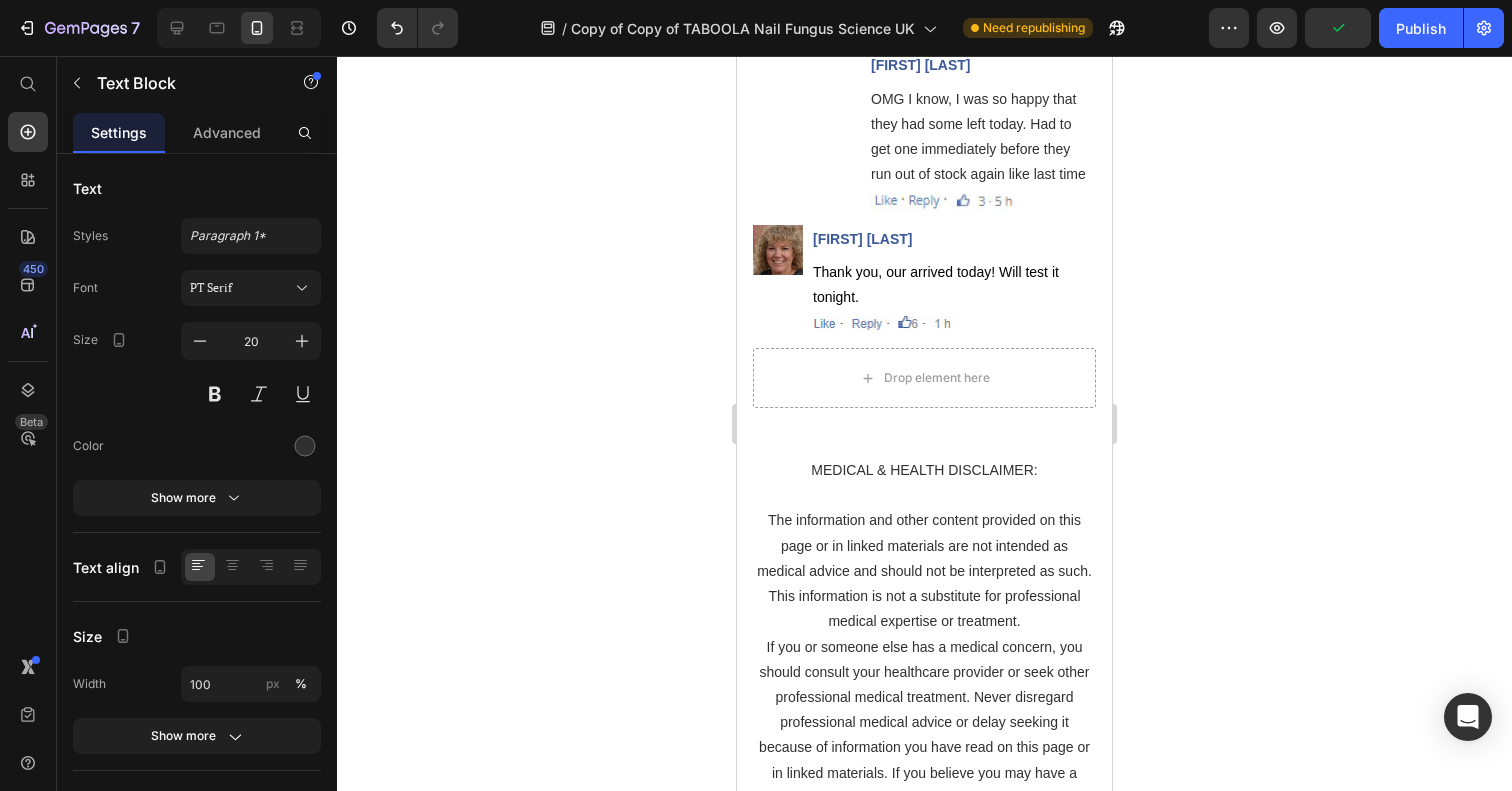 scroll, scrollTop: 19879, scrollLeft: 0, axis: vertical 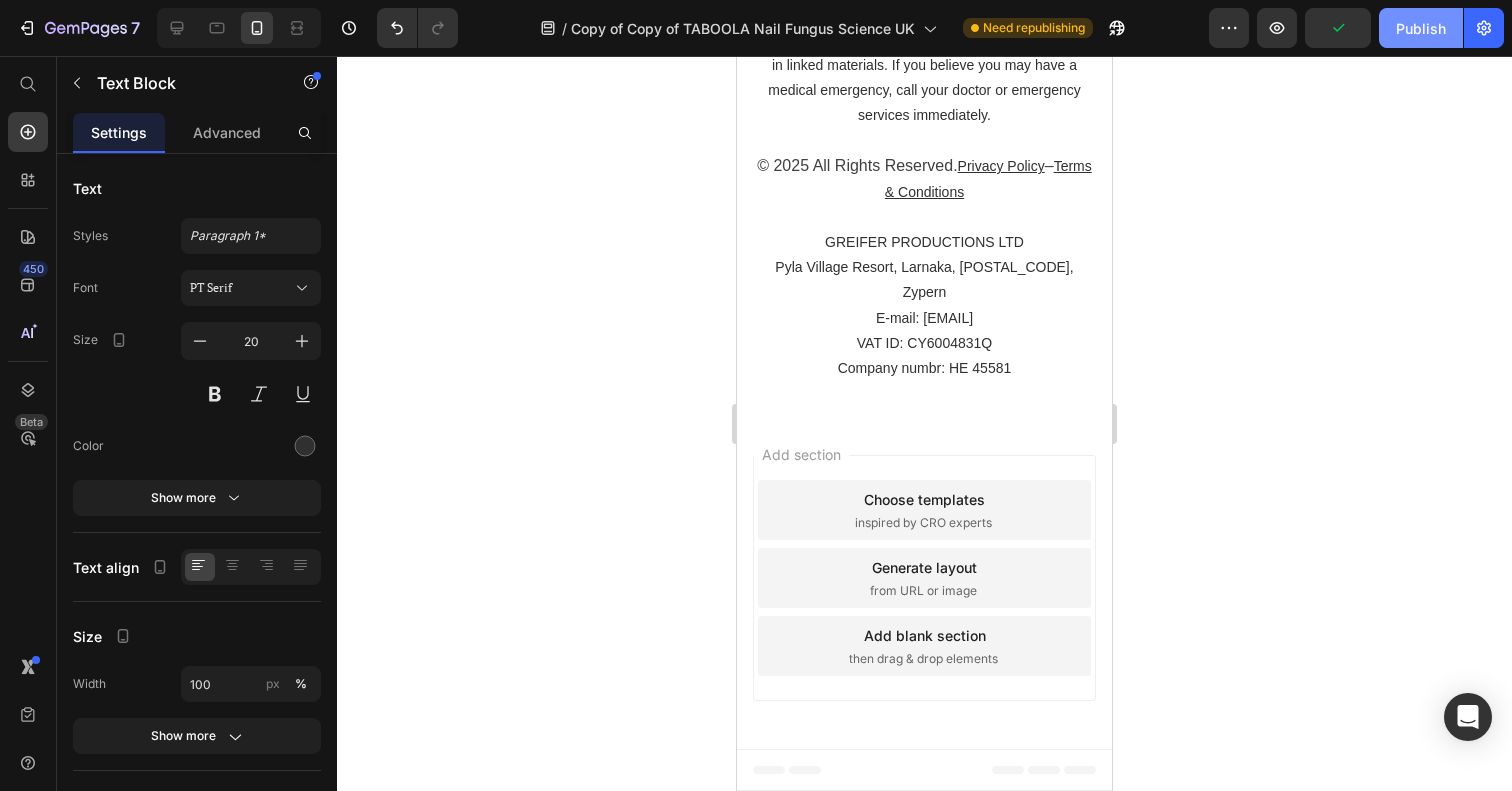 click on "Publish" 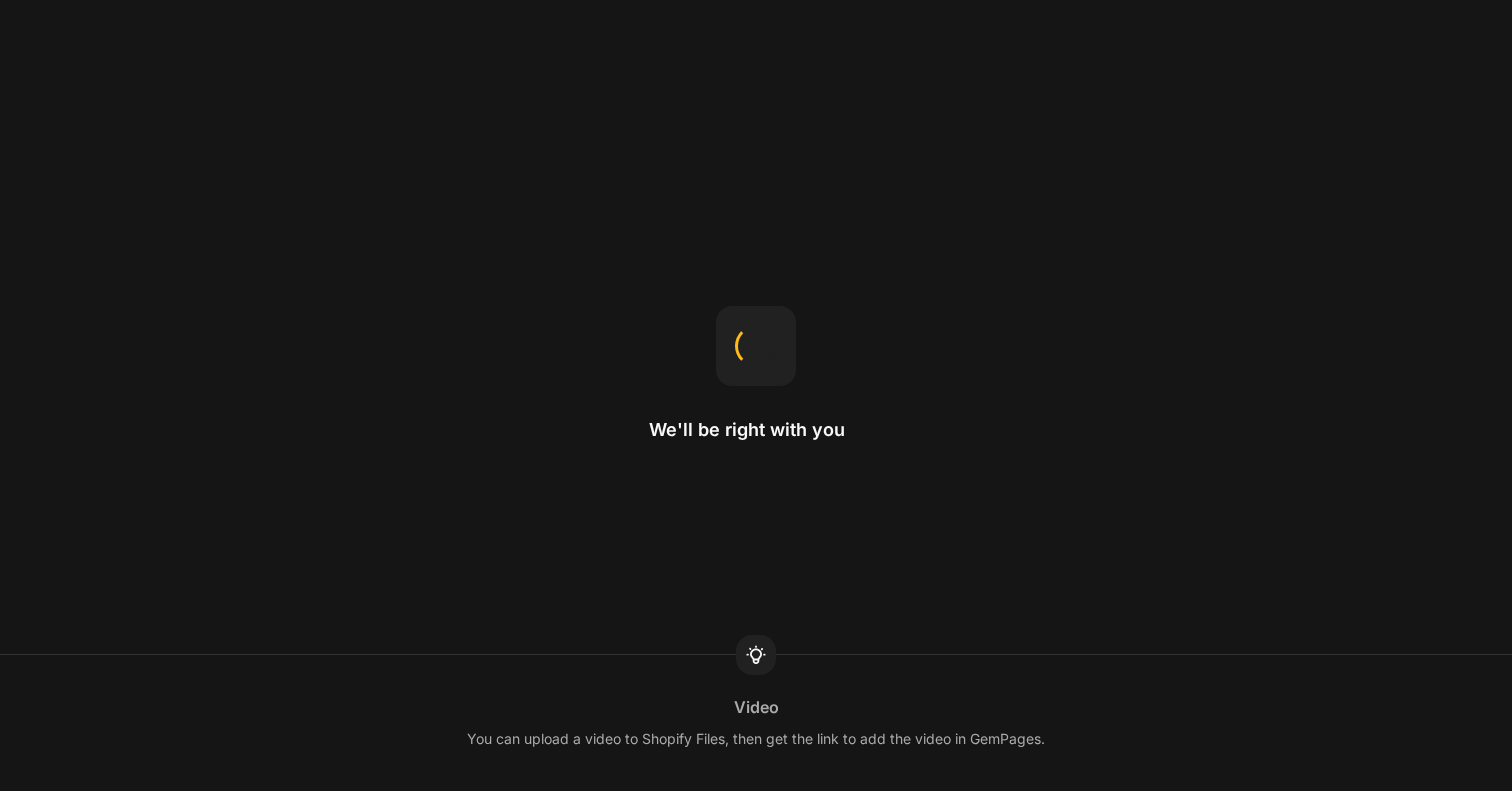 scroll, scrollTop: 0, scrollLeft: 0, axis: both 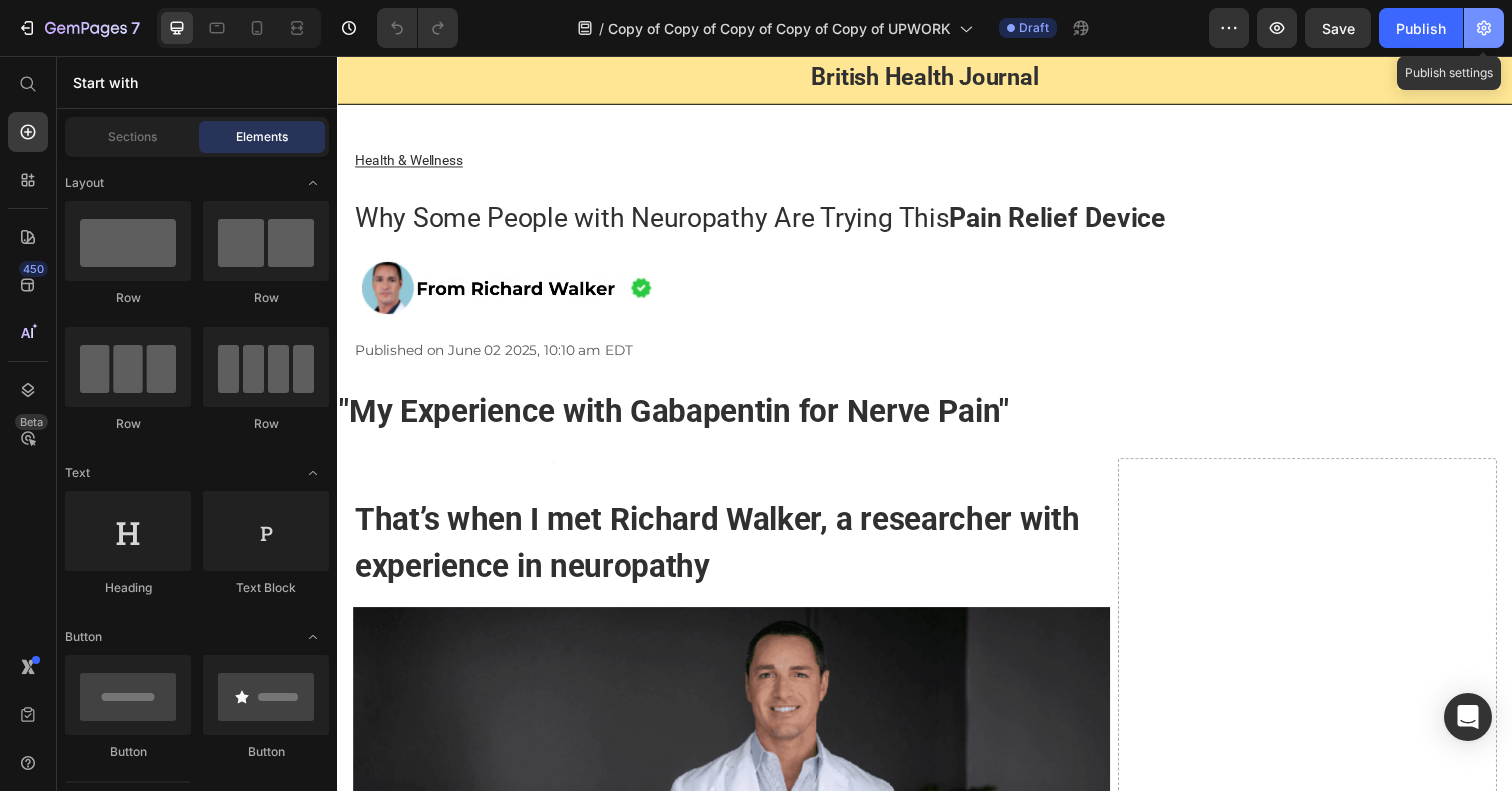 click 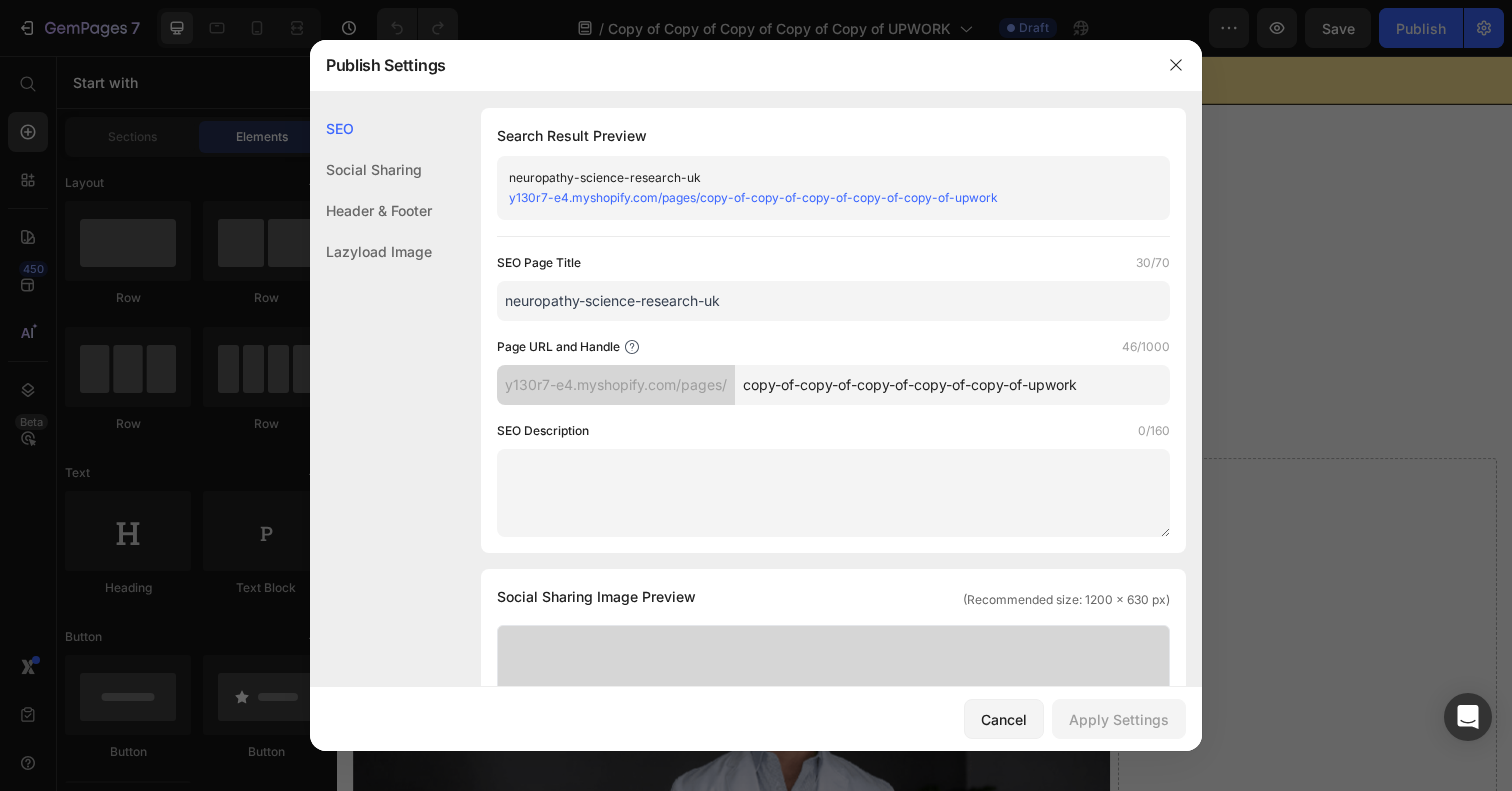 click on "copy-of-copy-of-copy-of-copy-of-copy-of-upwork" at bounding box center [952, 385] 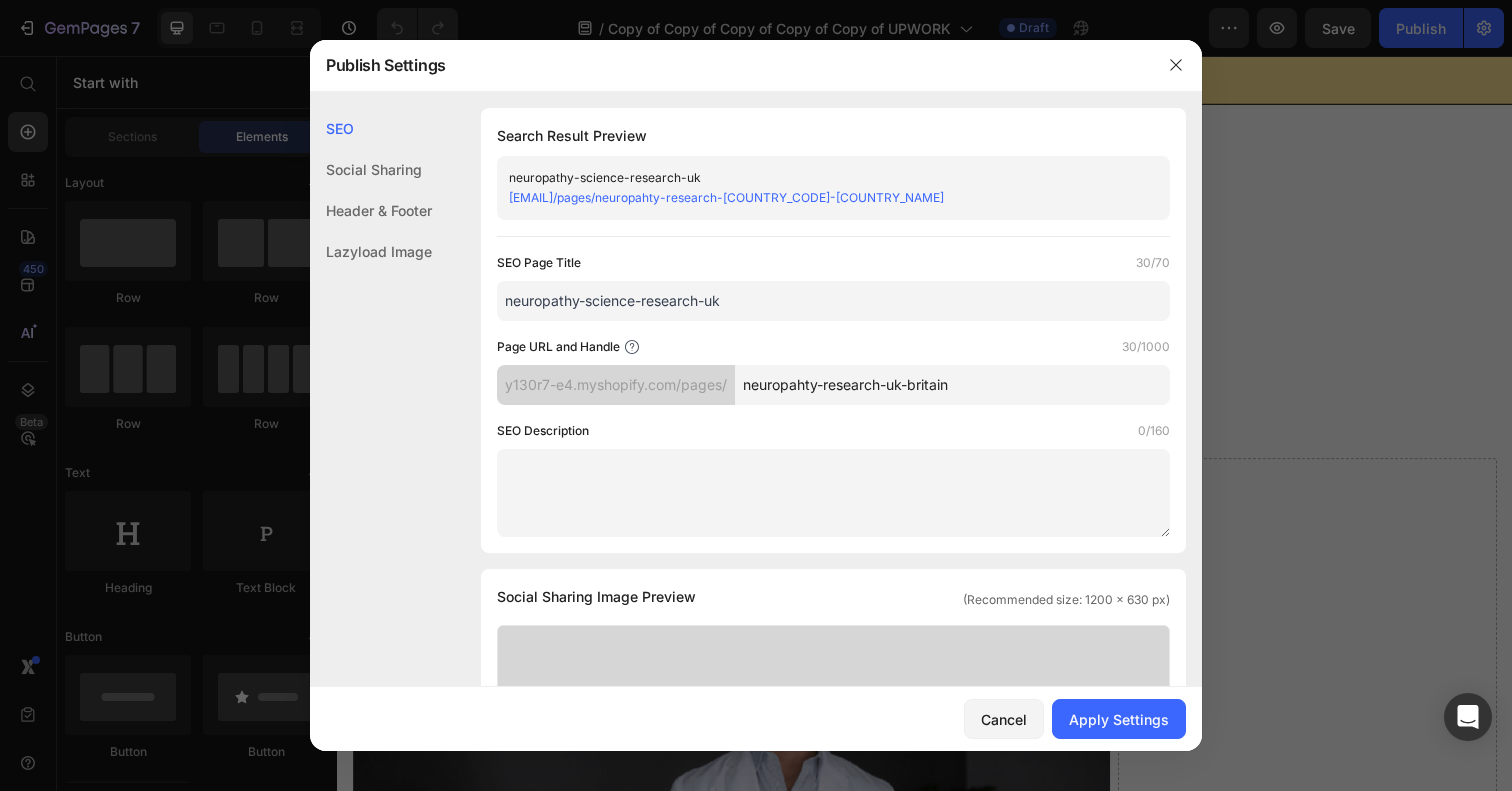 click on "neuropahty-research-uk-britain" at bounding box center [952, 385] 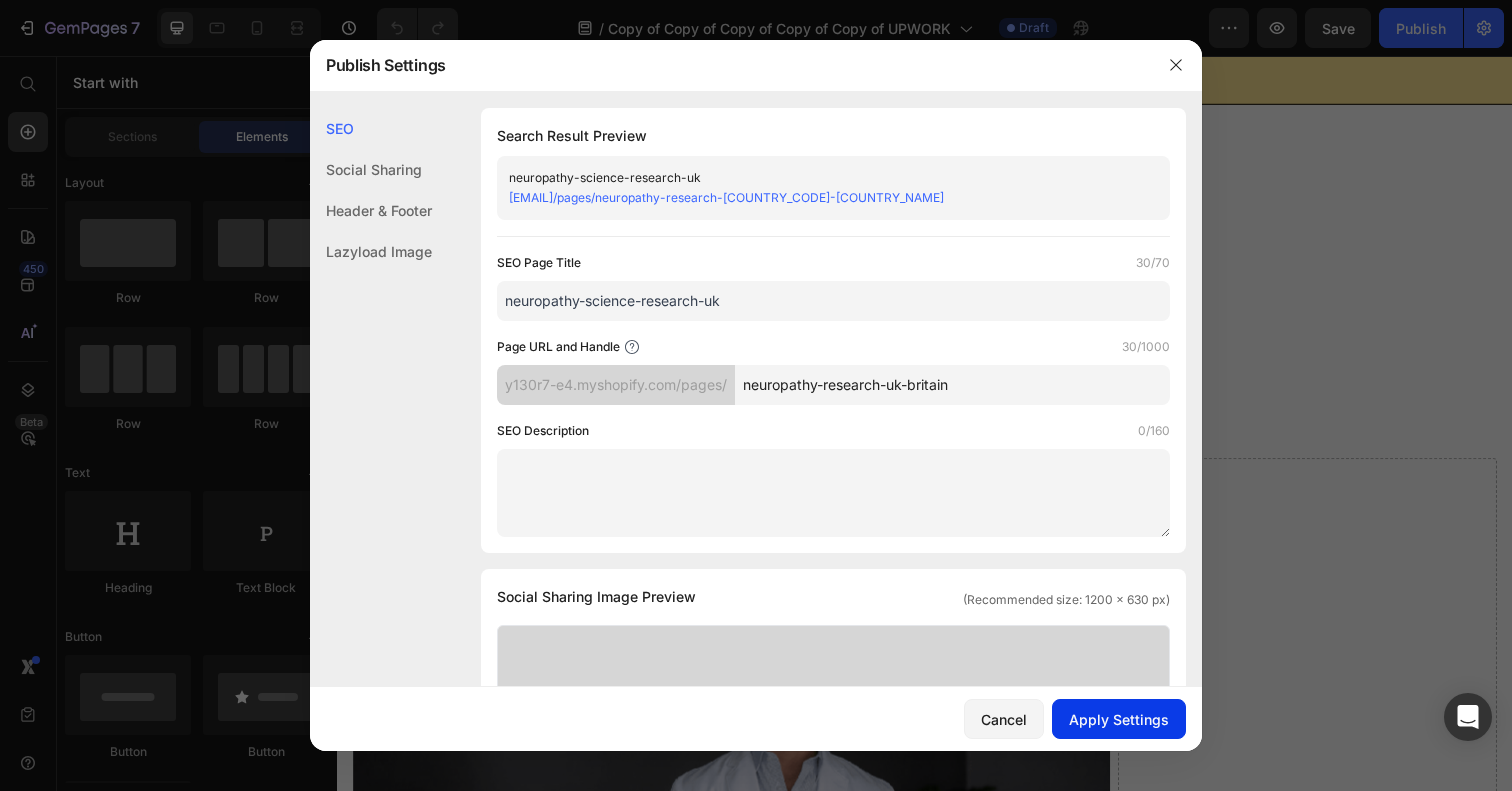 type on "neuropathy-research-uk-britain" 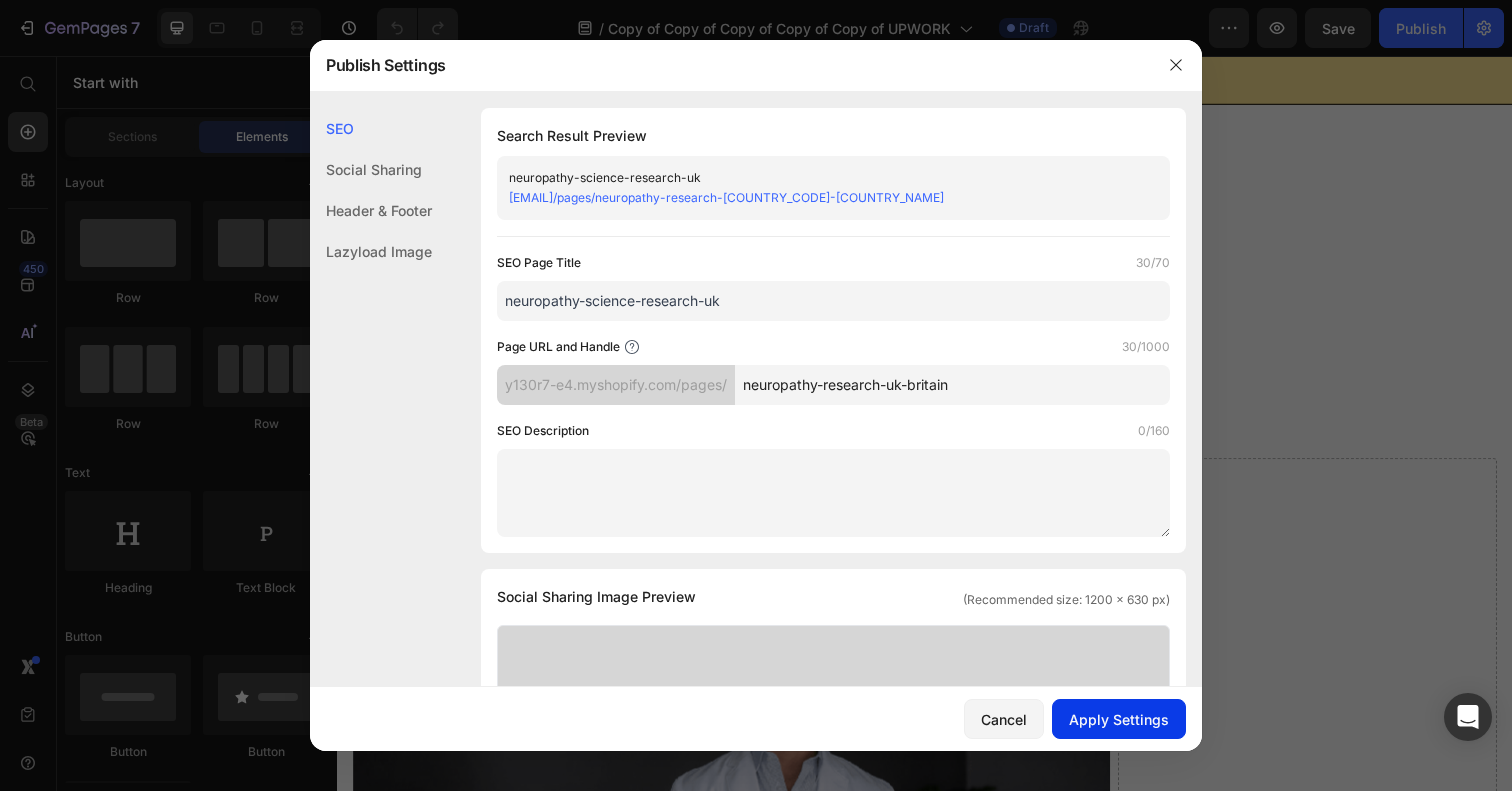 click on "Apply Settings" at bounding box center [1119, 719] 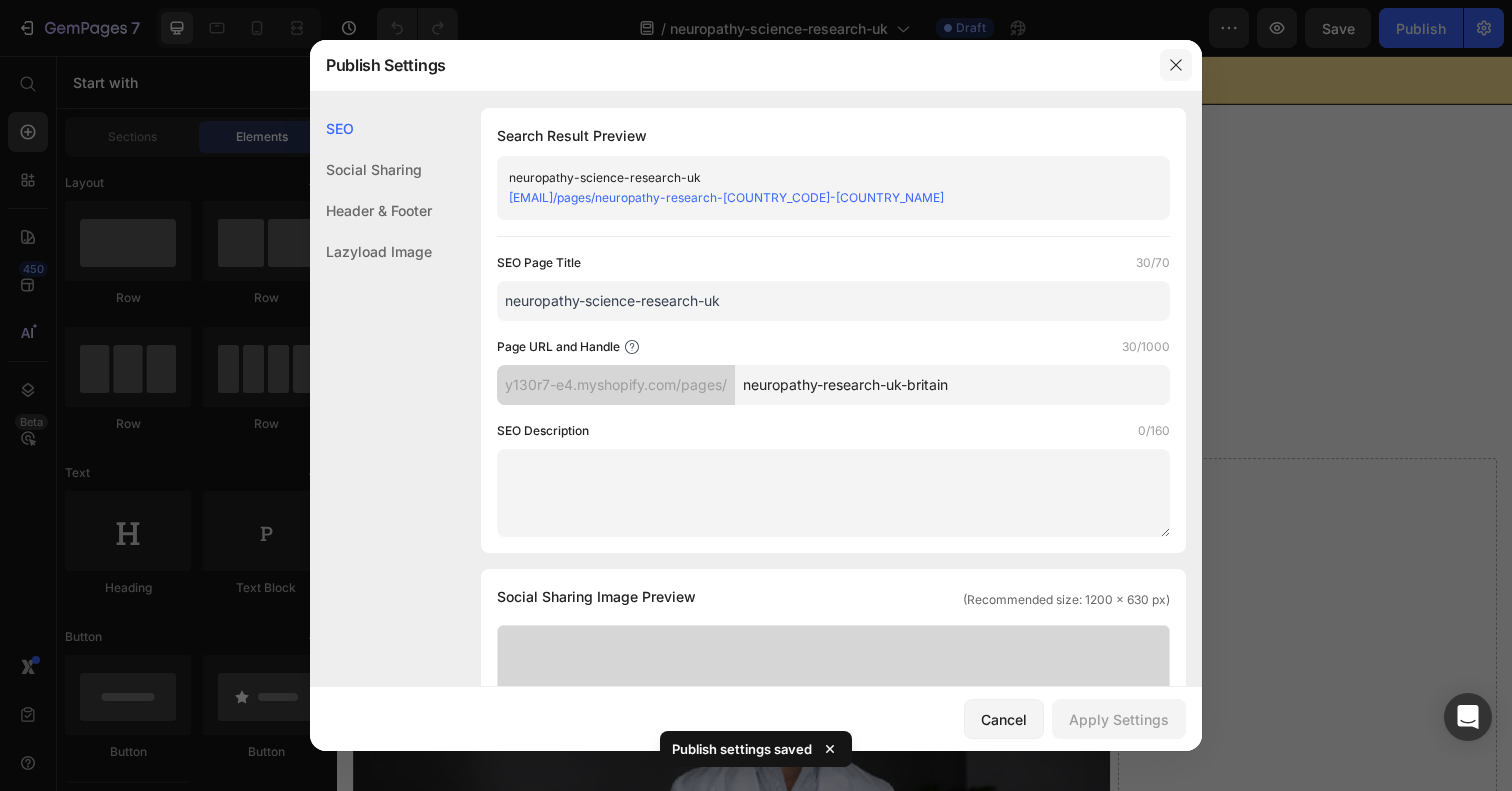 click at bounding box center (1176, 65) 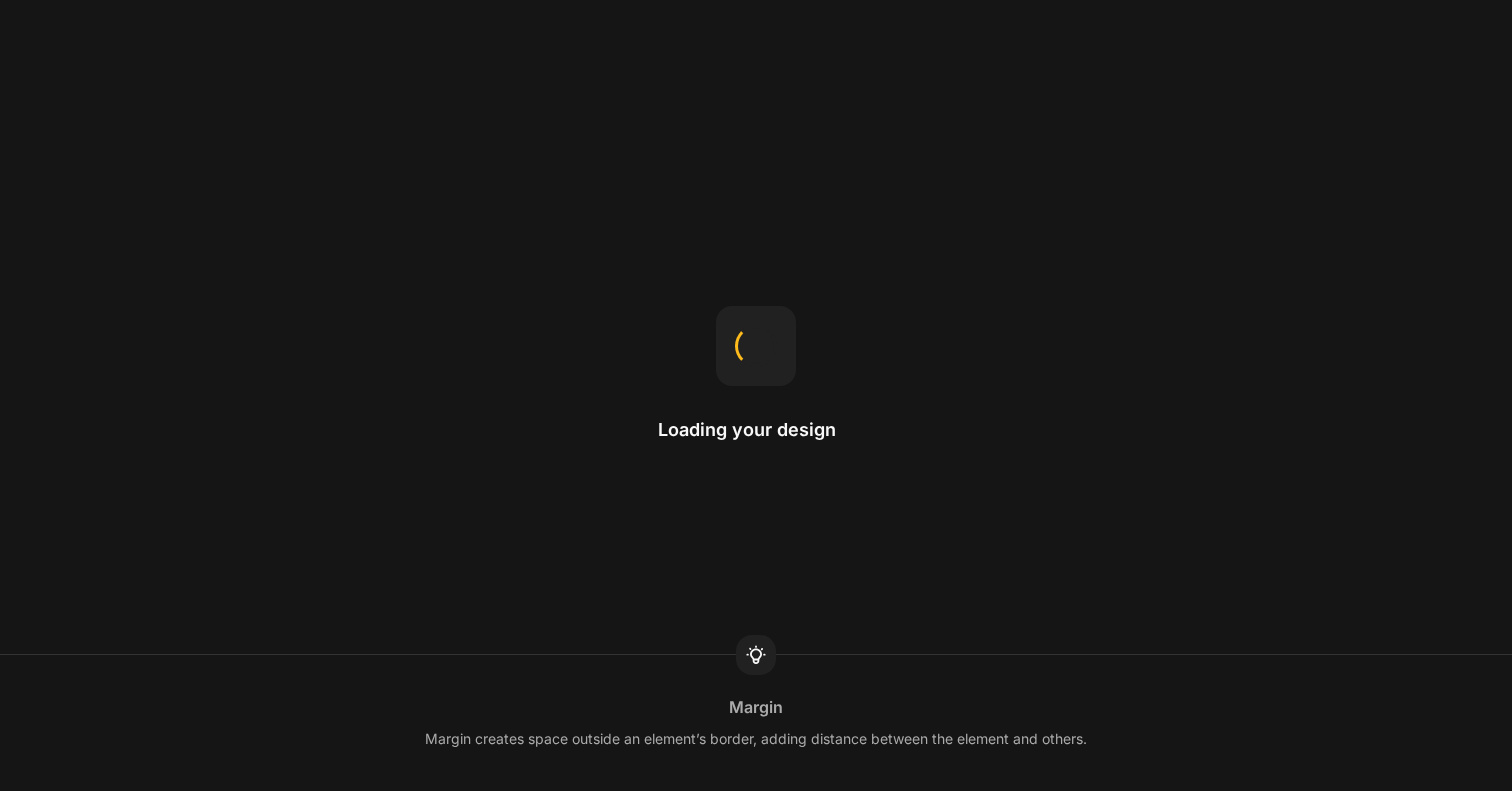 scroll, scrollTop: 0, scrollLeft: 0, axis: both 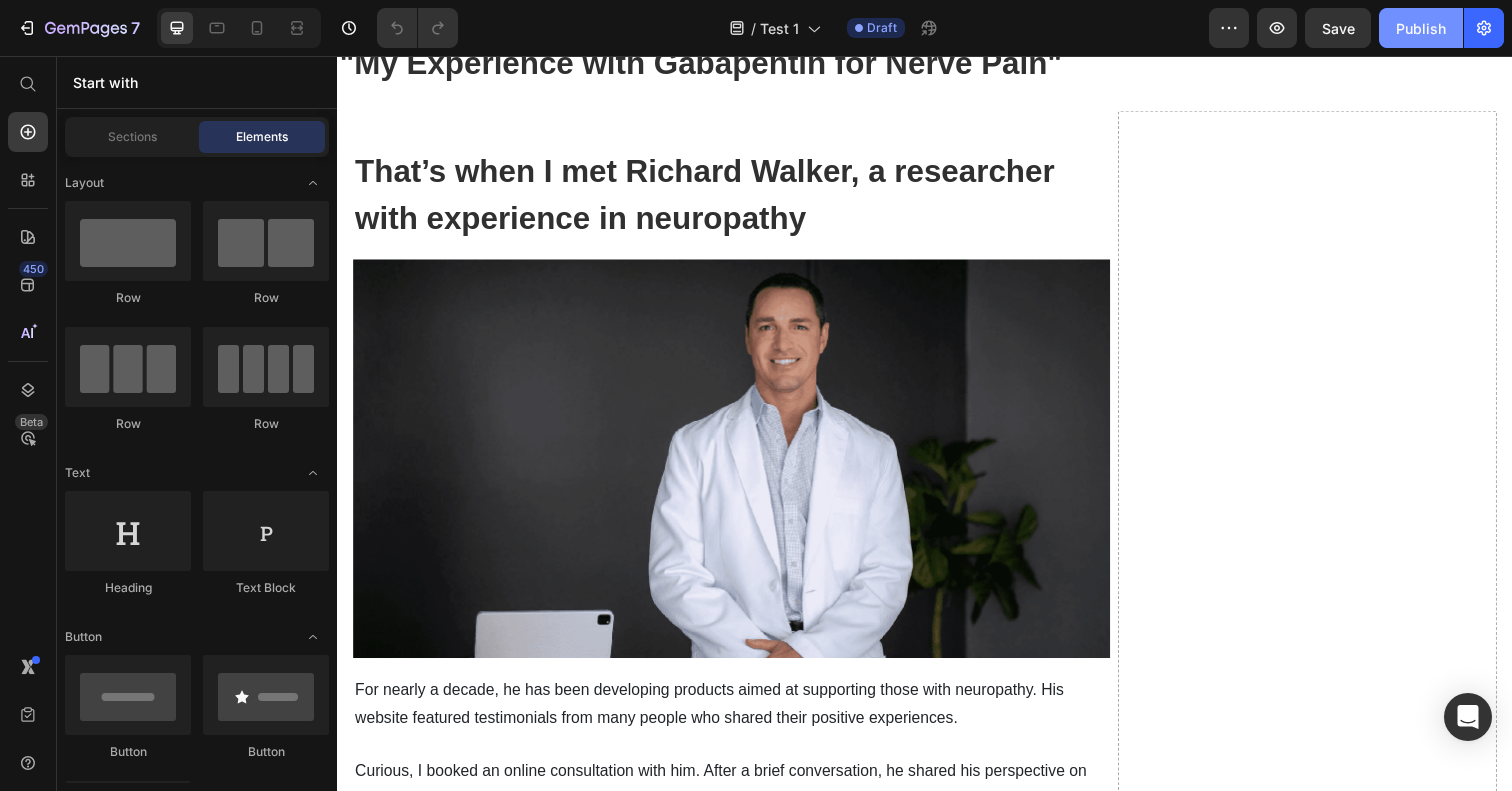 drag, startPoint x: 1437, startPoint y: 13, endPoint x: 1049, endPoint y: 34, distance: 388.56787 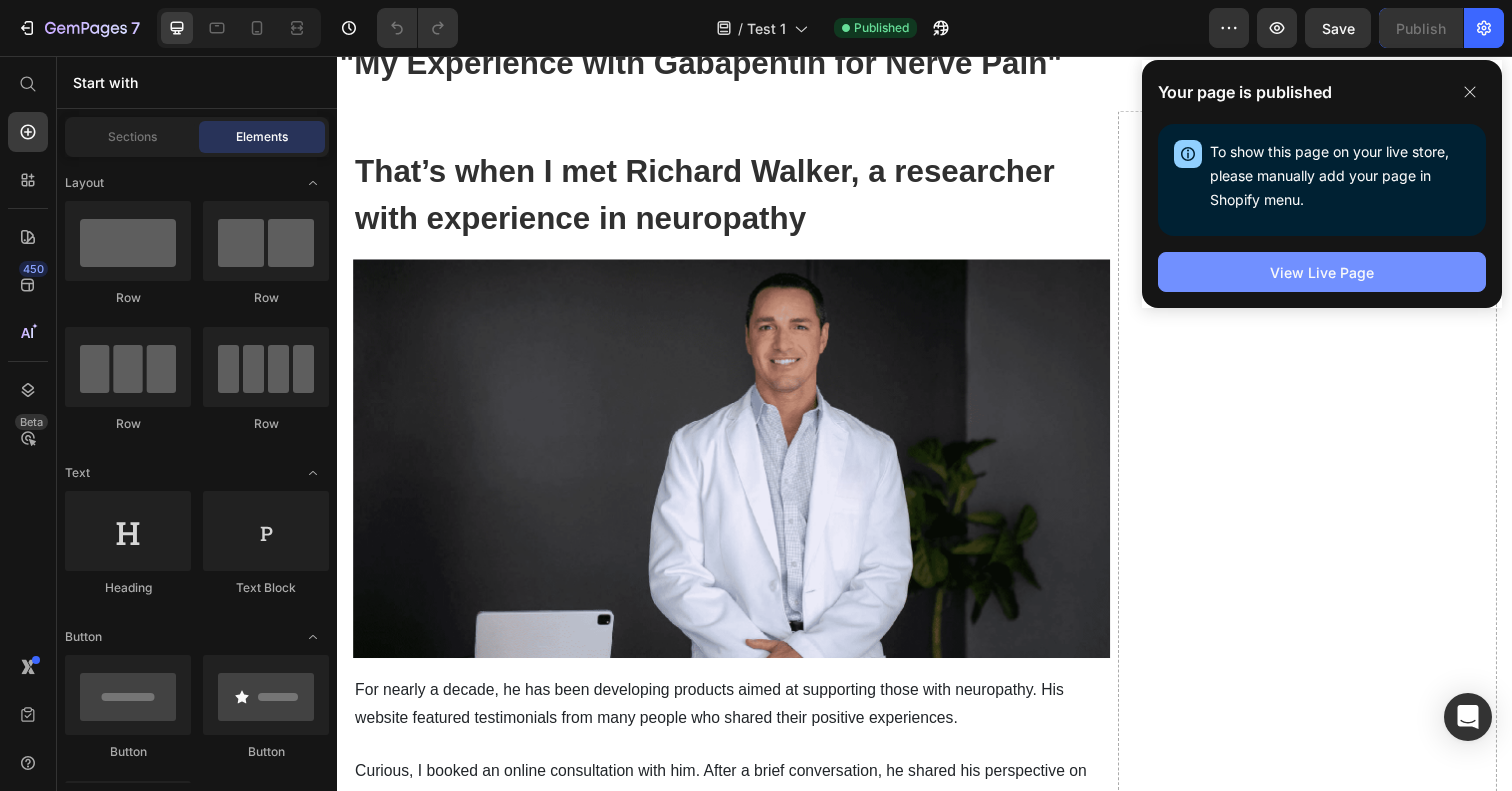 click on "View Live Page" at bounding box center (1322, 272) 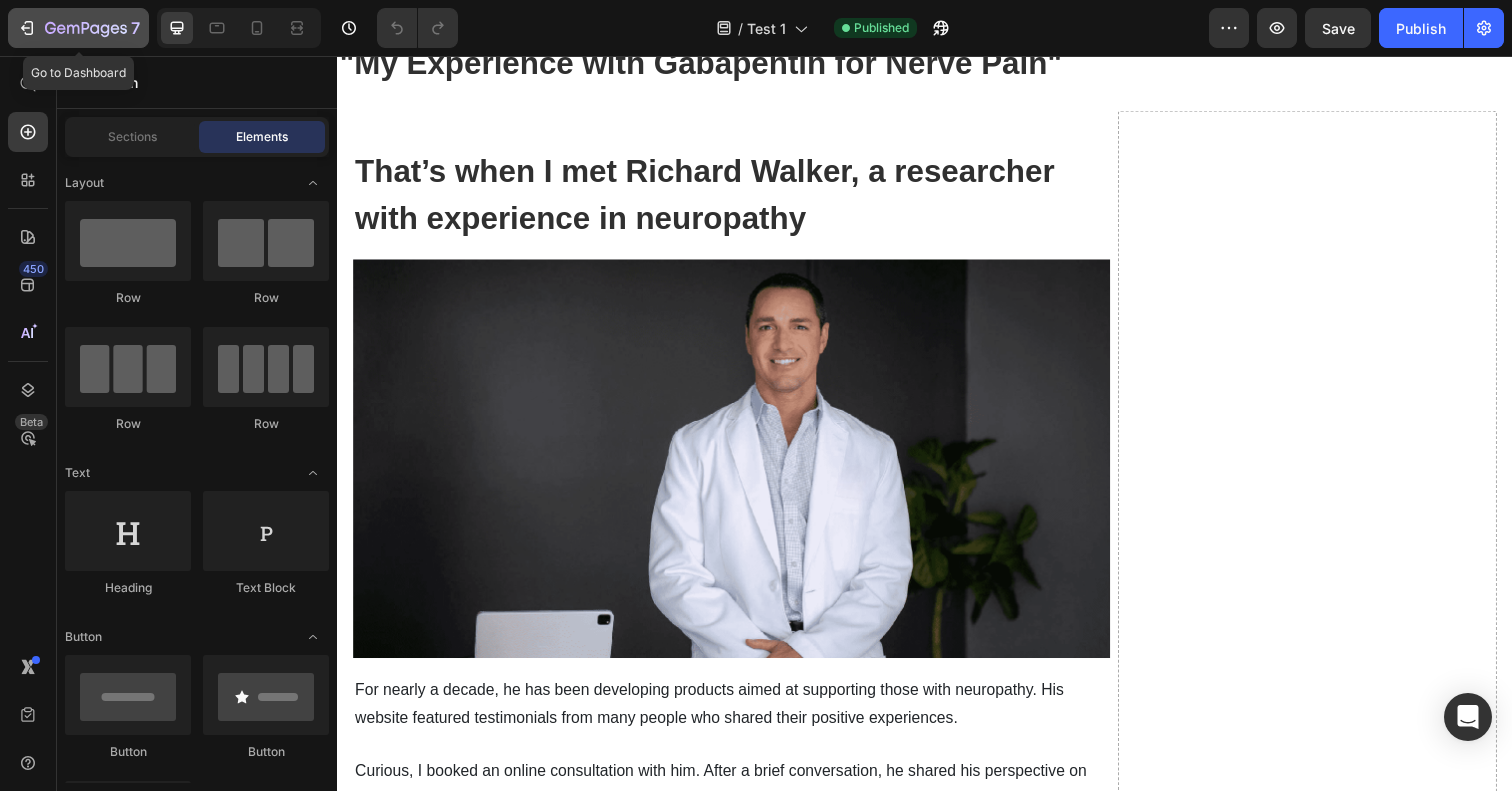 click 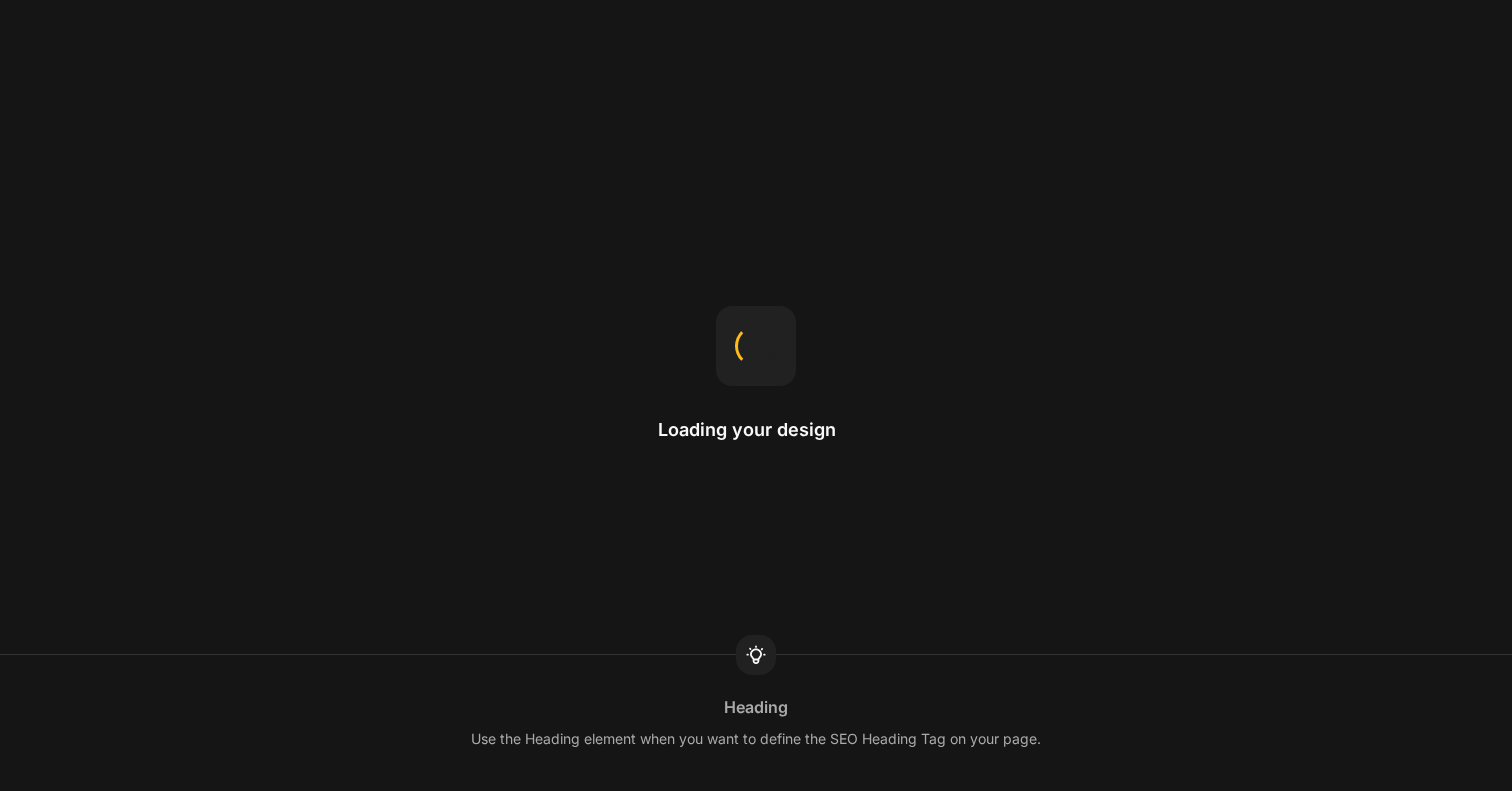 scroll, scrollTop: 0, scrollLeft: 0, axis: both 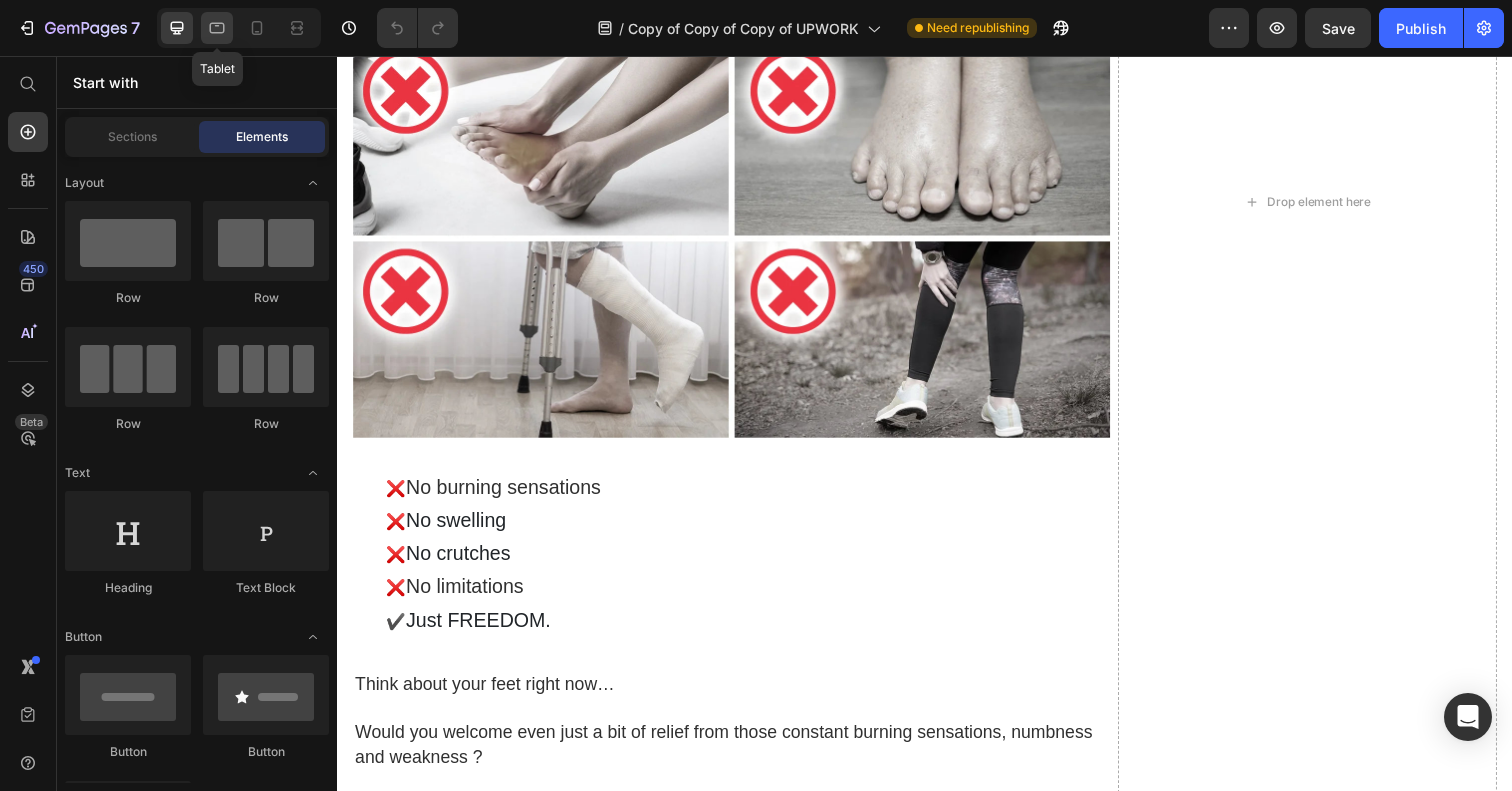 click 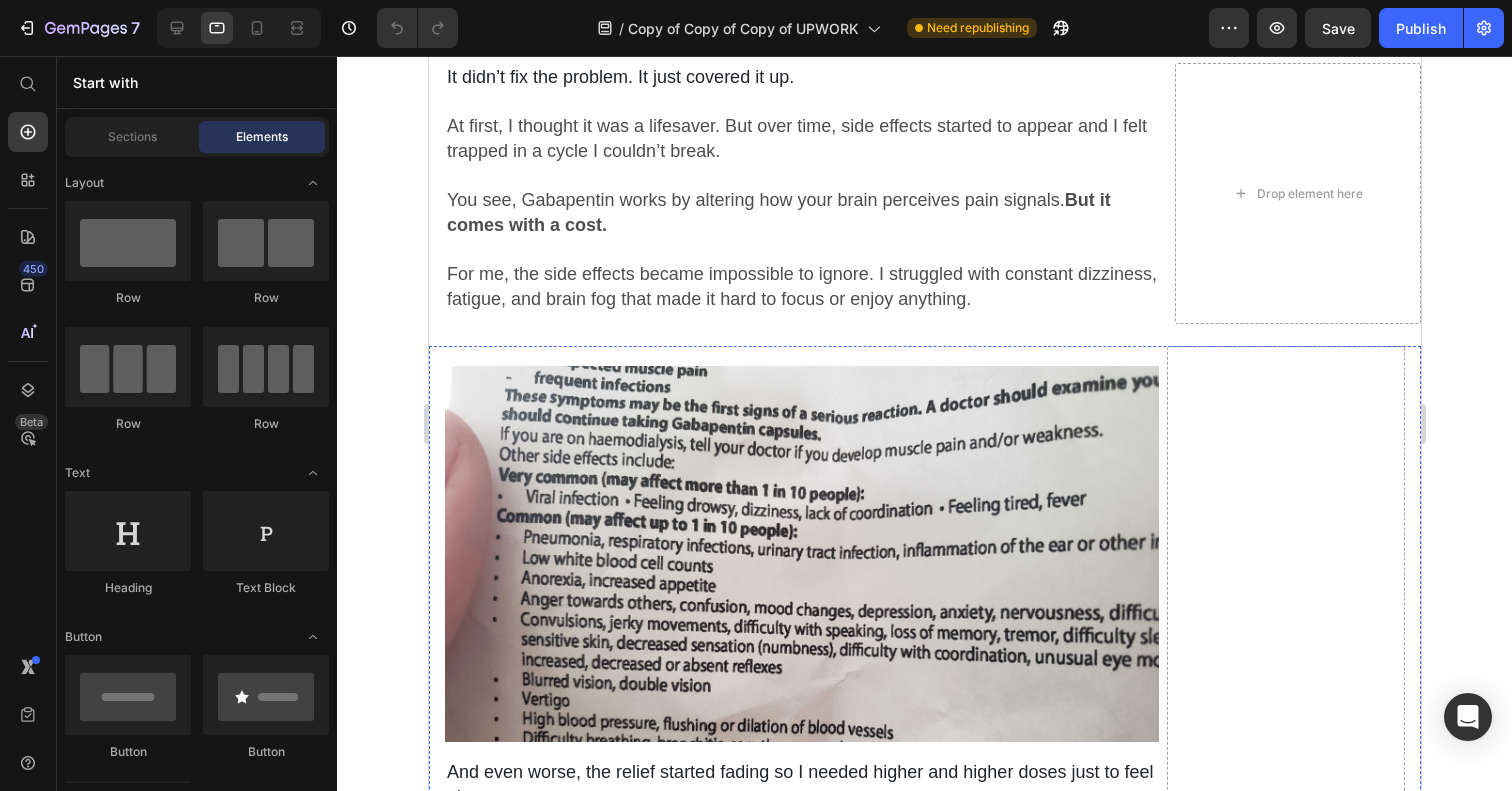 scroll, scrollTop: 0, scrollLeft: 0, axis: both 